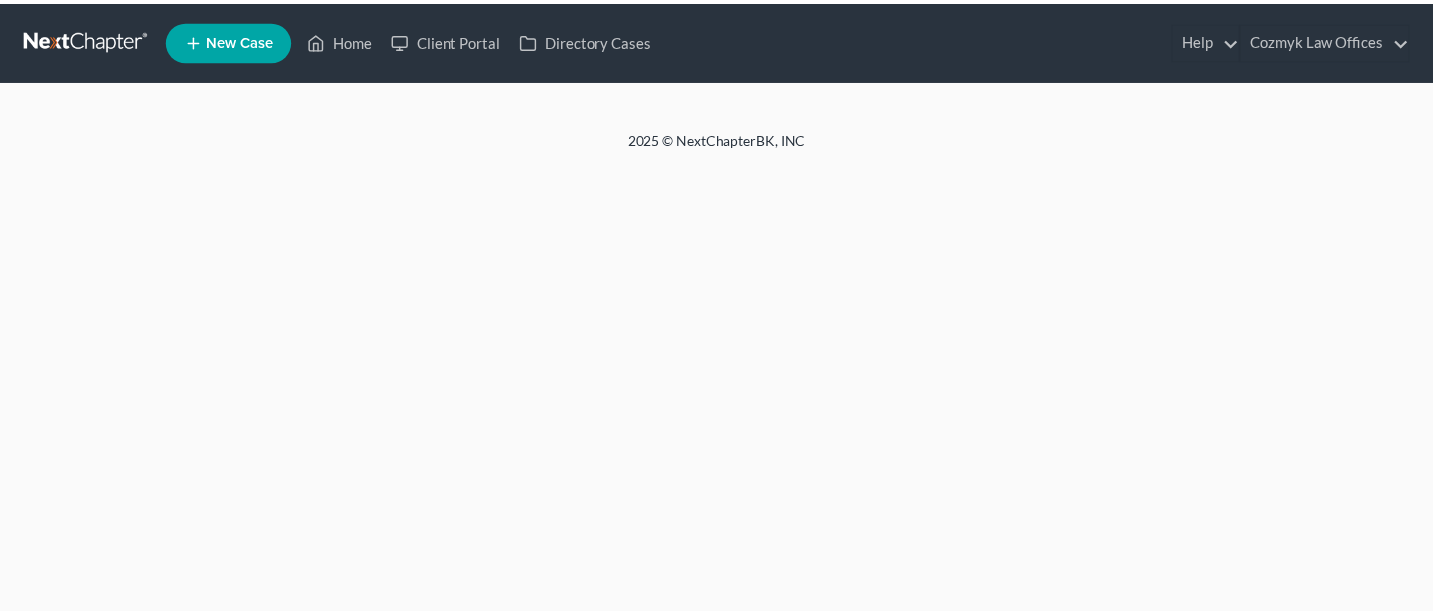 scroll, scrollTop: 0, scrollLeft: 0, axis: both 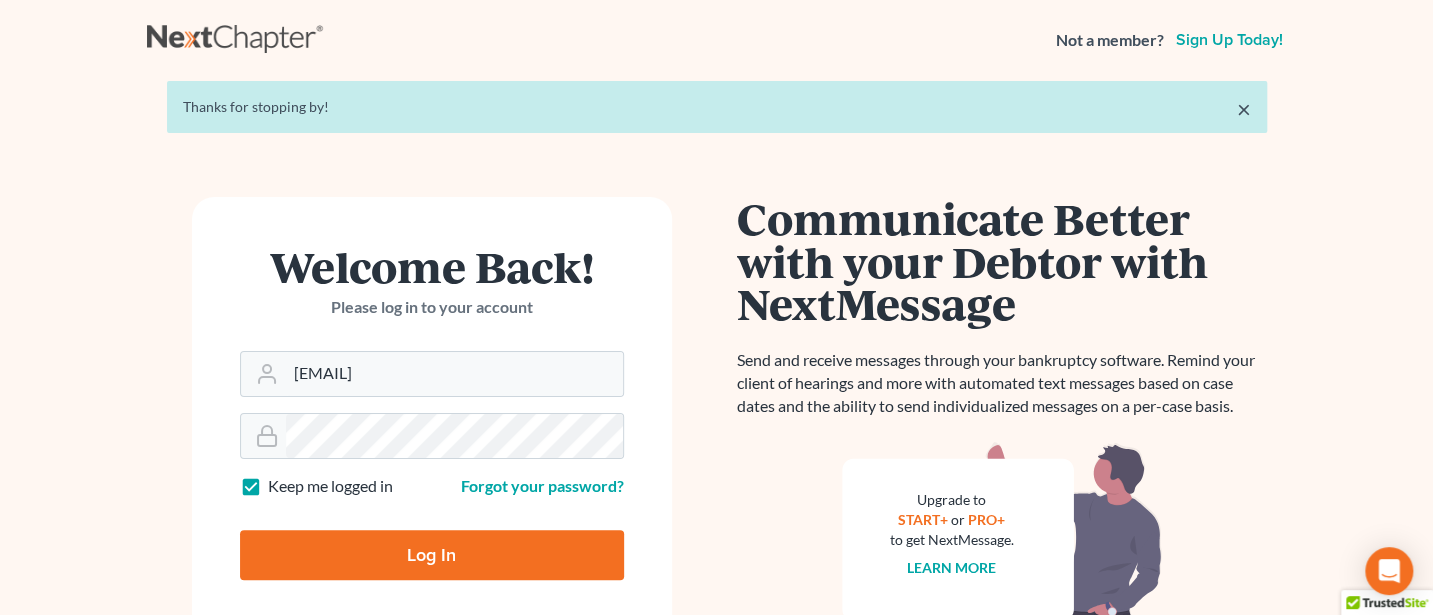 click on "Log In" at bounding box center (432, 555) 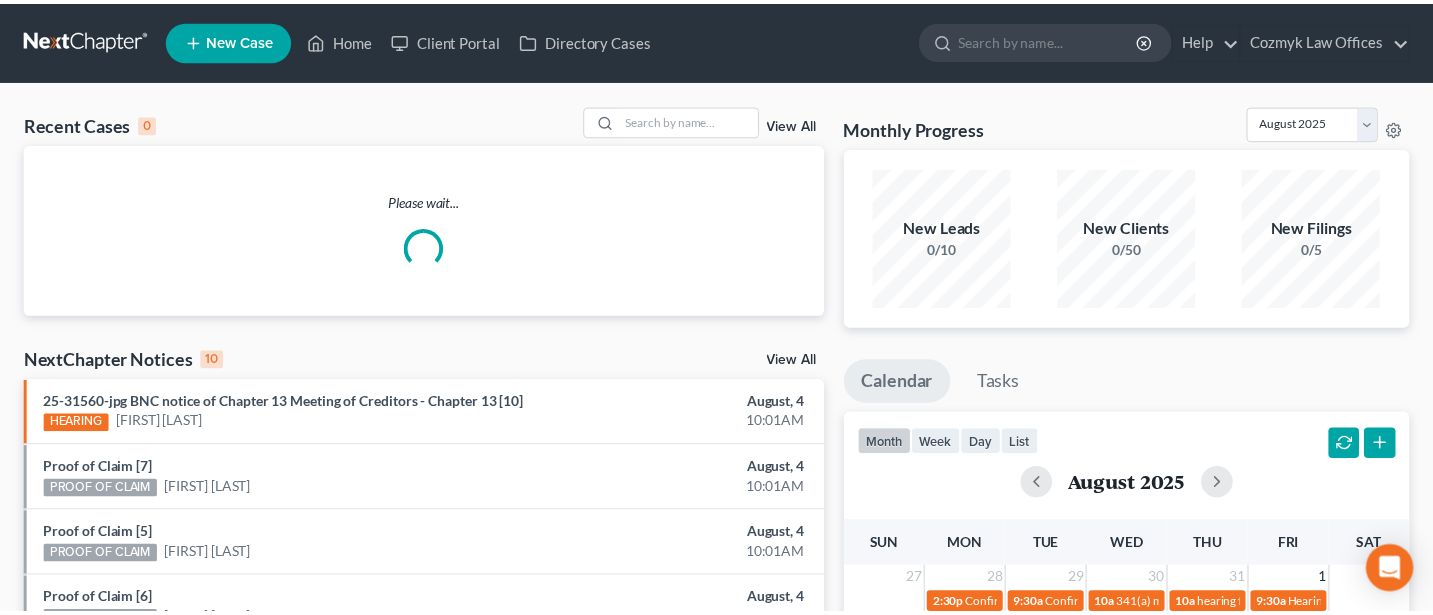scroll, scrollTop: 0, scrollLeft: 0, axis: both 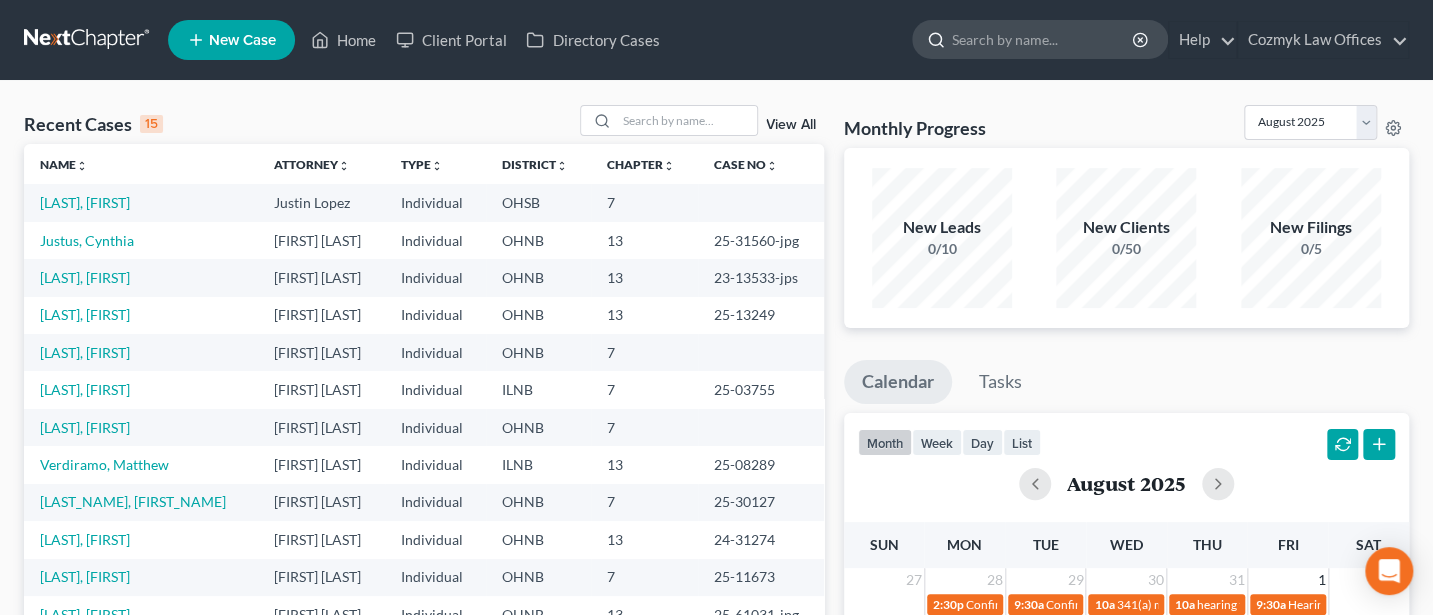 click at bounding box center (1043, 39) 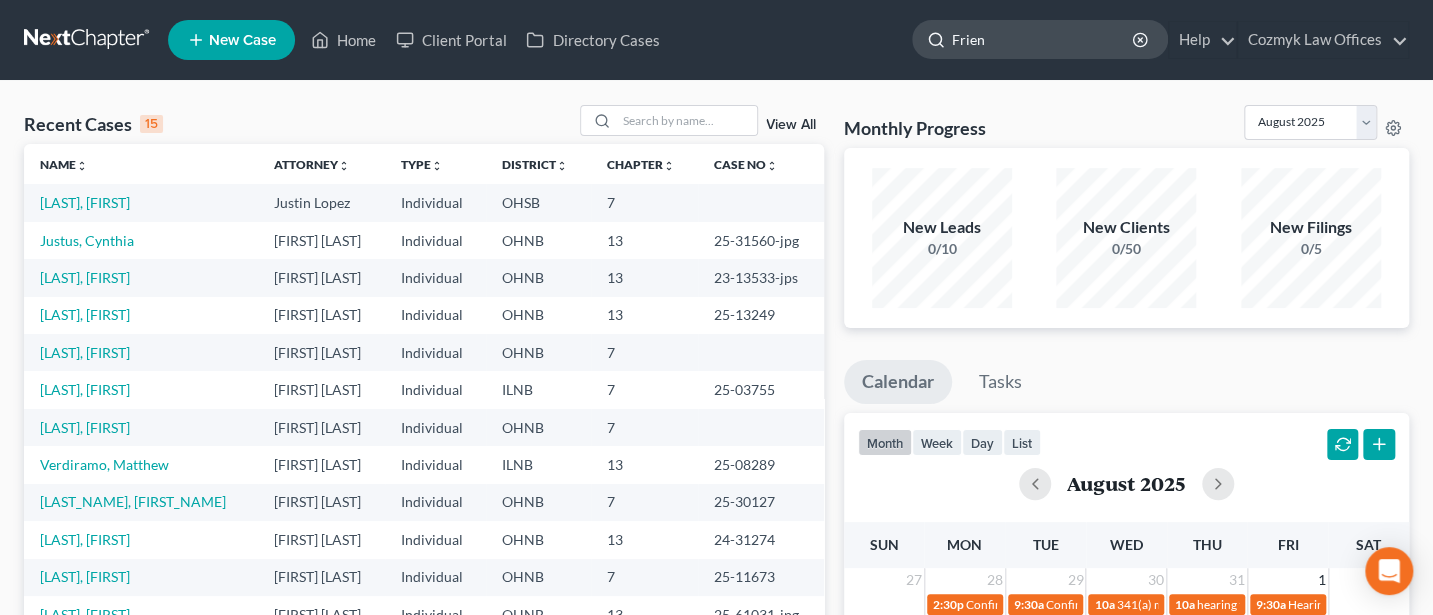 type on "Friend" 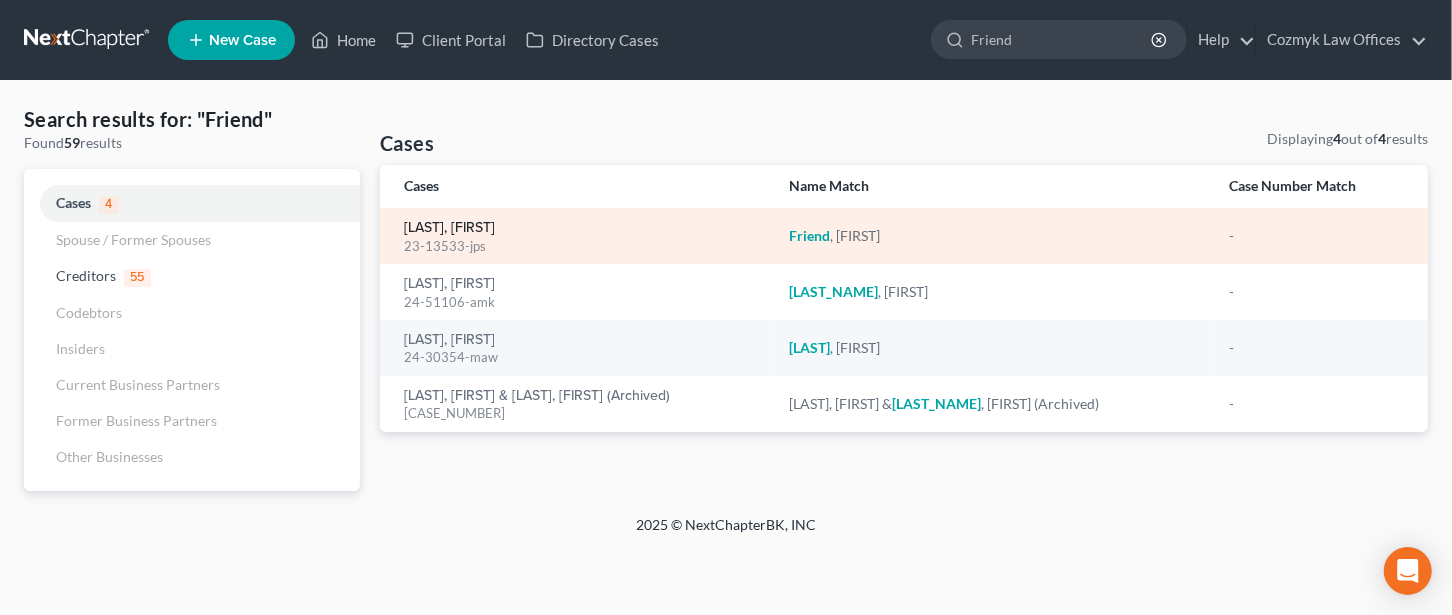 click on "[LAST], [FIRST]" at bounding box center [449, 228] 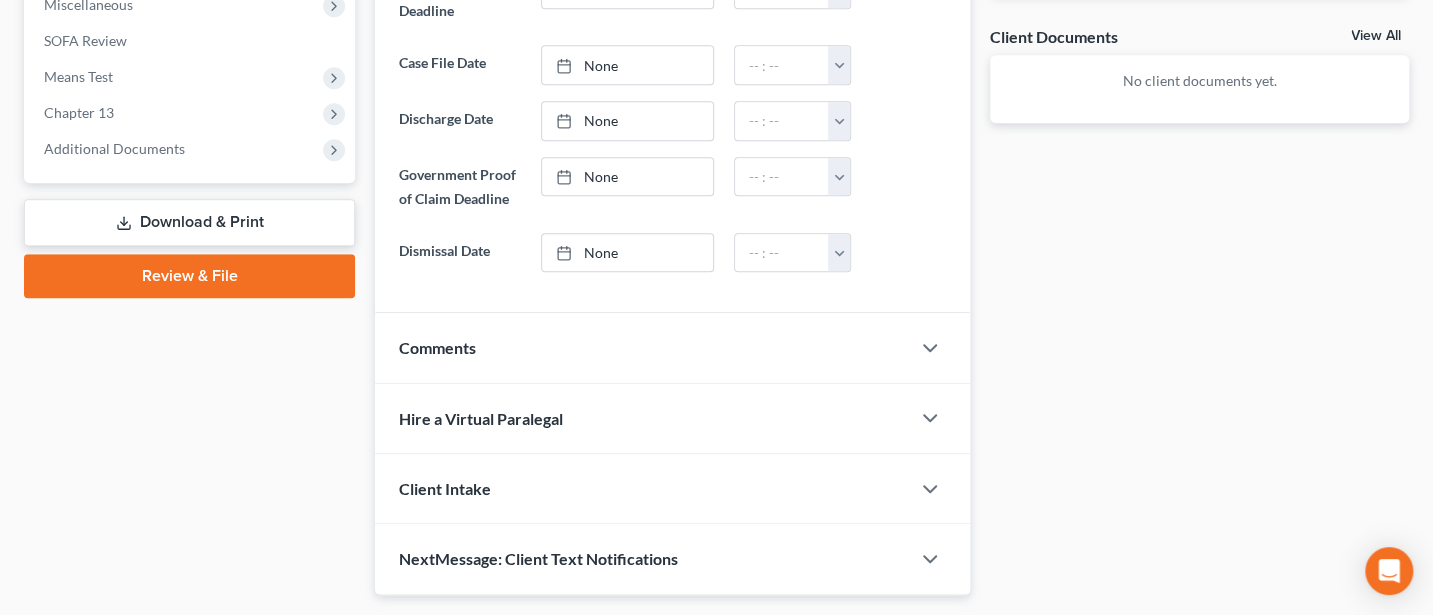 scroll, scrollTop: 774, scrollLeft: 0, axis: vertical 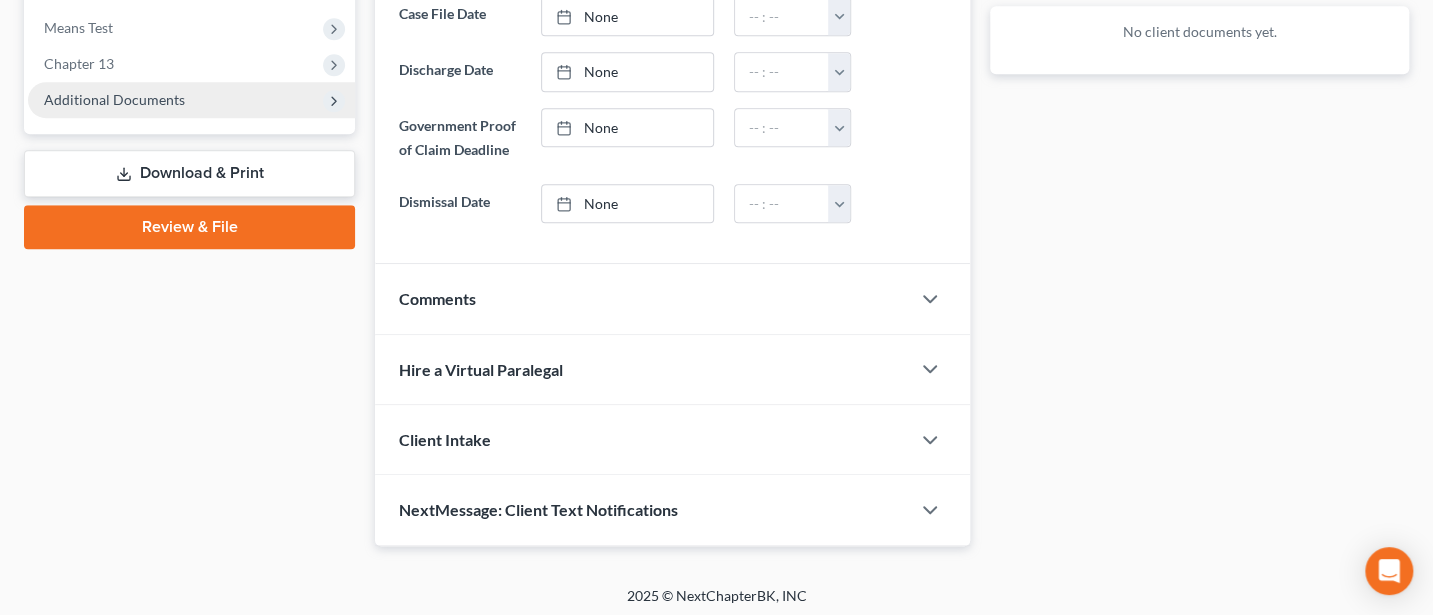 click on "Additional Documents" at bounding box center (191, 100) 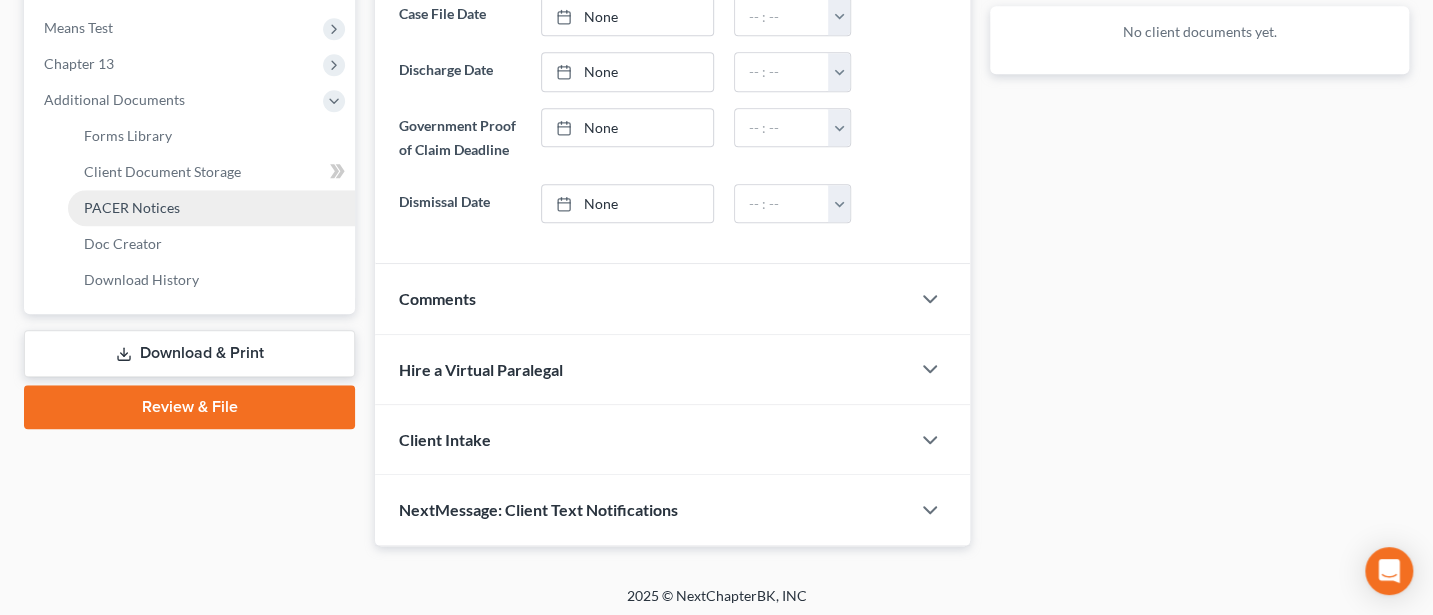 click on "PACER Notices" at bounding box center [132, 207] 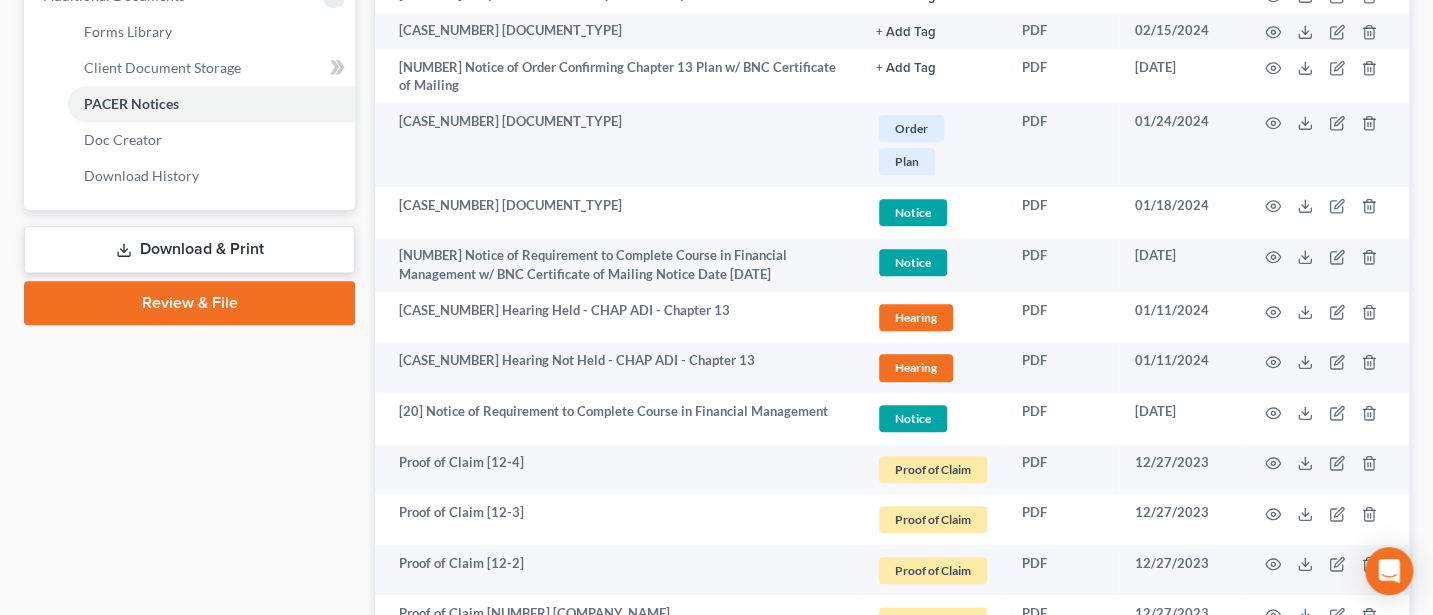 scroll, scrollTop: 1066, scrollLeft: 0, axis: vertical 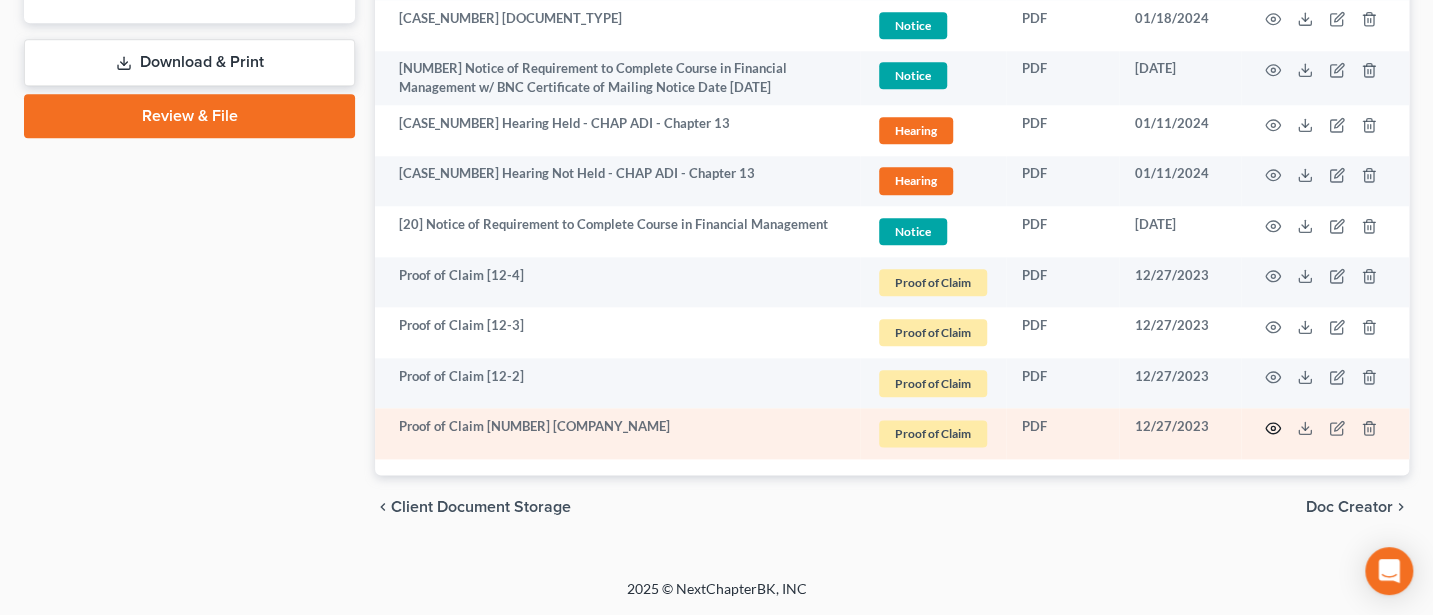 click 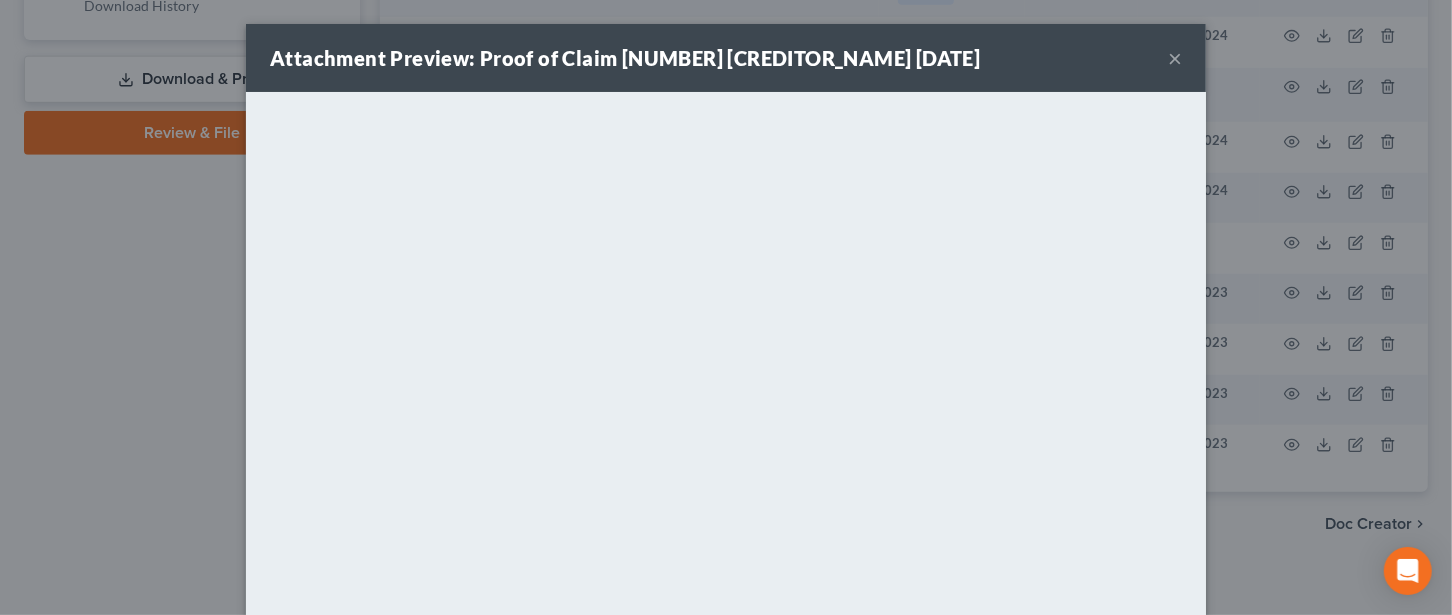click on "×" at bounding box center [1175, 58] 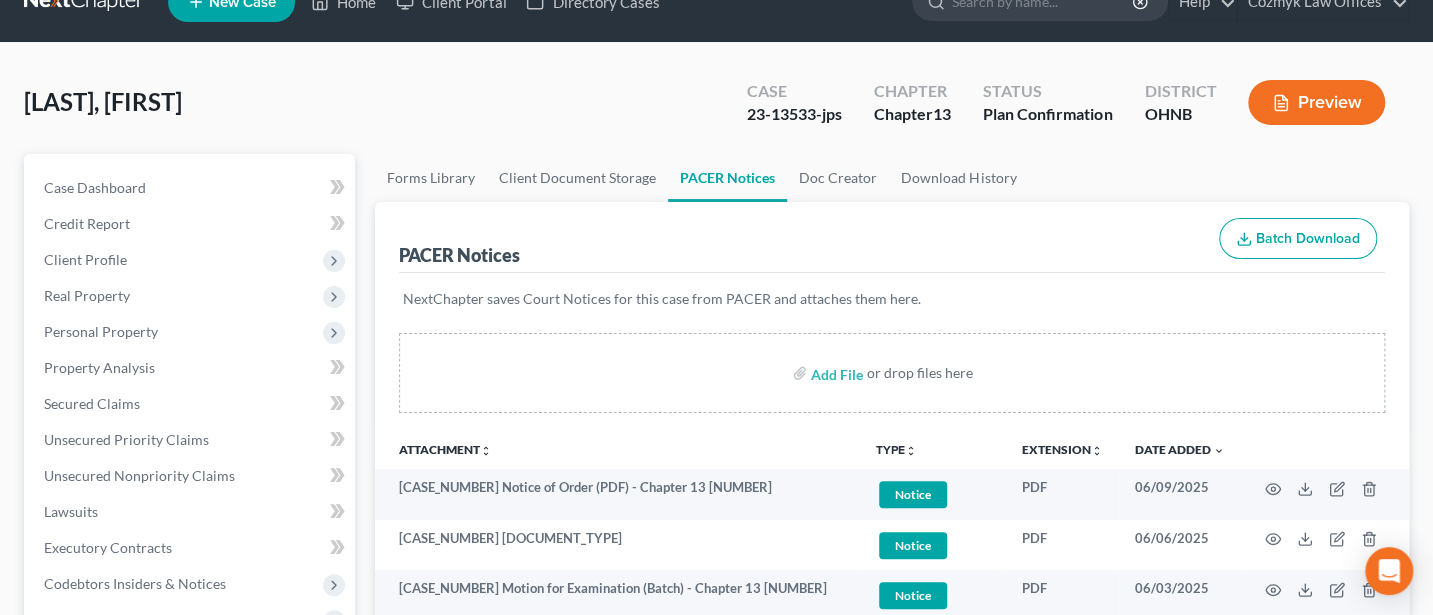 scroll, scrollTop: 0, scrollLeft: 0, axis: both 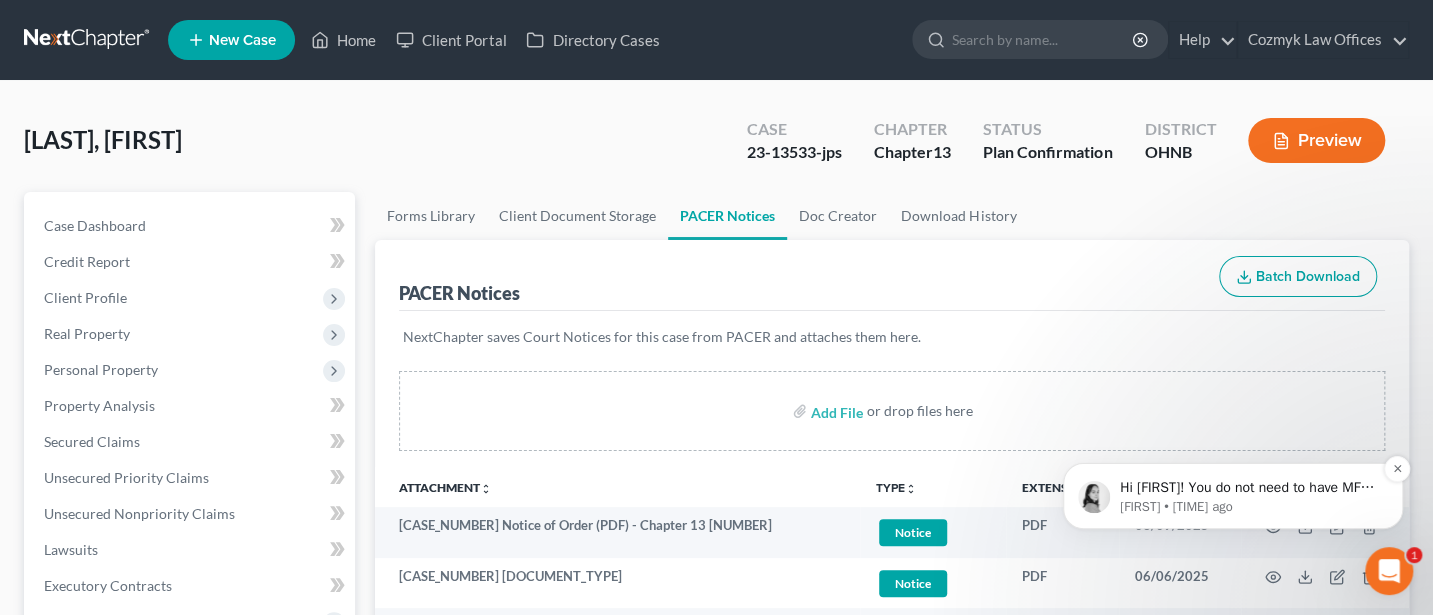 click on "[FIRST] • [TIME] ago" at bounding box center [1249, 507] 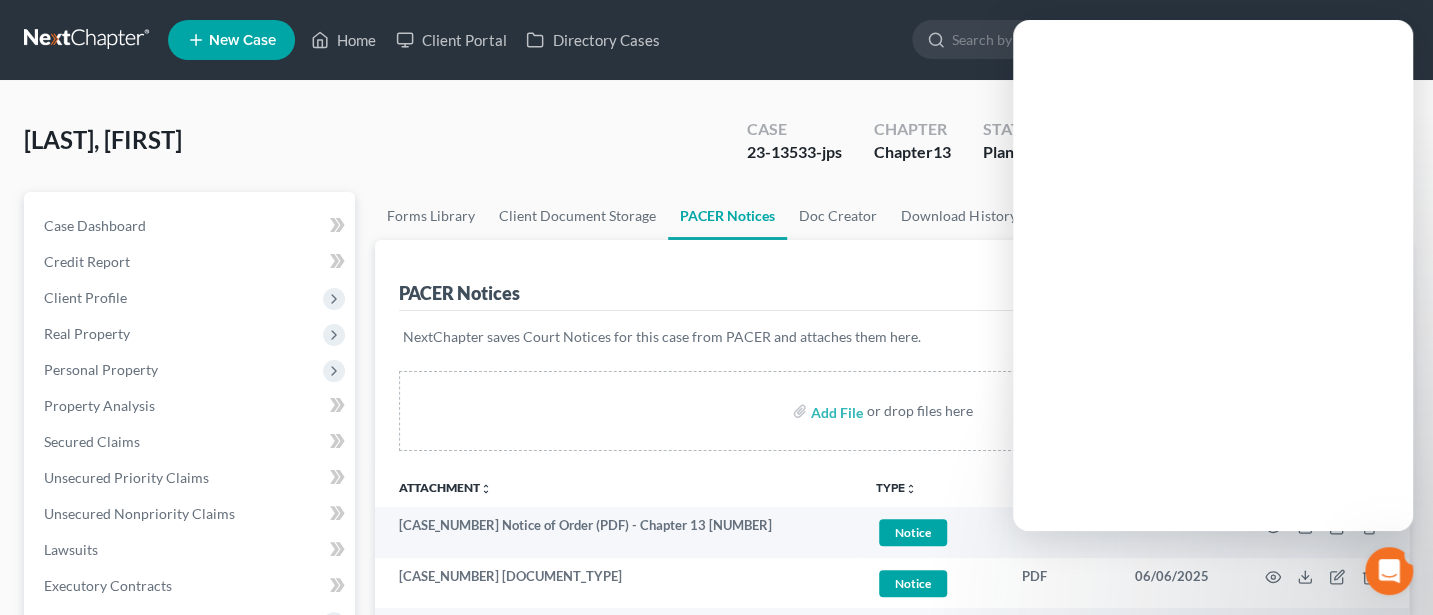 scroll, scrollTop: 0, scrollLeft: 0, axis: both 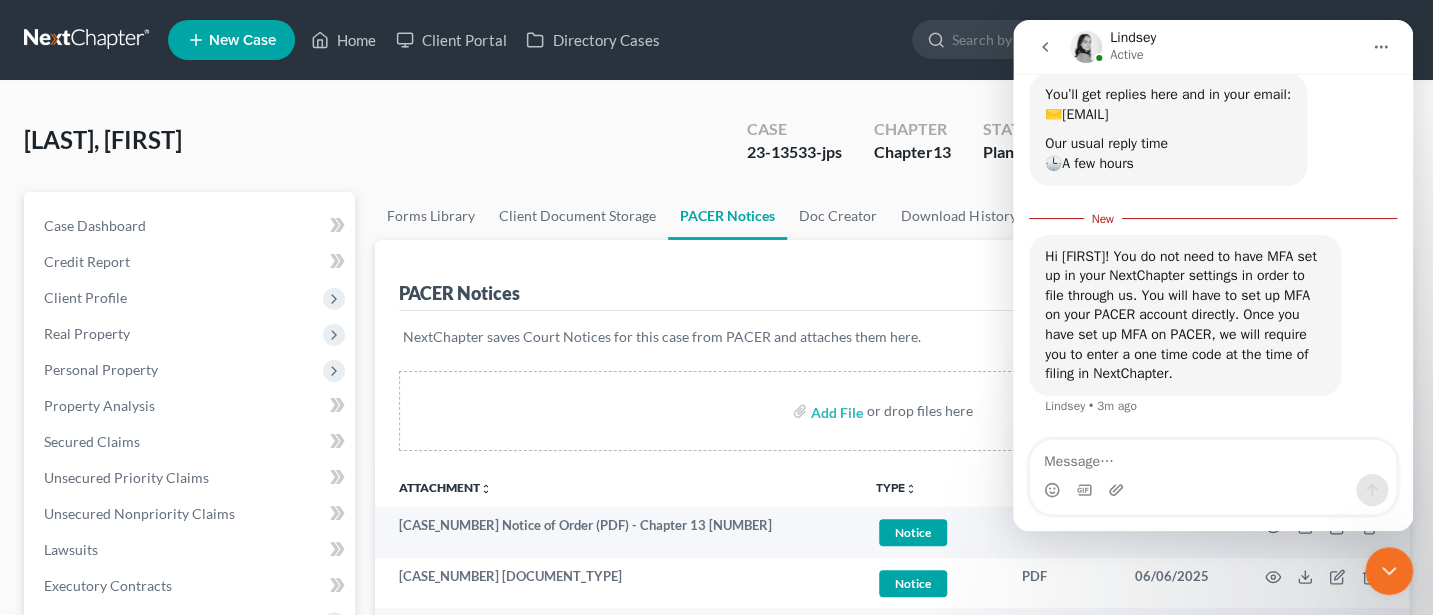 click at bounding box center [1213, 457] 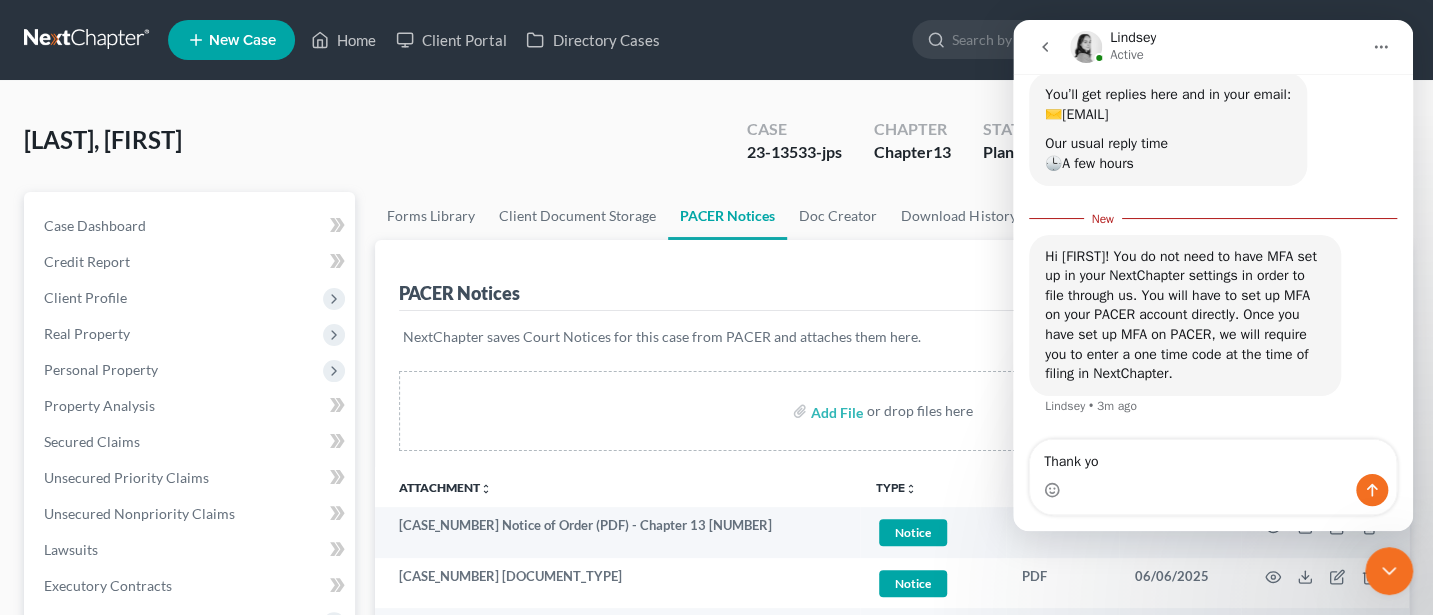 type on "Thank you" 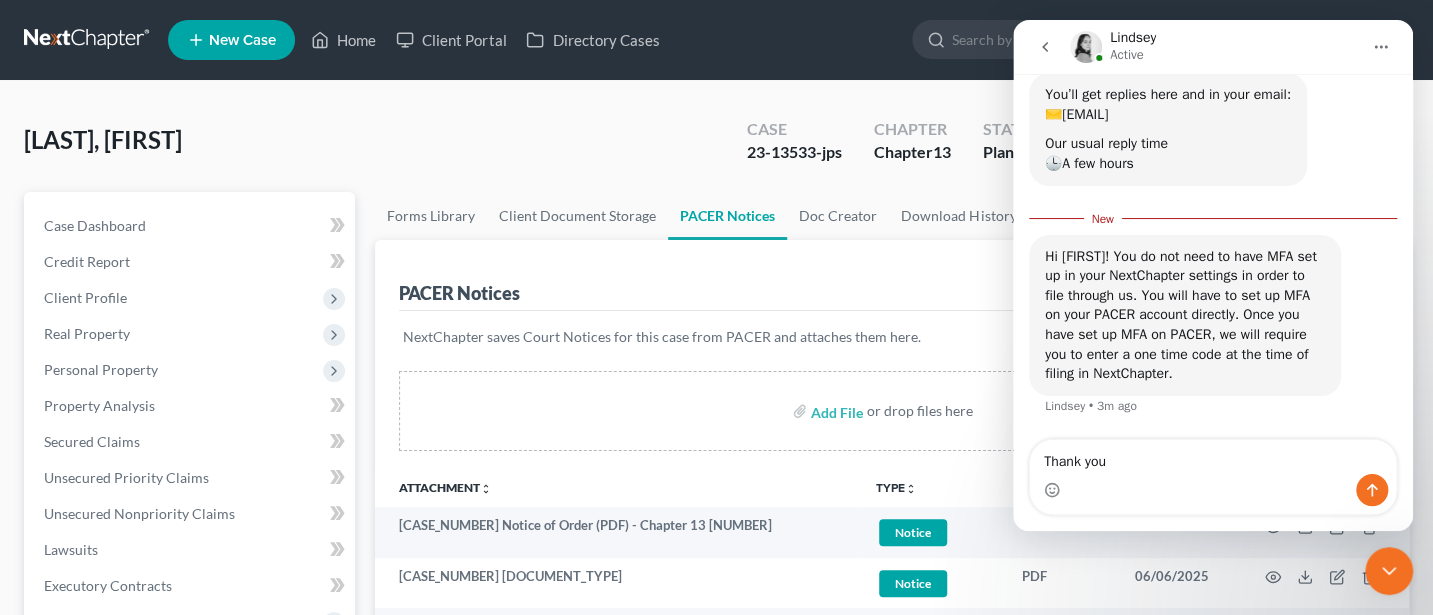 type 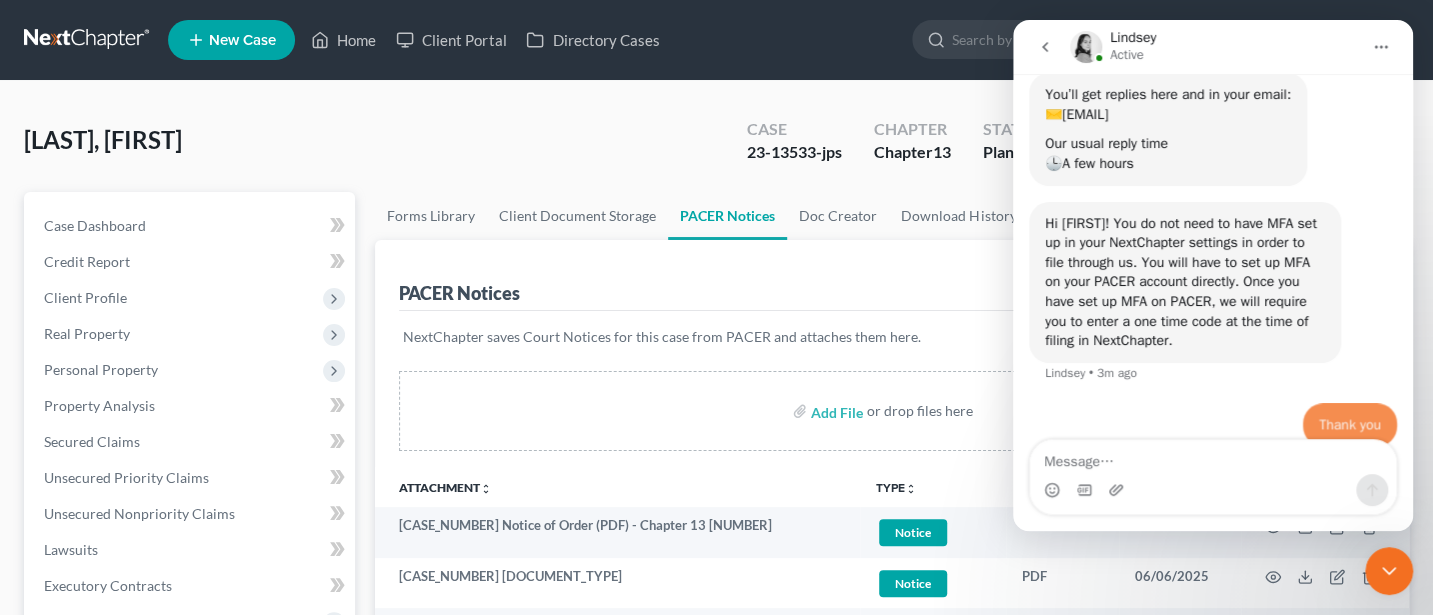 scroll, scrollTop: 636, scrollLeft: 0, axis: vertical 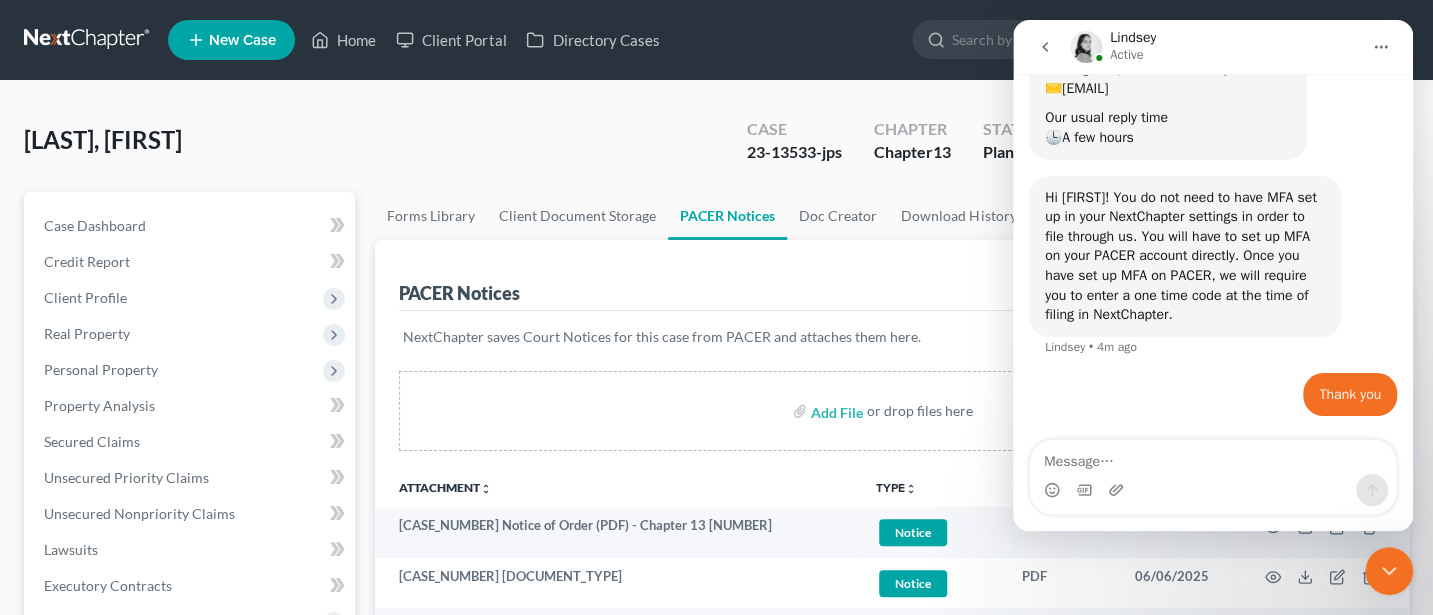 click 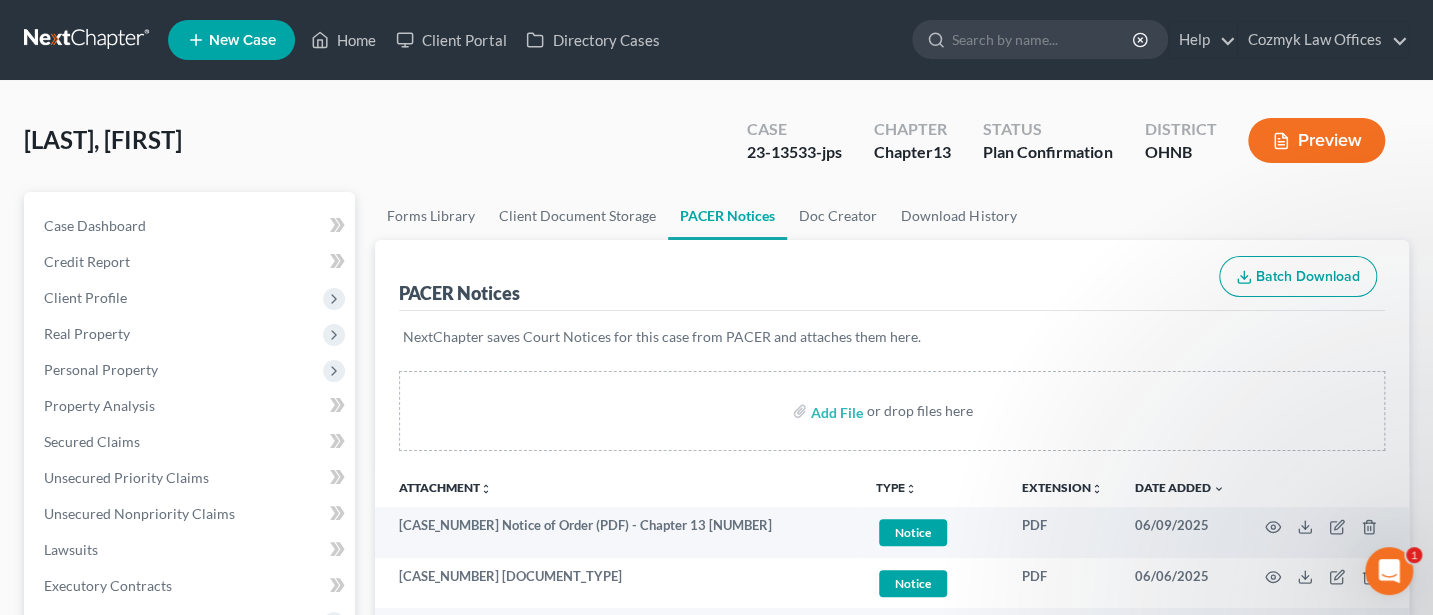scroll, scrollTop: 0, scrollLeft: 0, axis: both 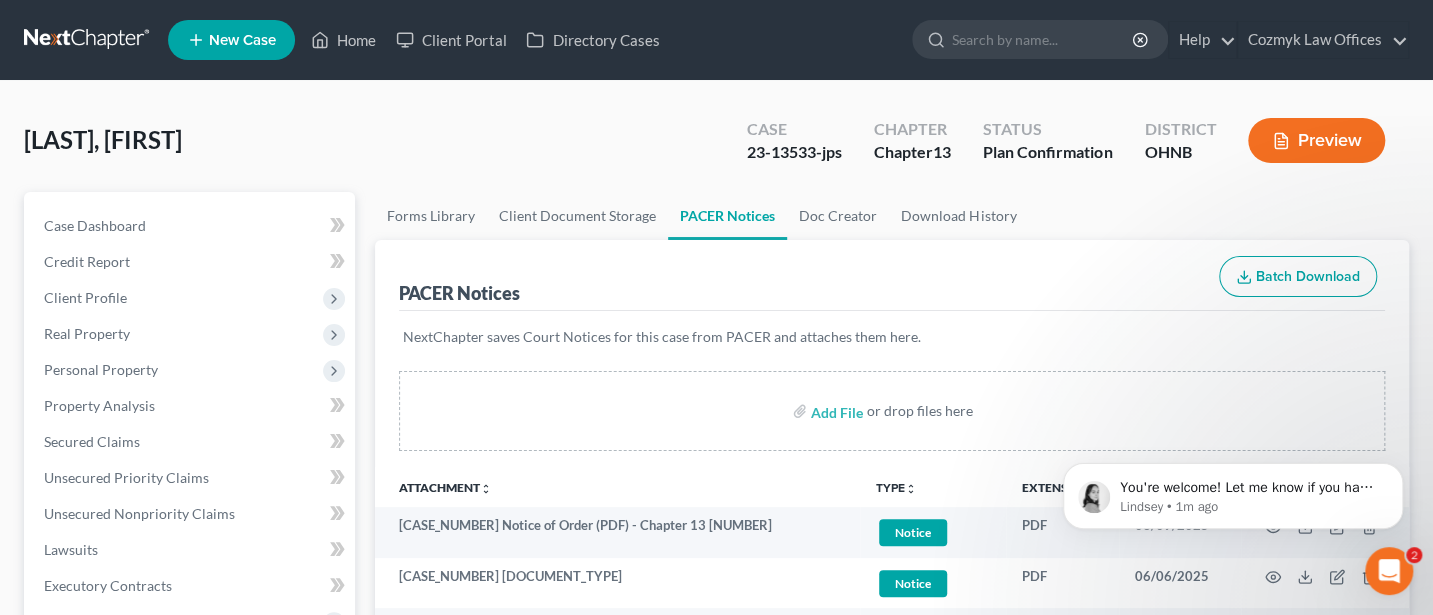 click on "[FIRST] [LAST] Upgraded Case [CASE_NUMBER] Chapter Chapter  13 Status Plan Confirmation District OHNB Preview Petition Navigation
Case Dashboard
Payments
Invoices
Payments
Payments
Credit Report" at bounding box center [716, 862] 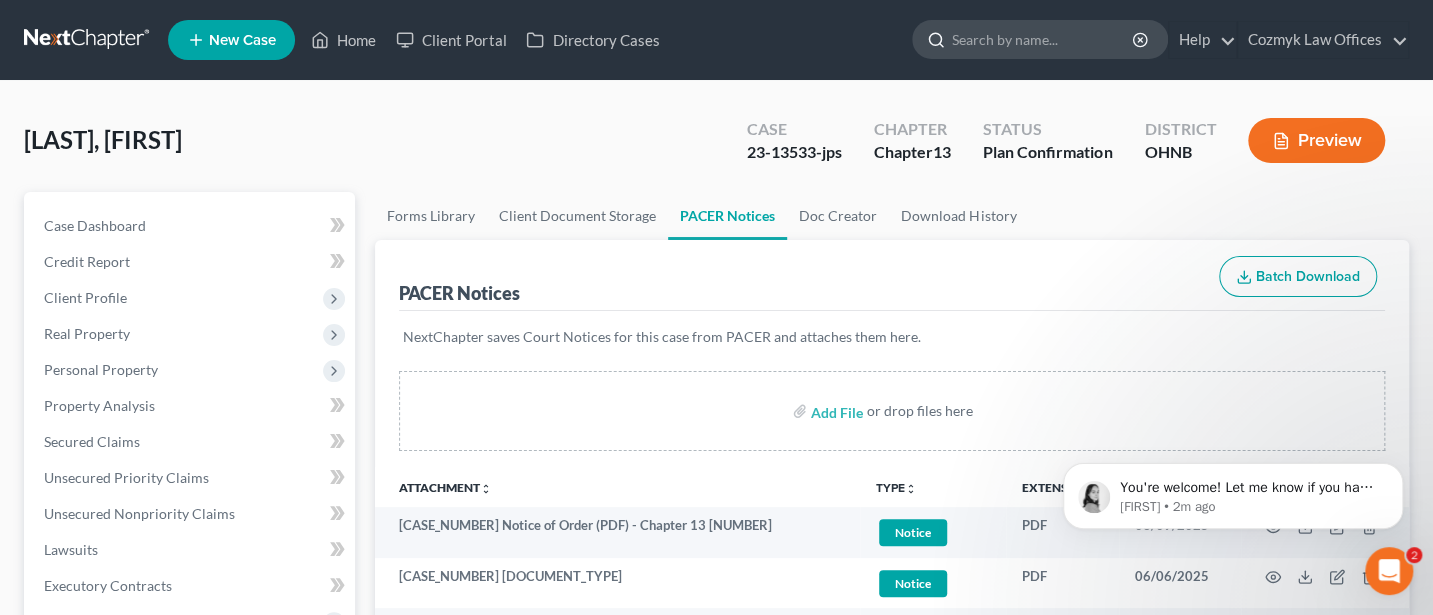 click at bounding box center [1043, 39] 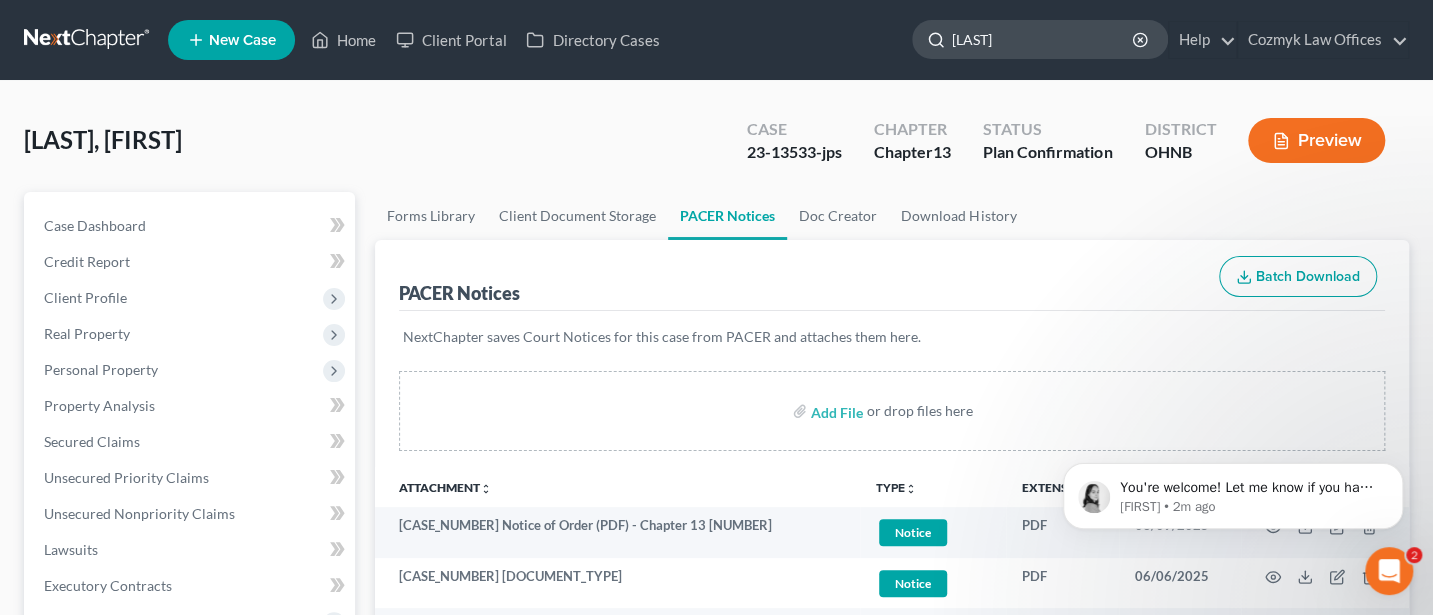 type on "[LAST]" 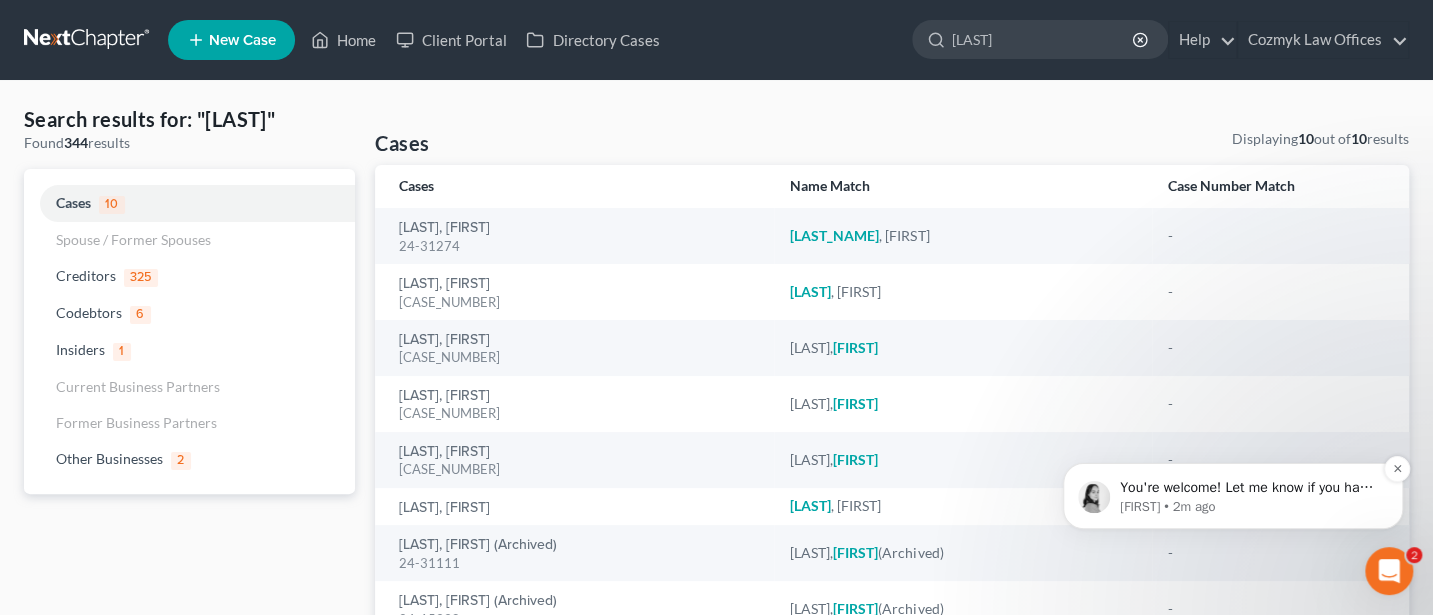 click on "You're welcome! Let me know if you have any questions about setting that up or filing through NextChapter." at bounding box center (1249, 488) 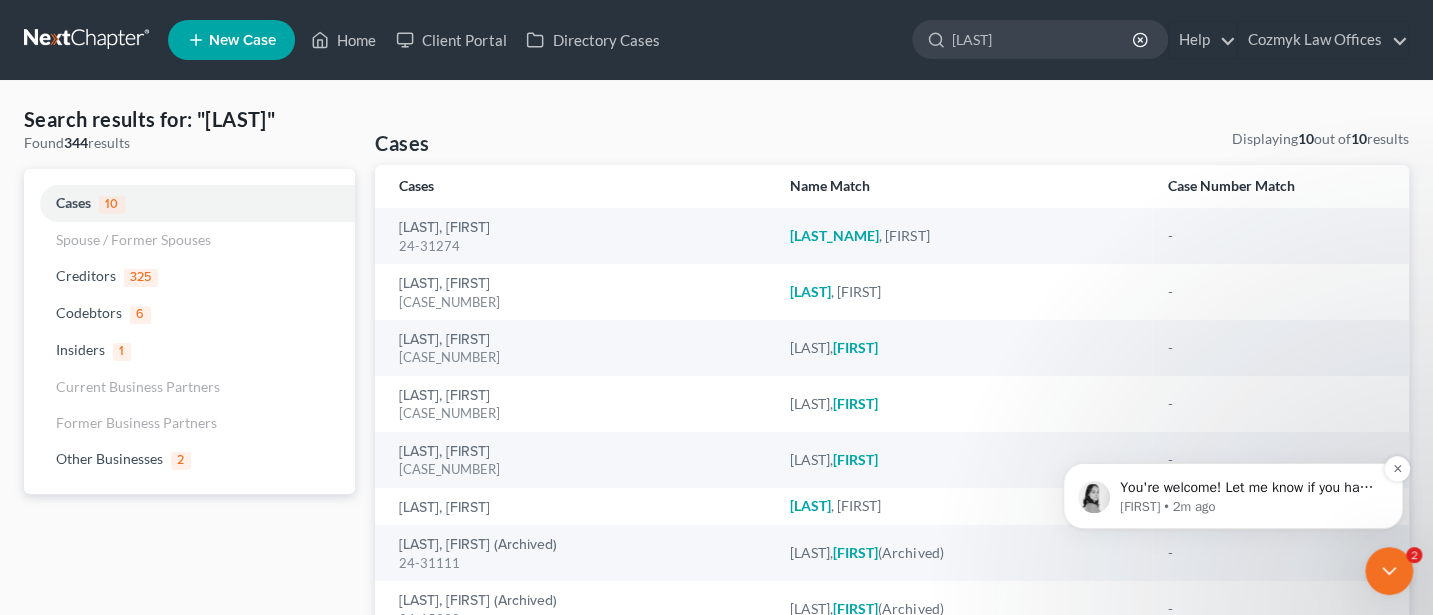 scroll, scrollTop: 0, scrollLeft: 0, axis: both 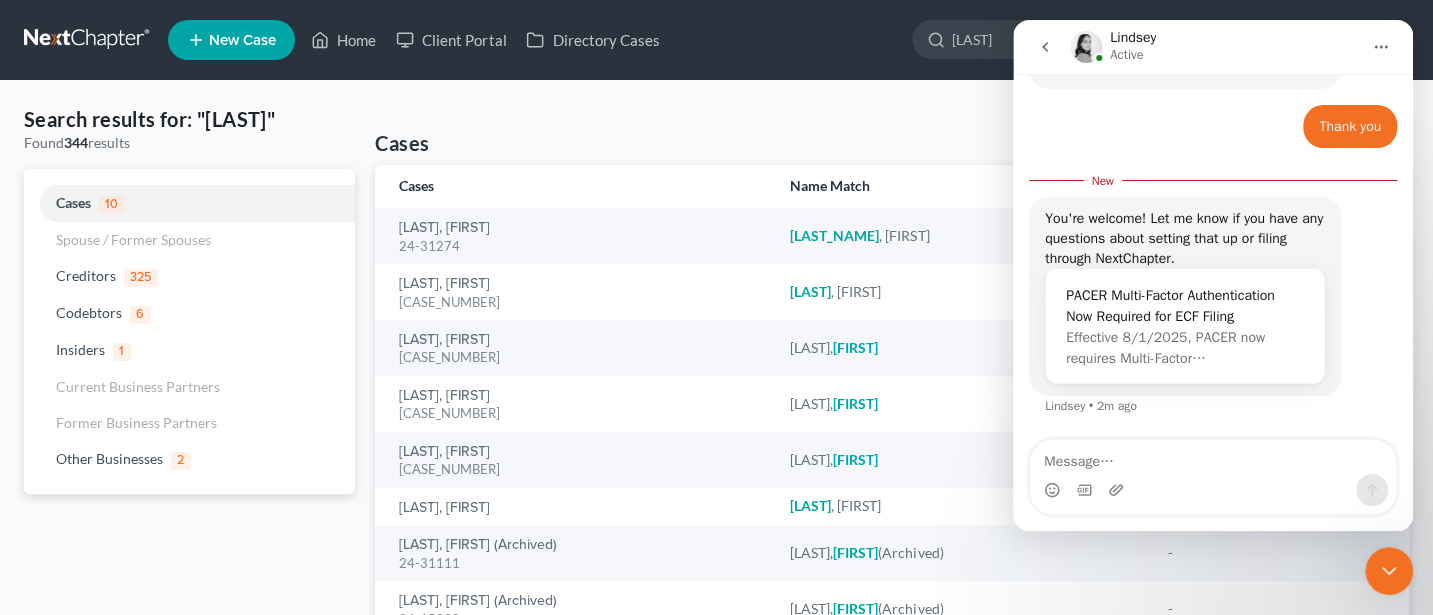 click at bounding box center (1213, 457) 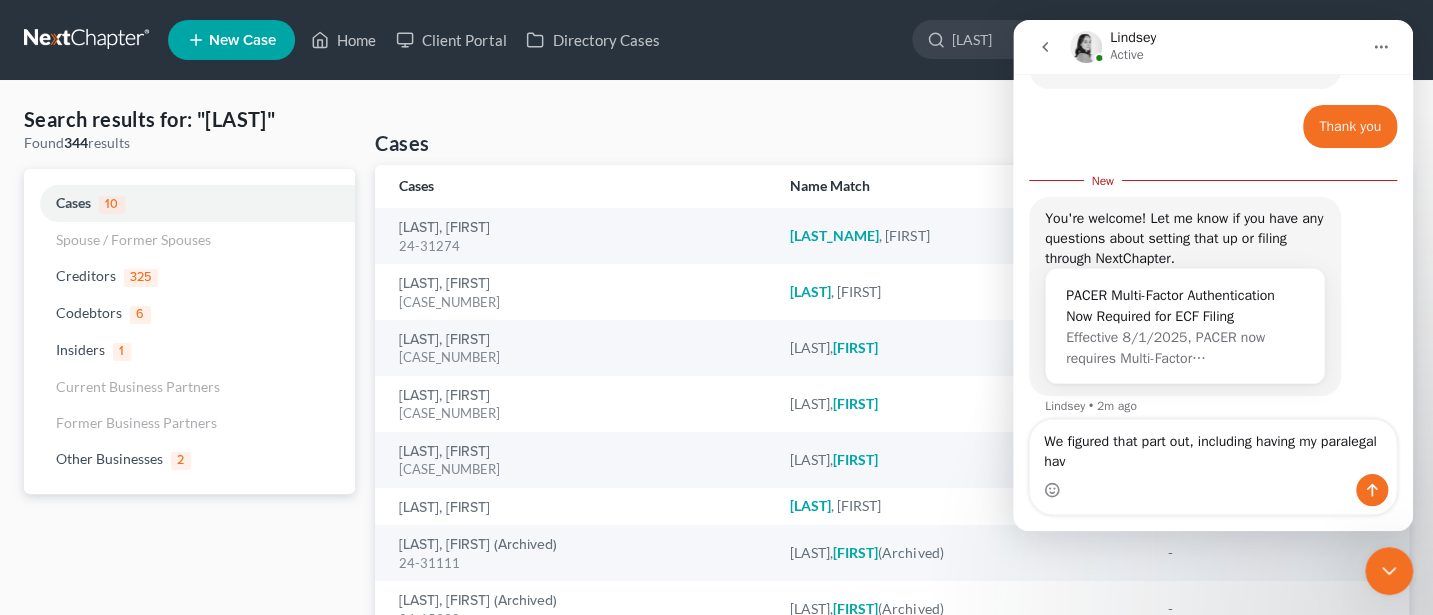 scroll, scrollTop: 904, scrollLeft: 0, axis: vertical 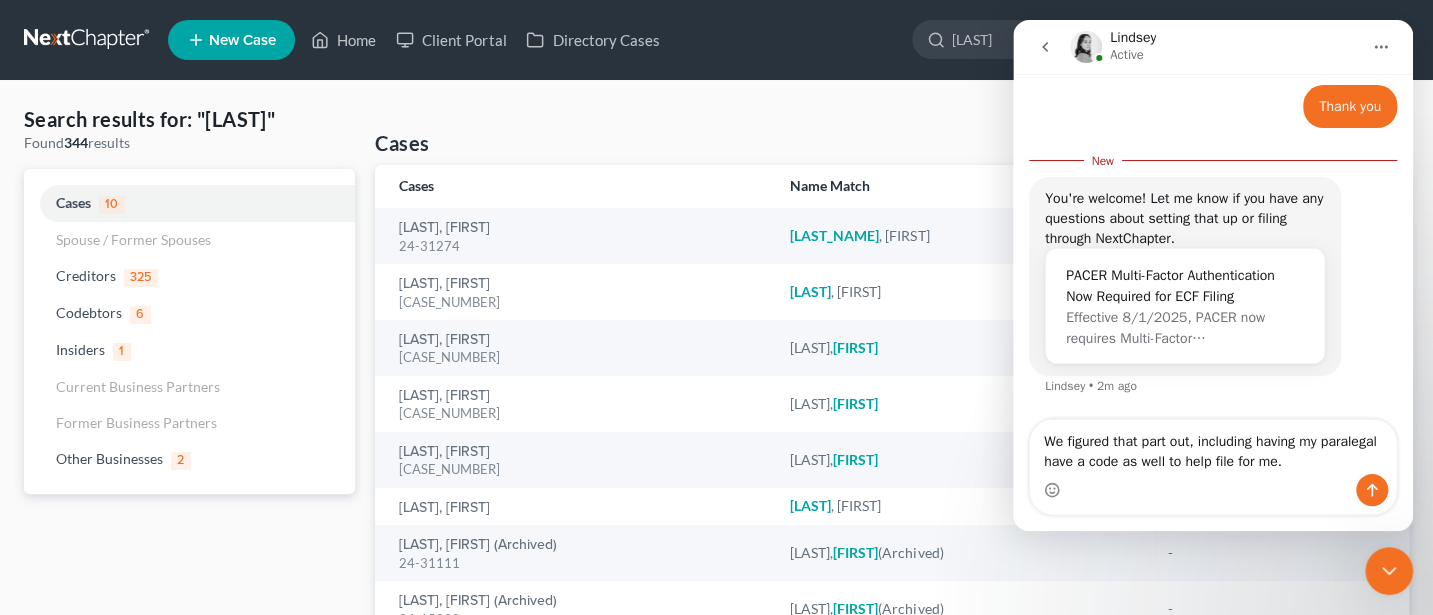 type on "We figured that part out, including having my paralegal have a code as well to help file for me." 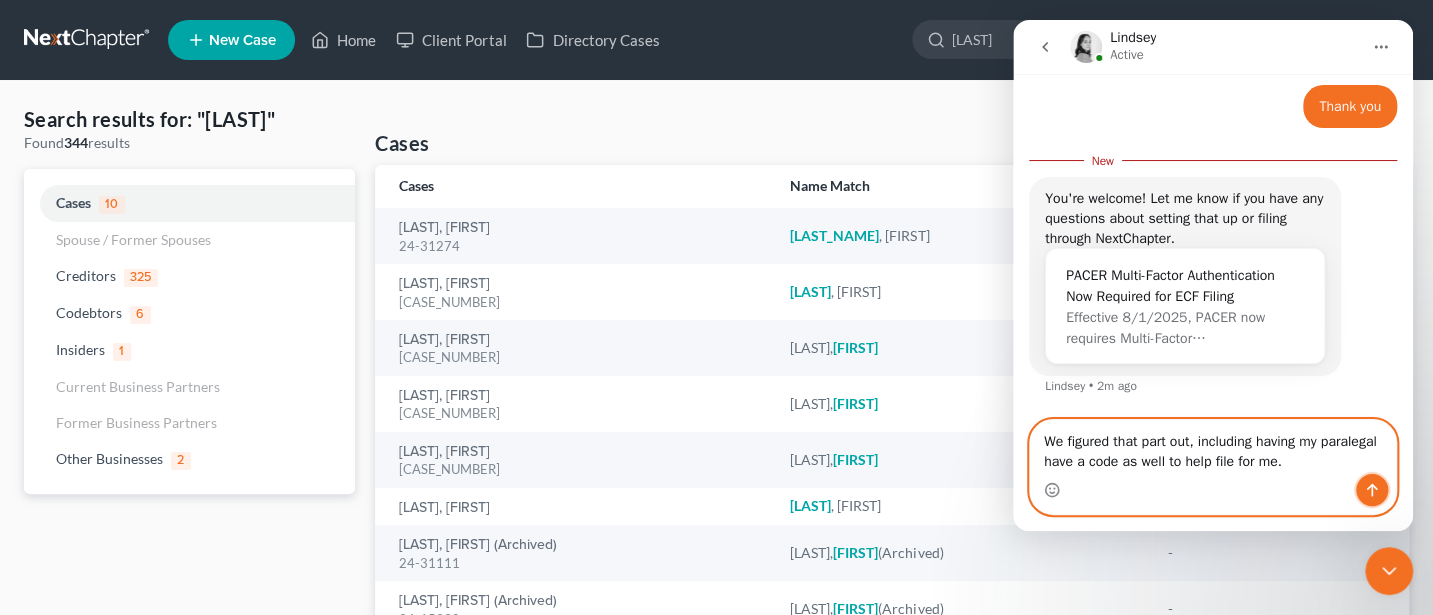 click 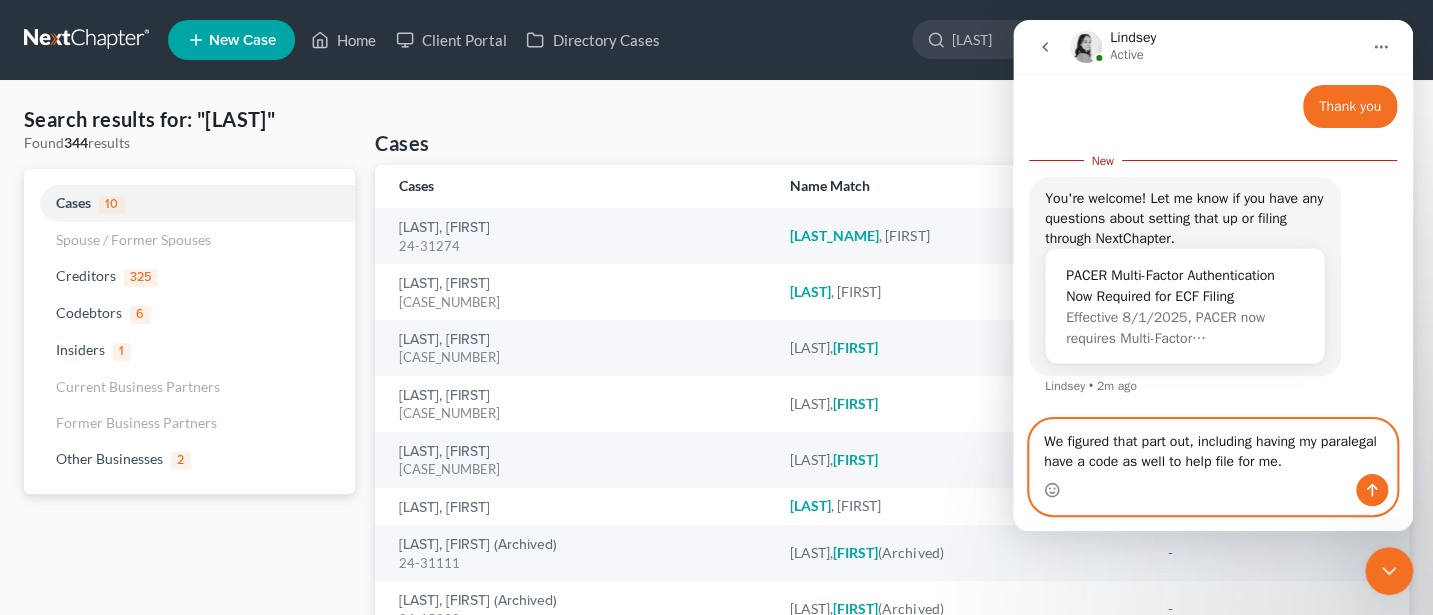 type 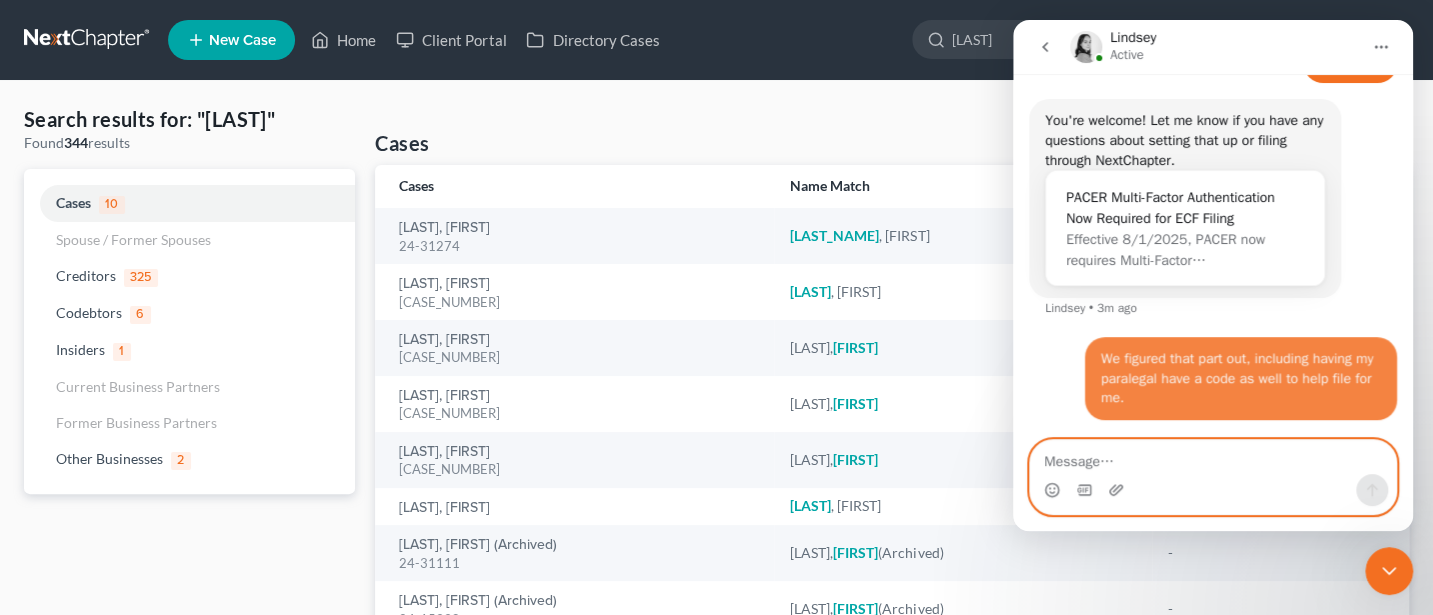 scroll, scrollTop: 950, scrollLeft: 0, axis: vertical 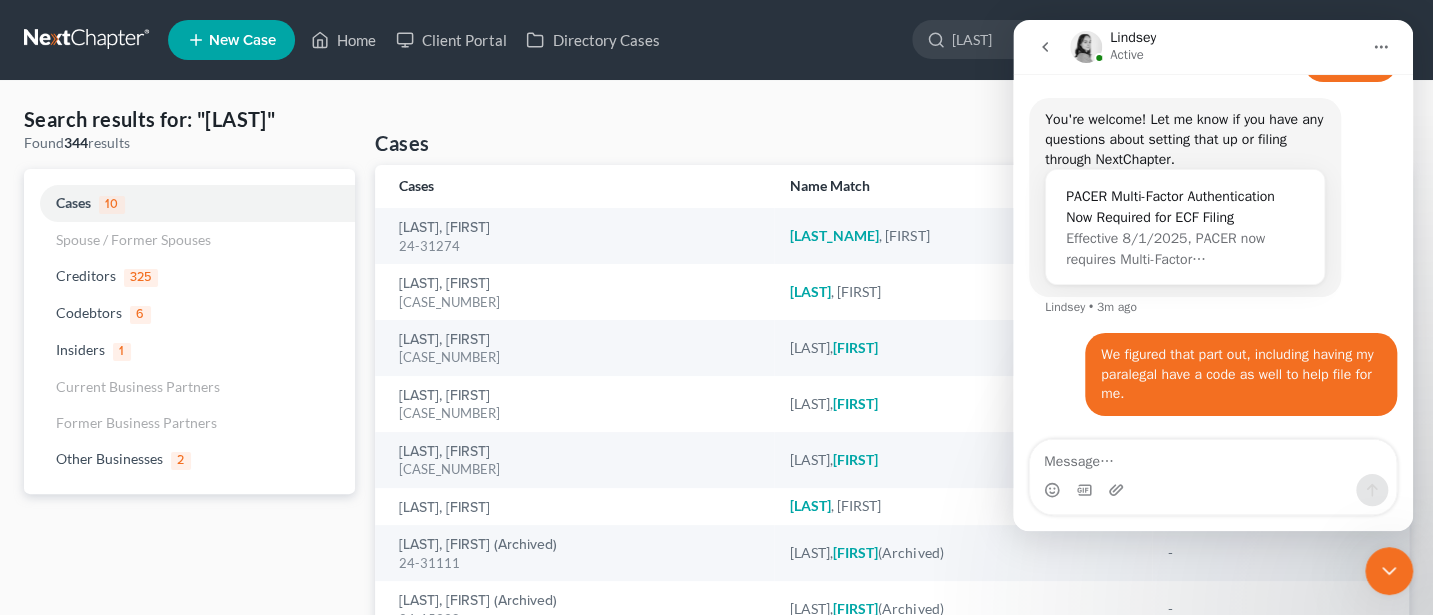click on "Search results for: "[LAST]" Found  344  results Cases 10 Spouse / Former Spouses Creditors 325 Codebtors 6 Insiders 1 Current Business Partners Former Business Partners Other Businesses 2" at bounding box center [189, 427] 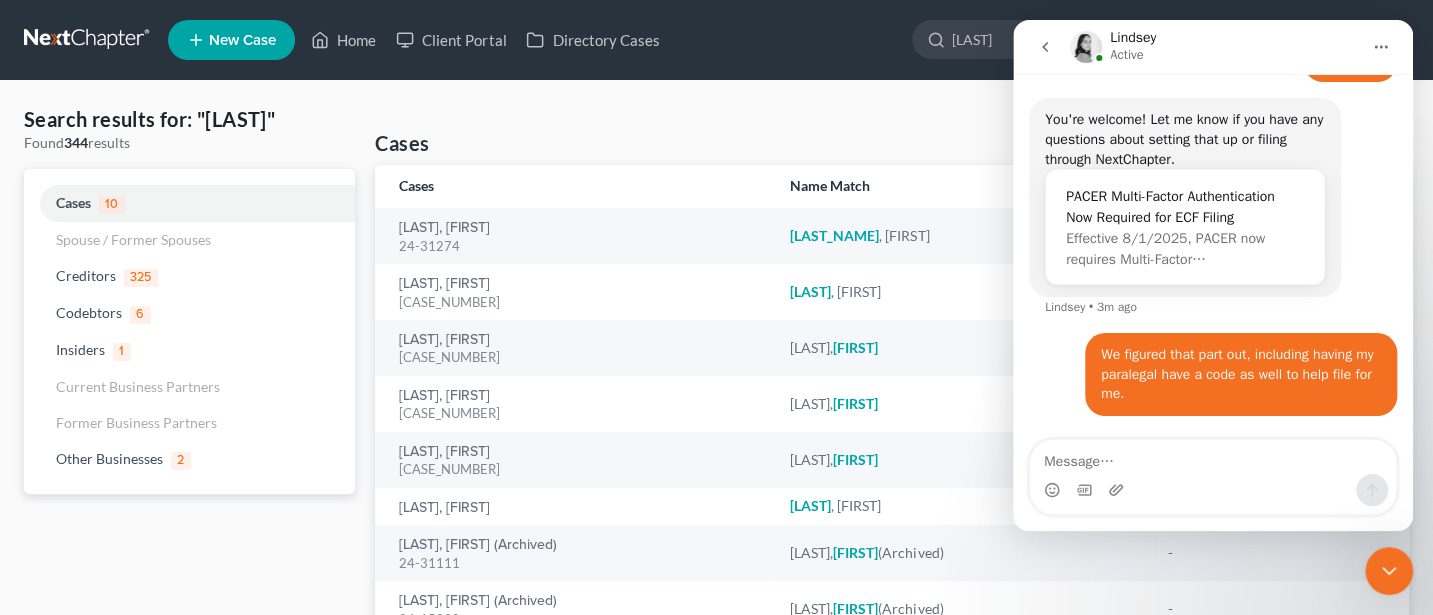 click 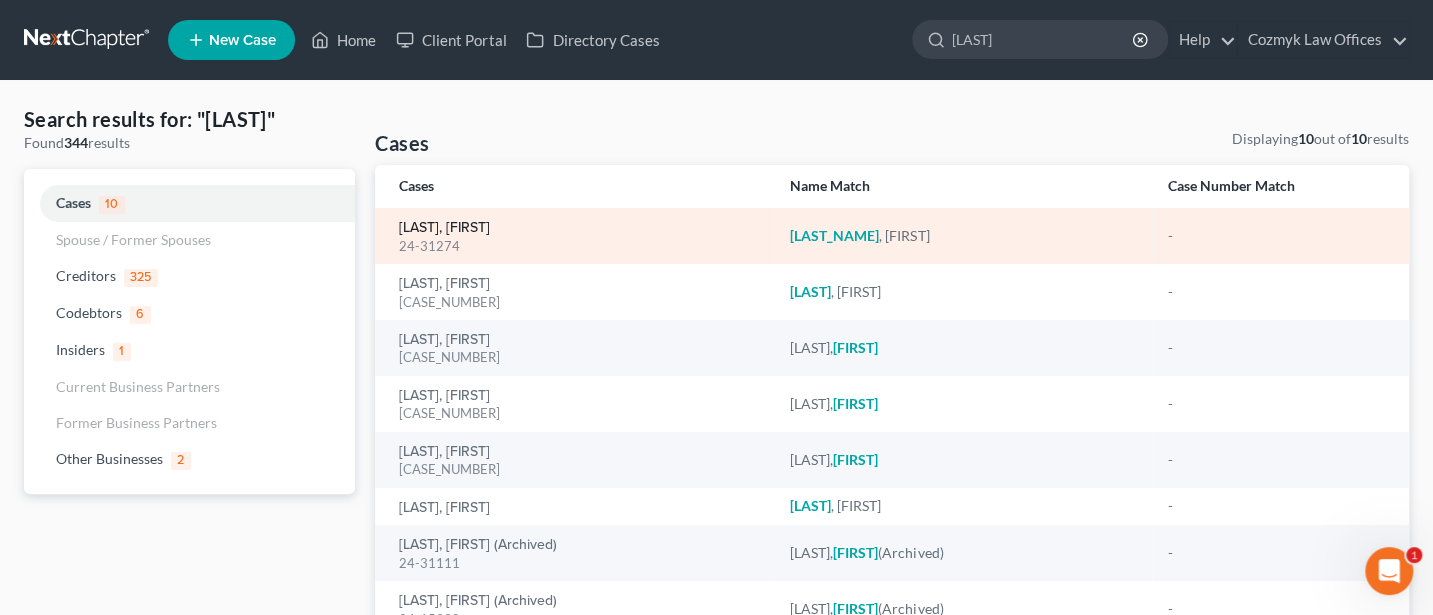 click on "[LAST], [FIRST]" at bounding box center [444, 228] 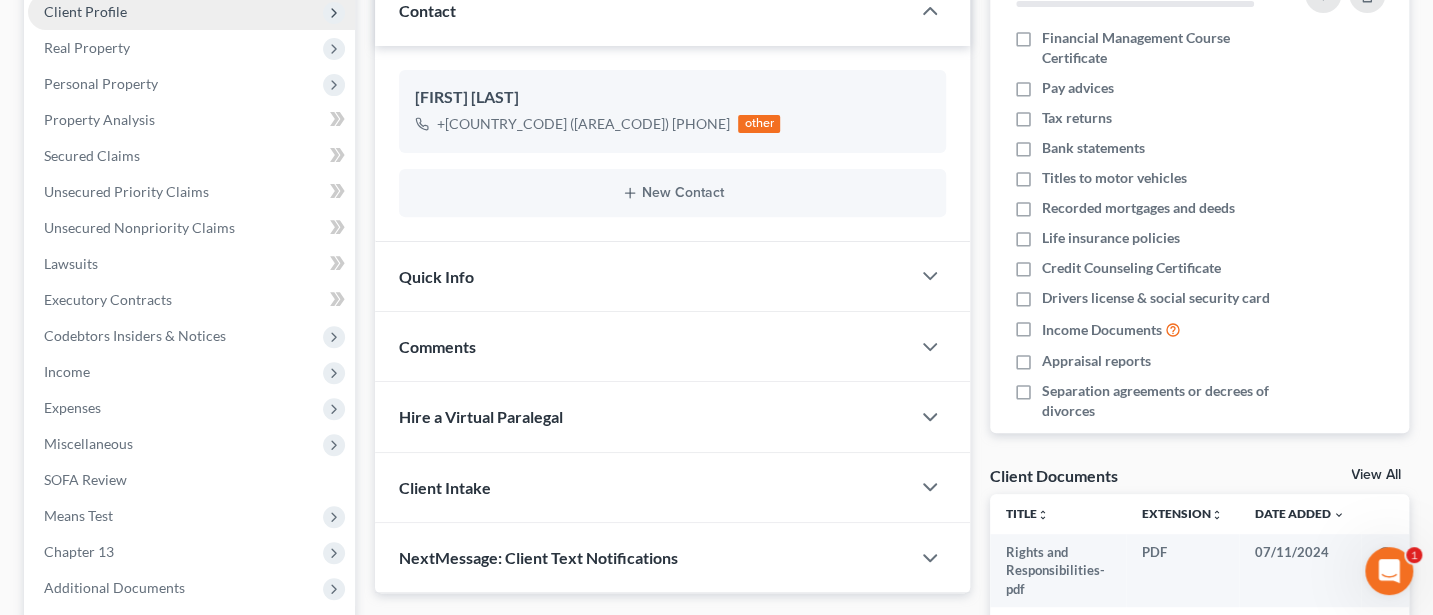 scroll, scrollTop: 482, scrollLeft: 0, axis: vertical 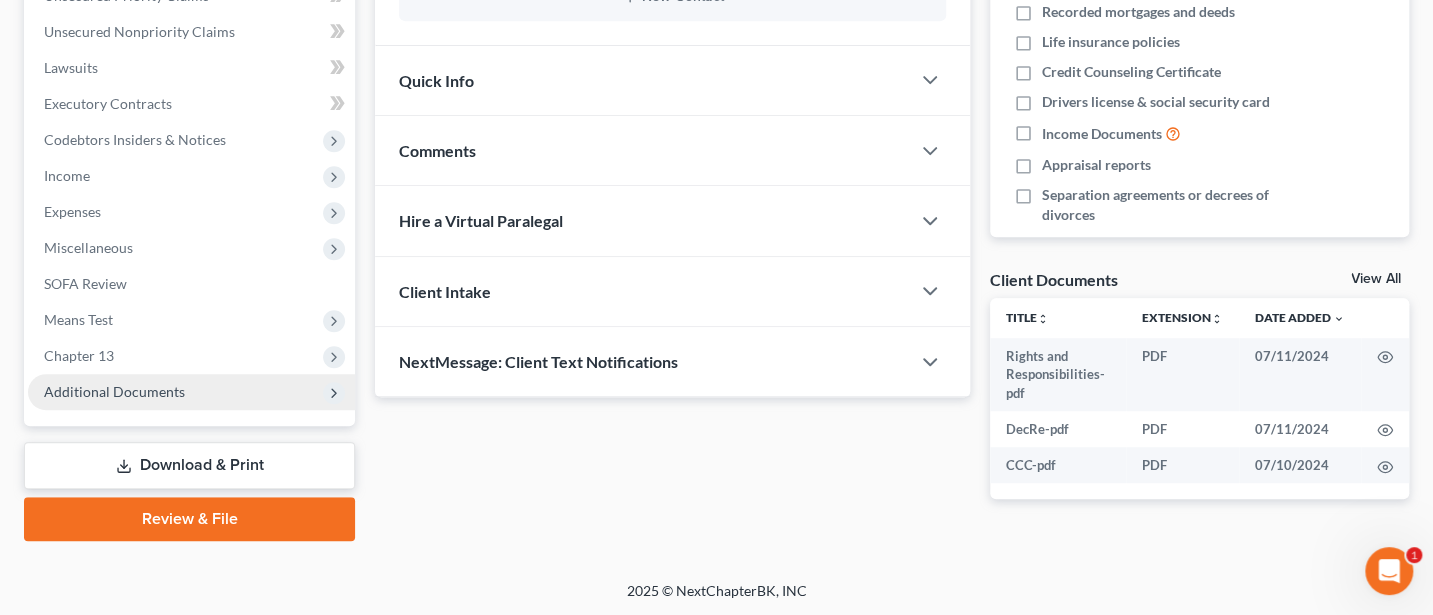 click on "Additional Documents" at bounding box center [114, 391] 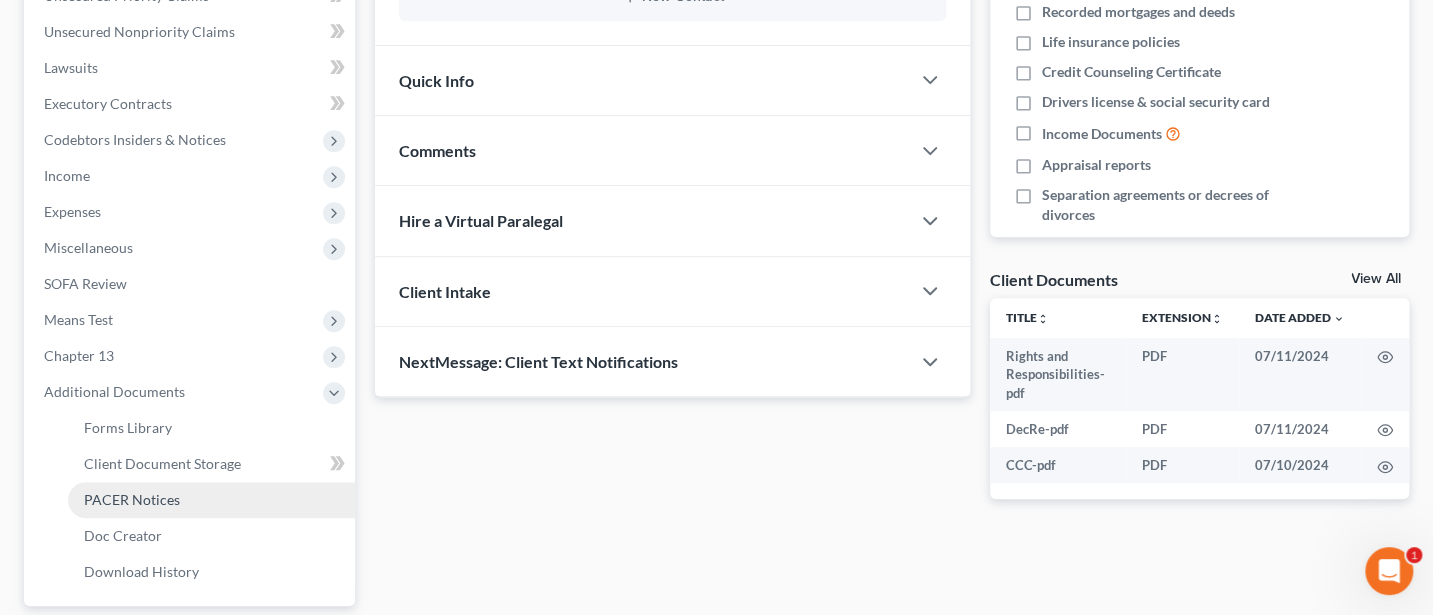 click on "PACER Notices" at bounding box center [132, 499] 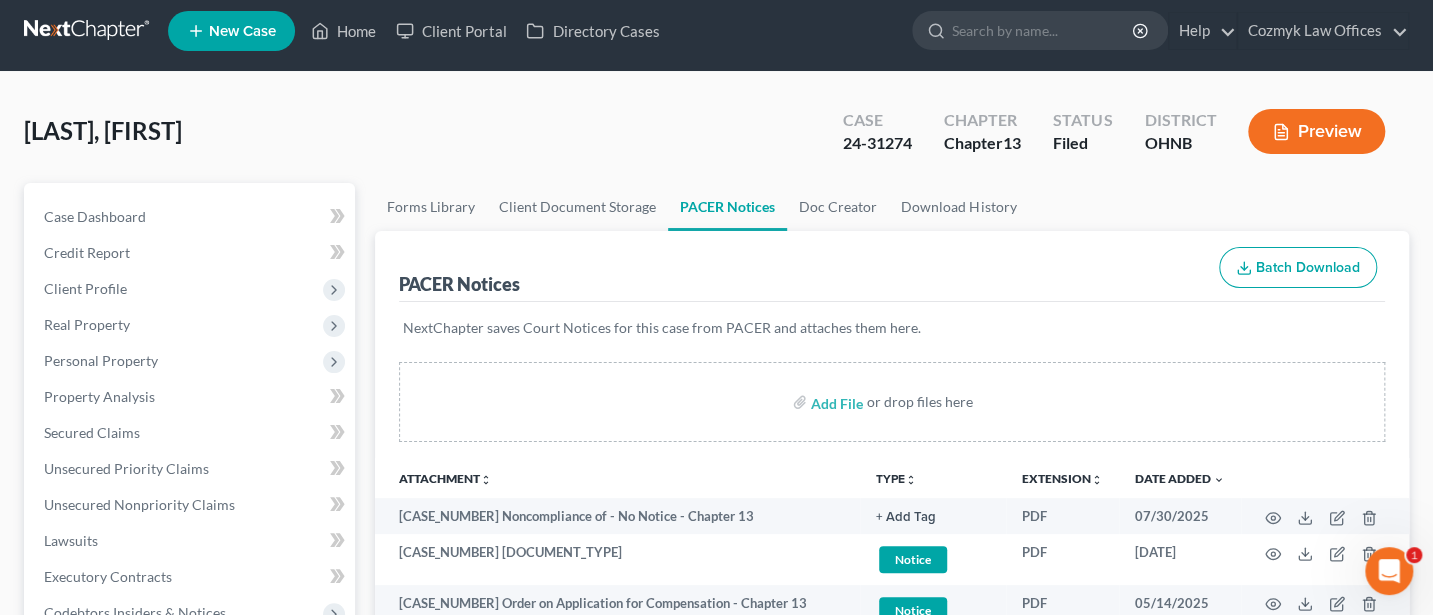 scroll, scrollTop: 0, scrollLeft: 0, axis: both 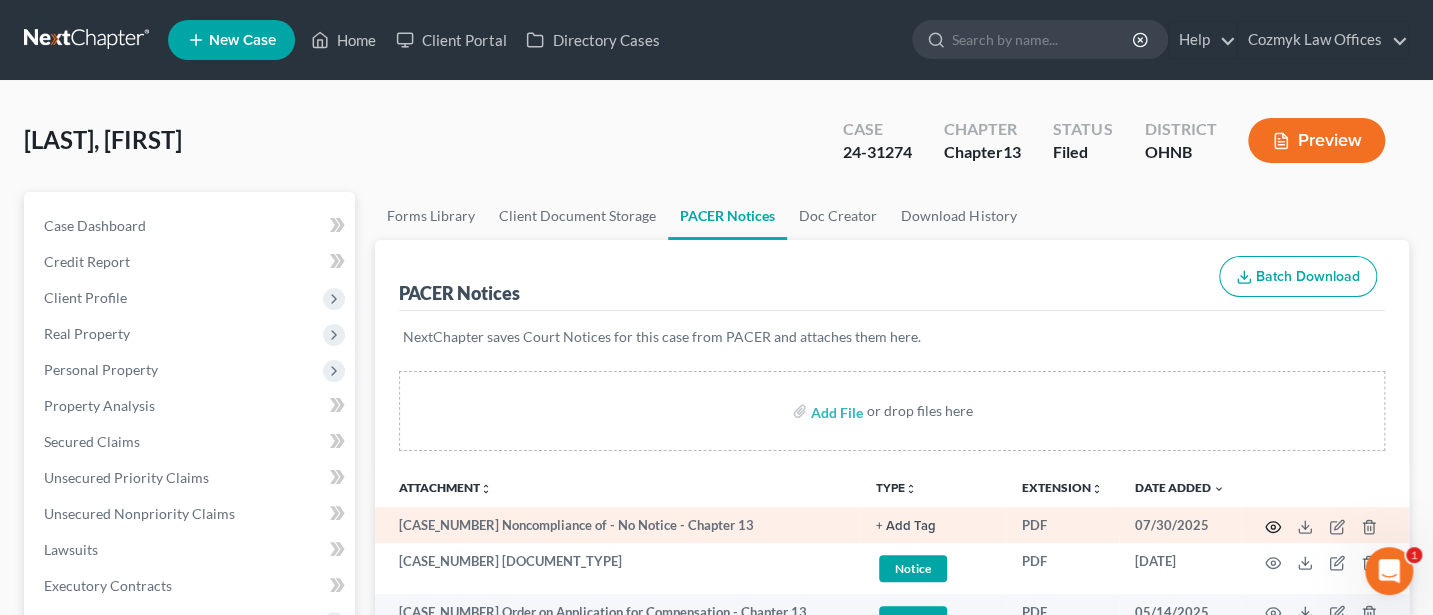 click 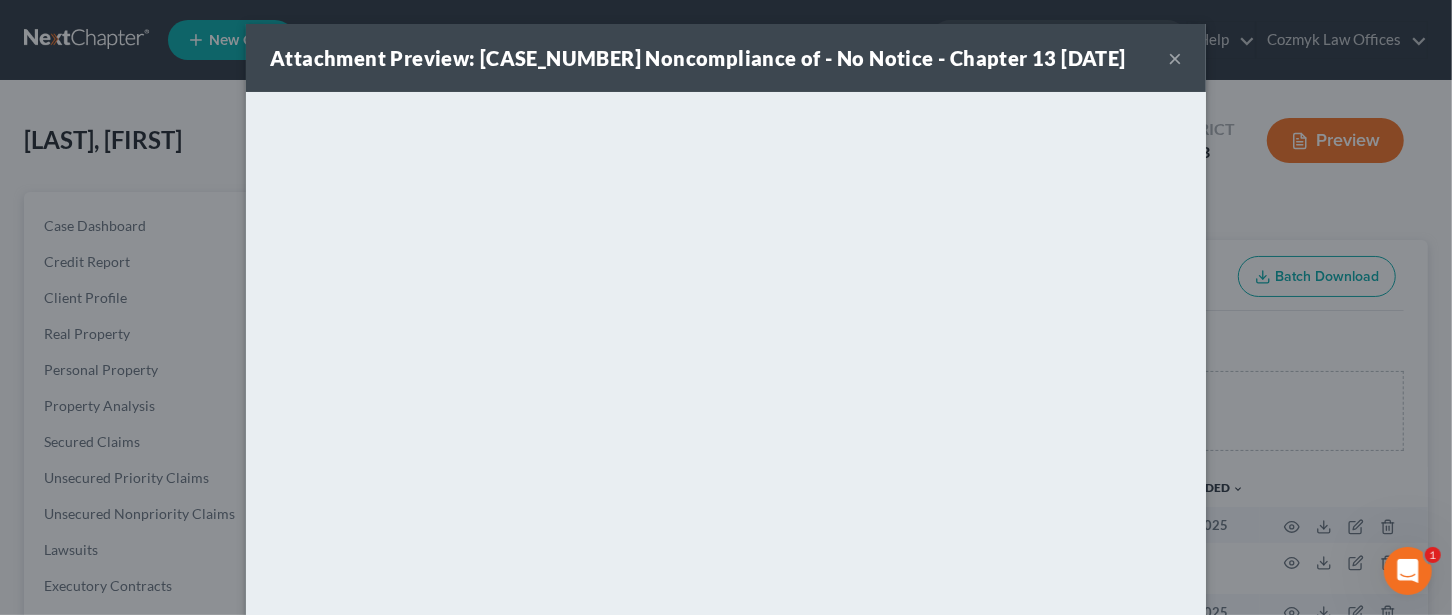 click on "×" at bounding box center (1175, 58) 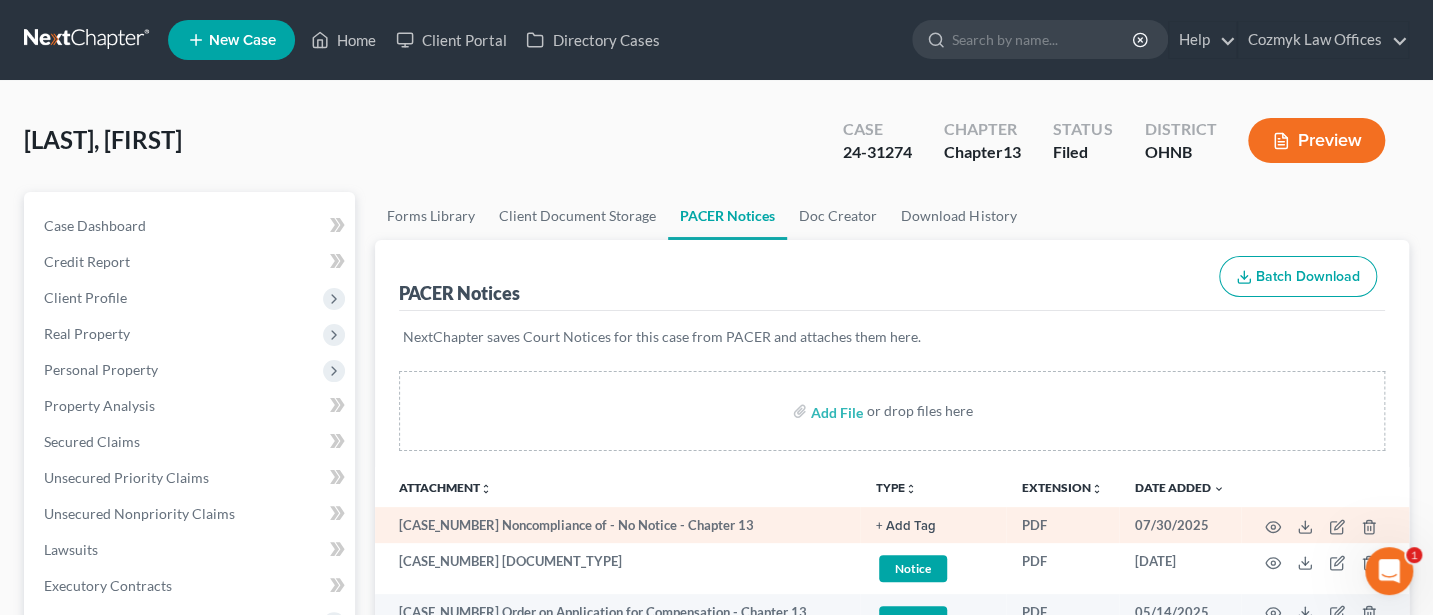 click on "+ Add Tag" at bounding box center (906, 526) 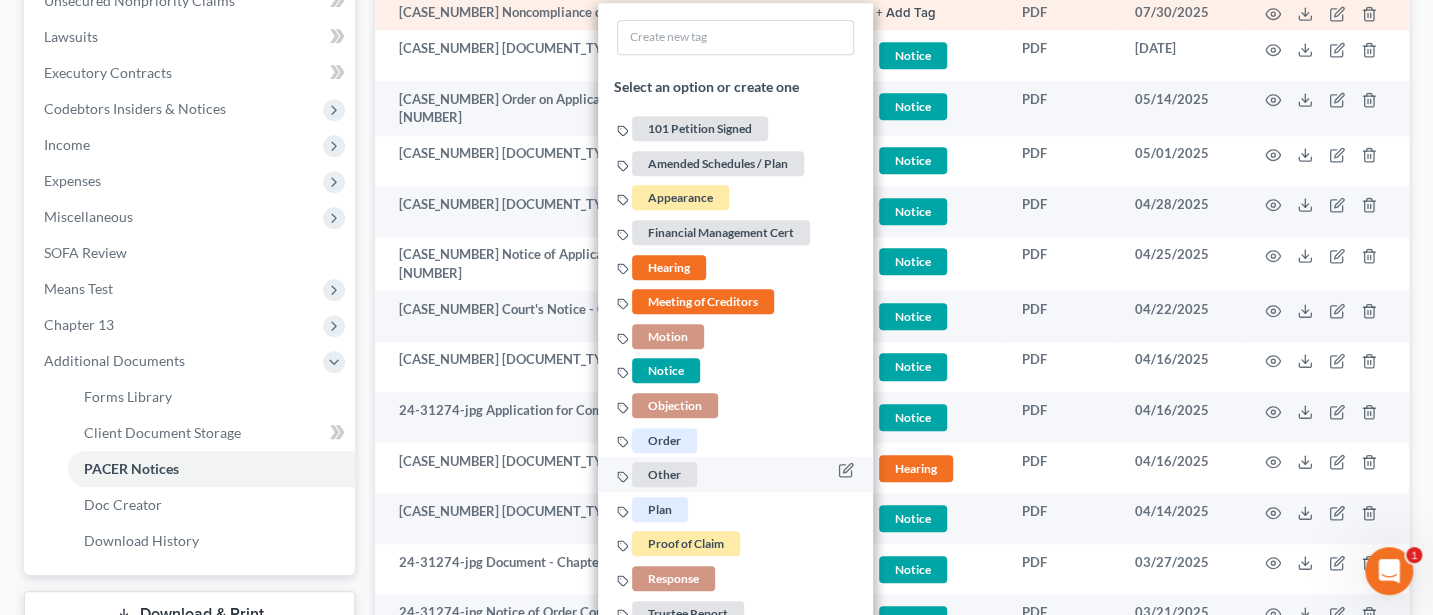 scroll, scrollTop: 533, scrollLeft: 0, axis: vertical 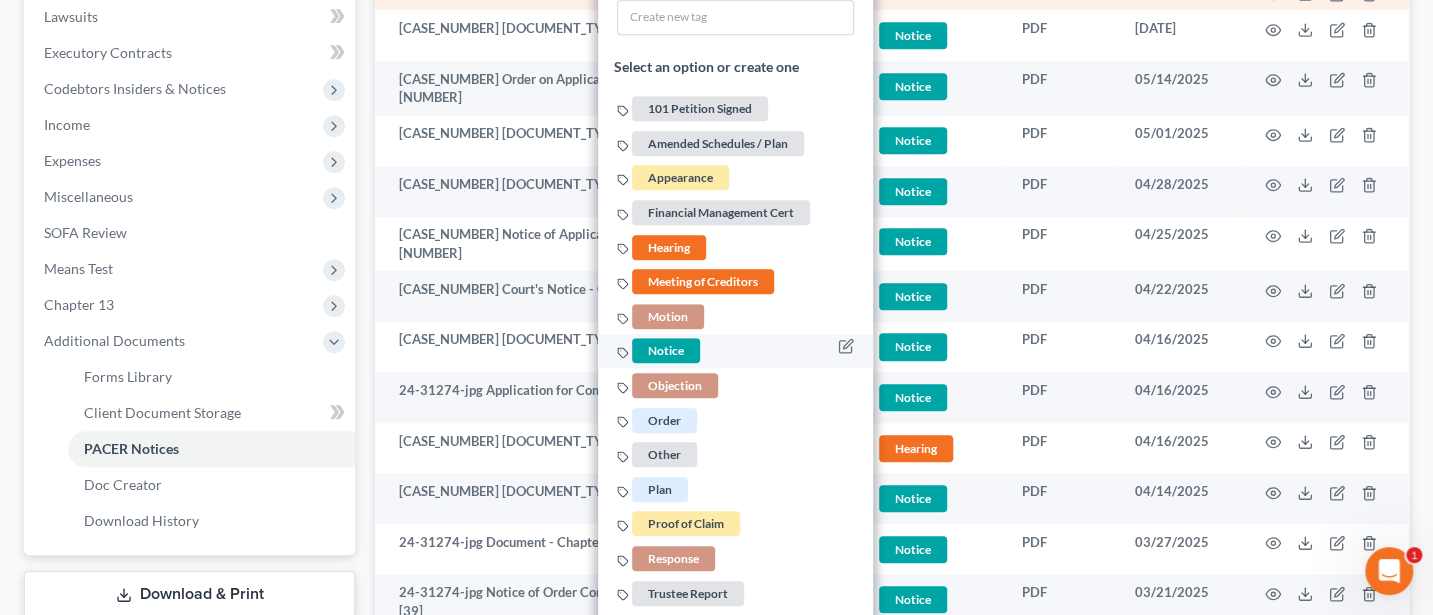 click on "Notice" at bounding box center [666, 350] 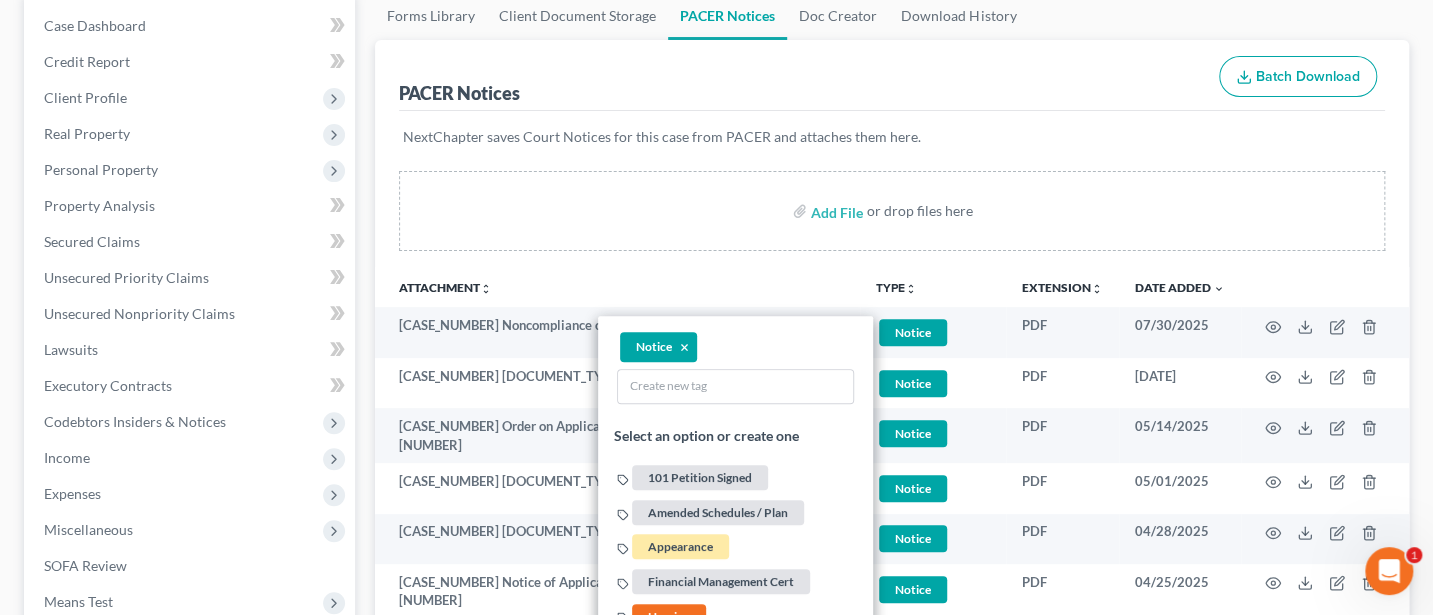 scroll, scrollTop: 0, scrollLeft: 0, axis: both 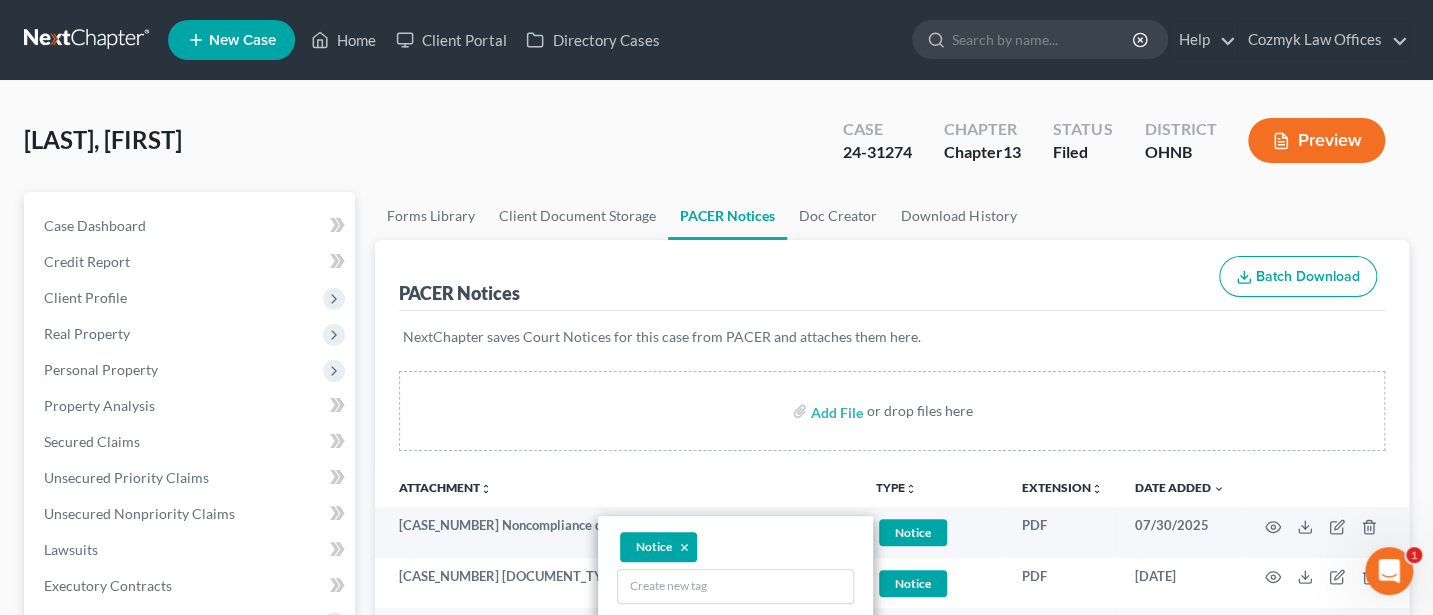 click on "NextChapter saves Court Notices for this case from PACER and attaches them here." at bounding box center (892, 337) 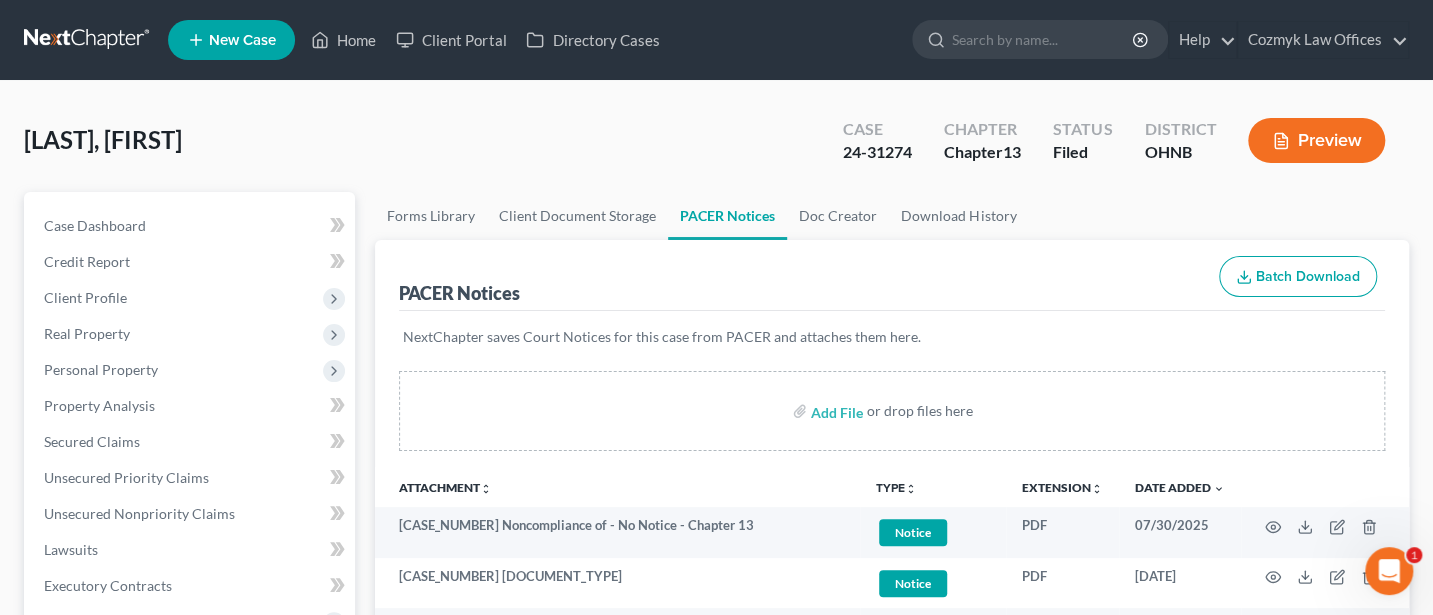 scroll, scrollTop: 2, scrollLeft: 0, axis: vertical 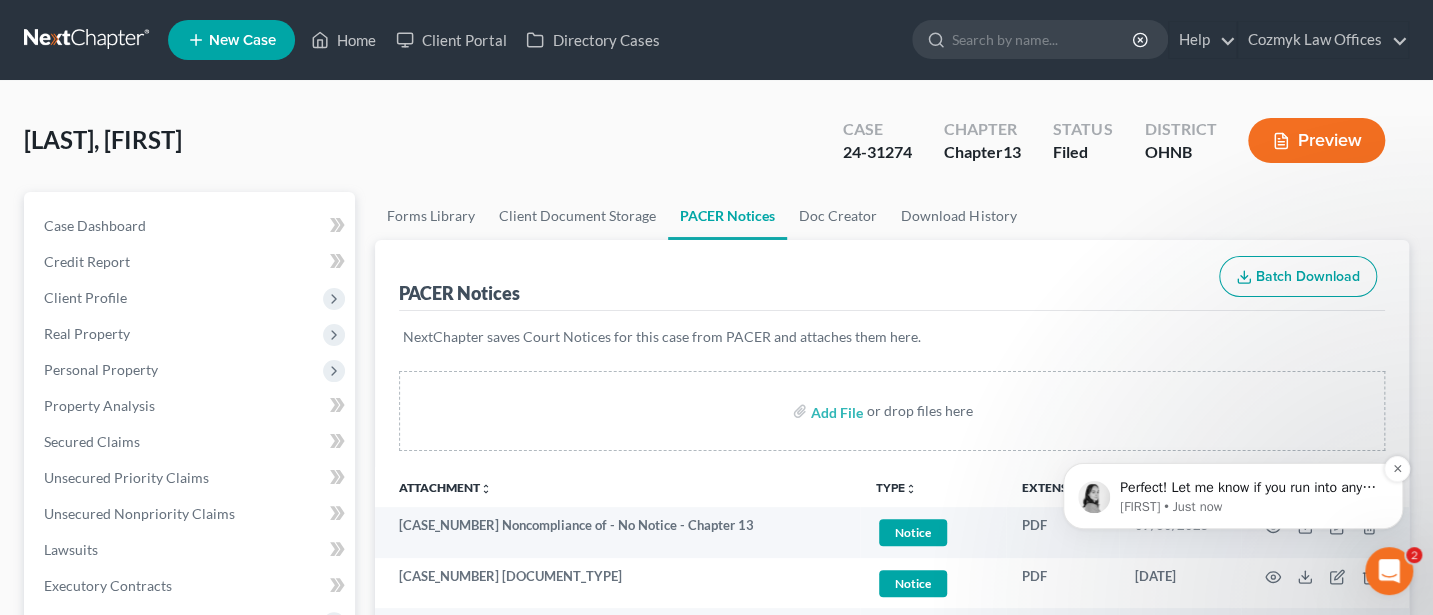 click on "Perfect! Let me know if you run into any issues in the future with MFA/ filing and we are happy to assist. Unfortunately, it is something that PACER is requiring all users enroll in by the end of 2025." at bounding box center [1249, 488] 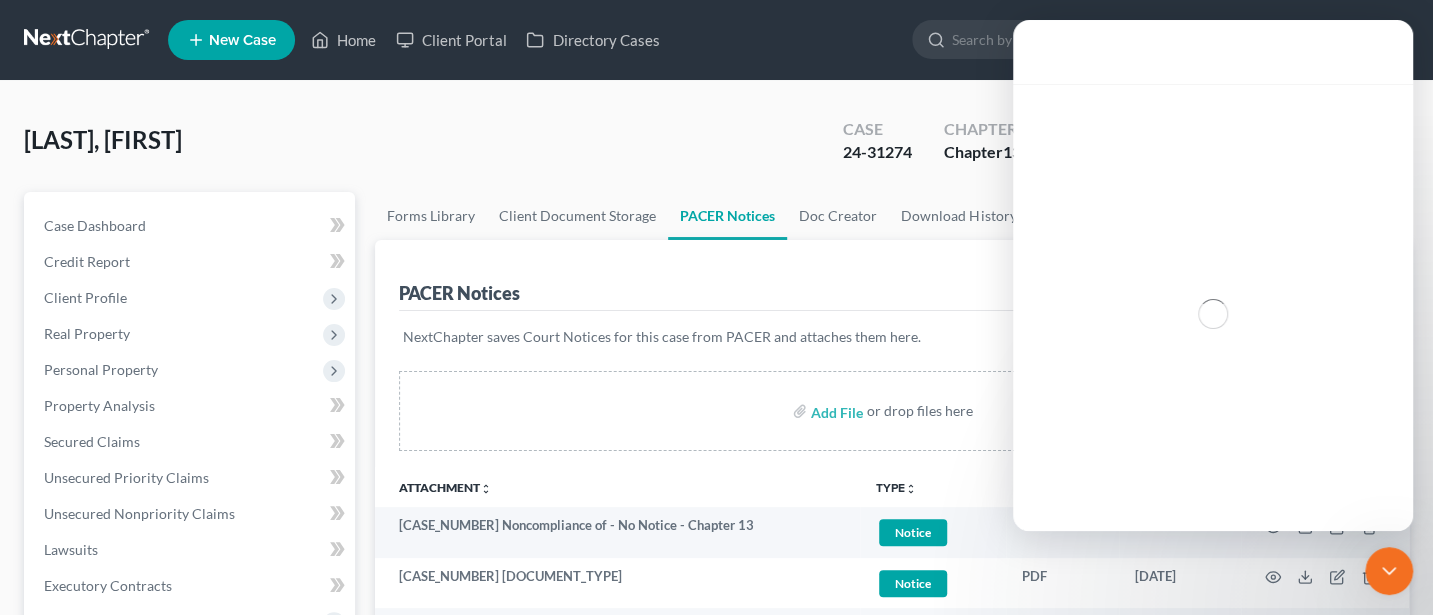scroll, scrollTop: 3, scrollLeft: 0, axis: vertical 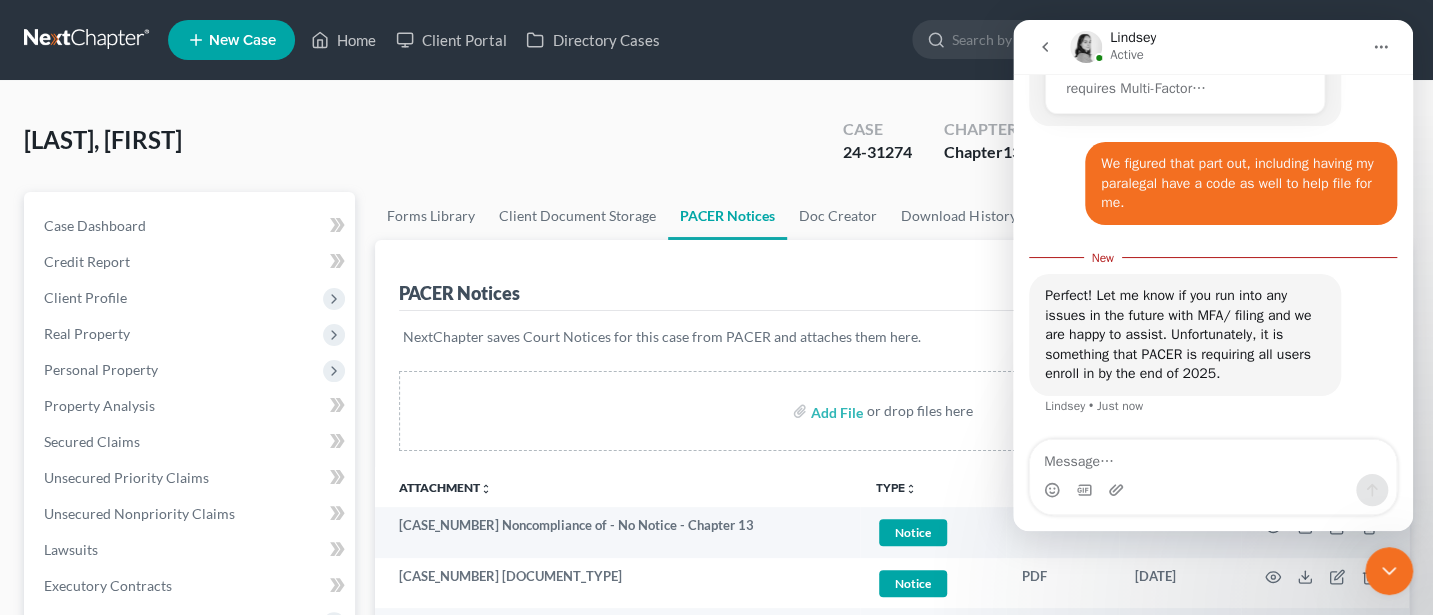 click 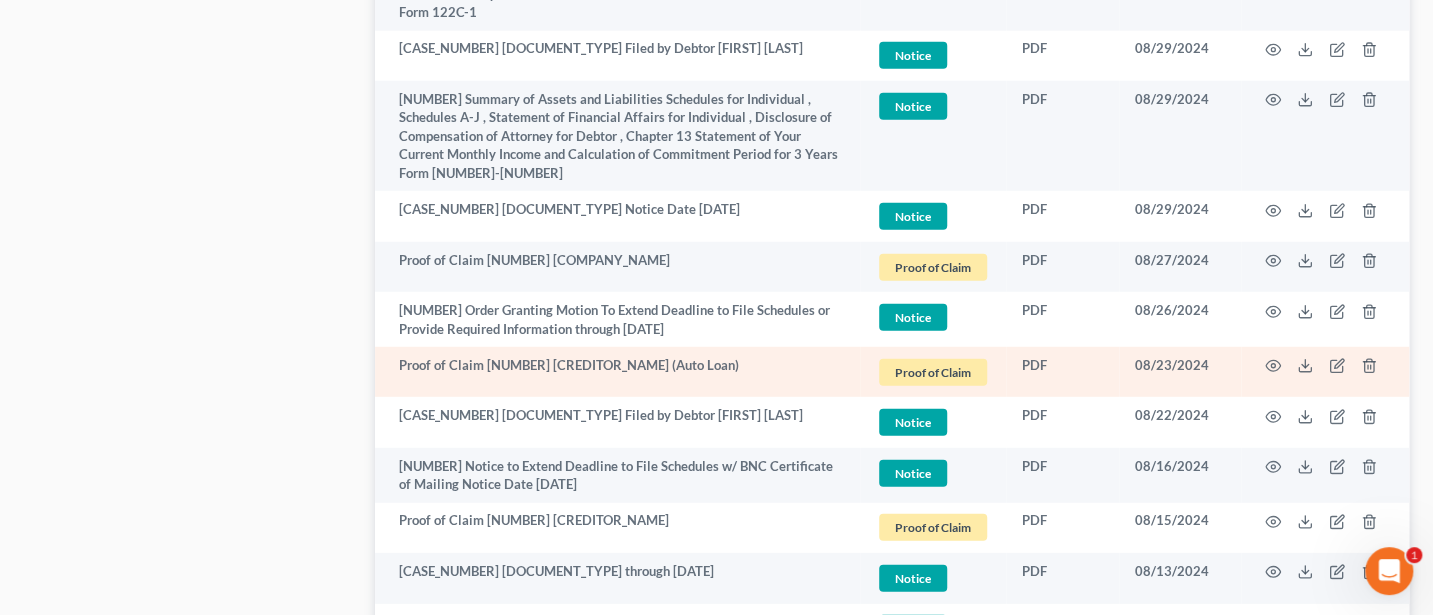 scroll, scrollTop: 2933, scrollLeft: 0, axis: vertical 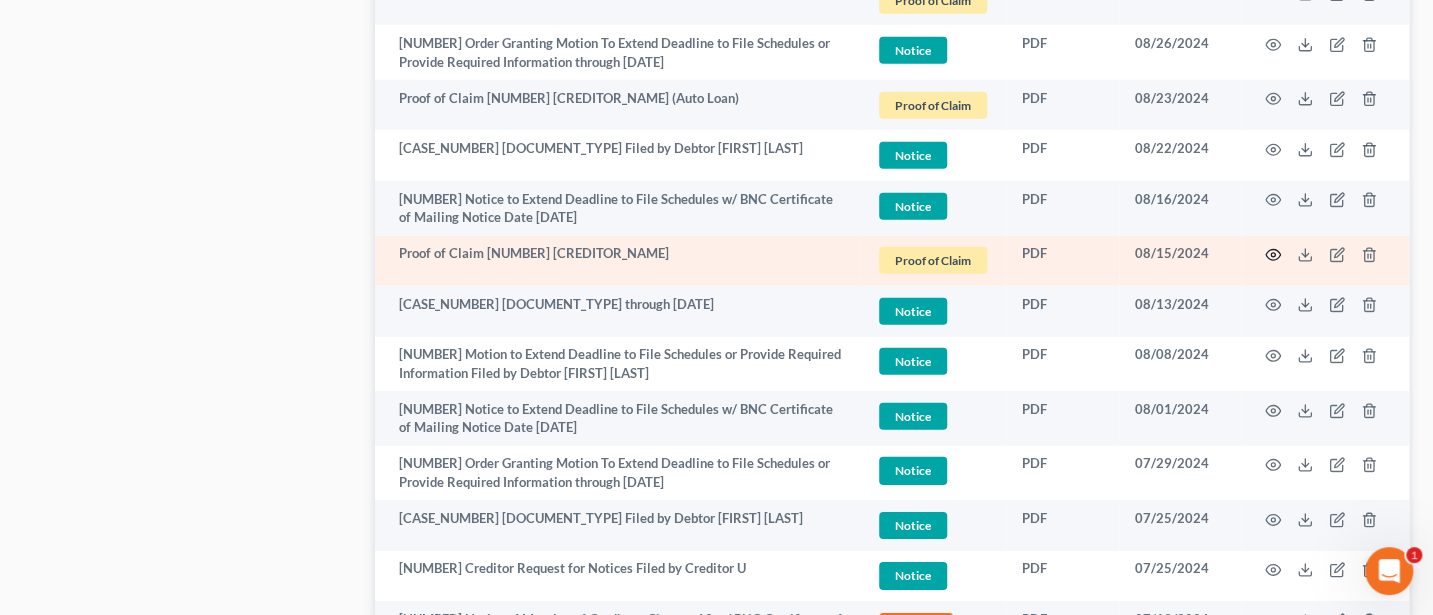 click 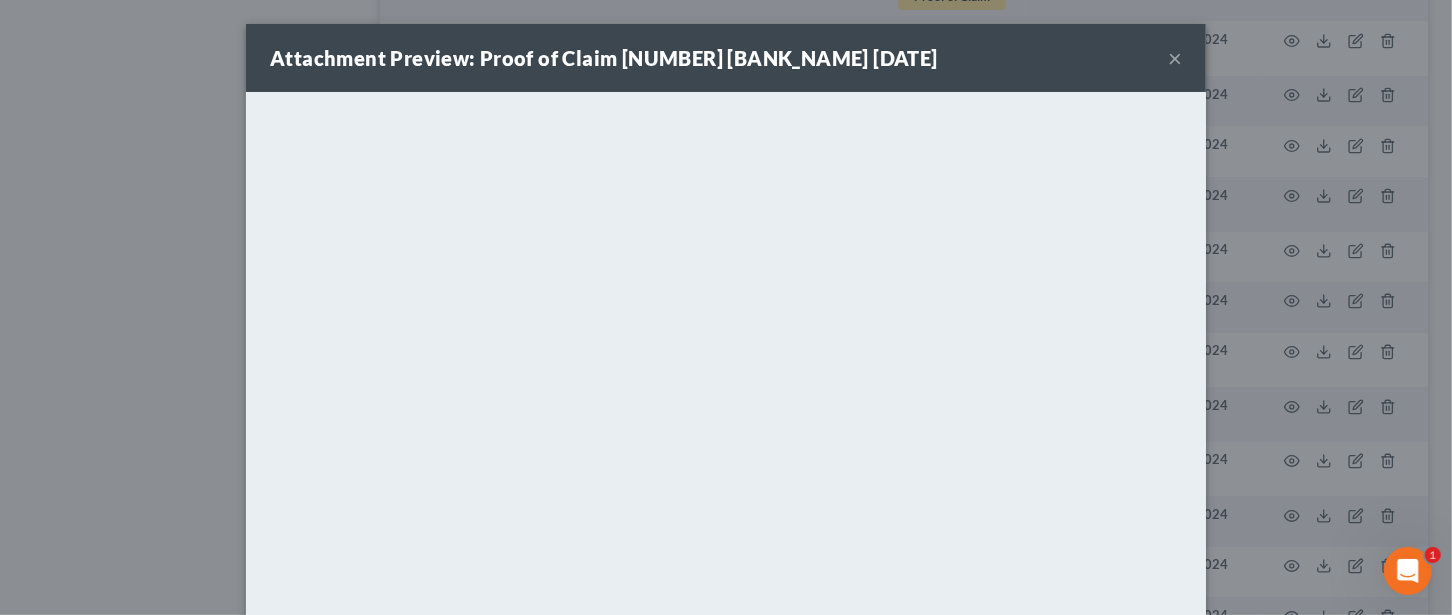 click on "×" at bounding box center [1175, 58] 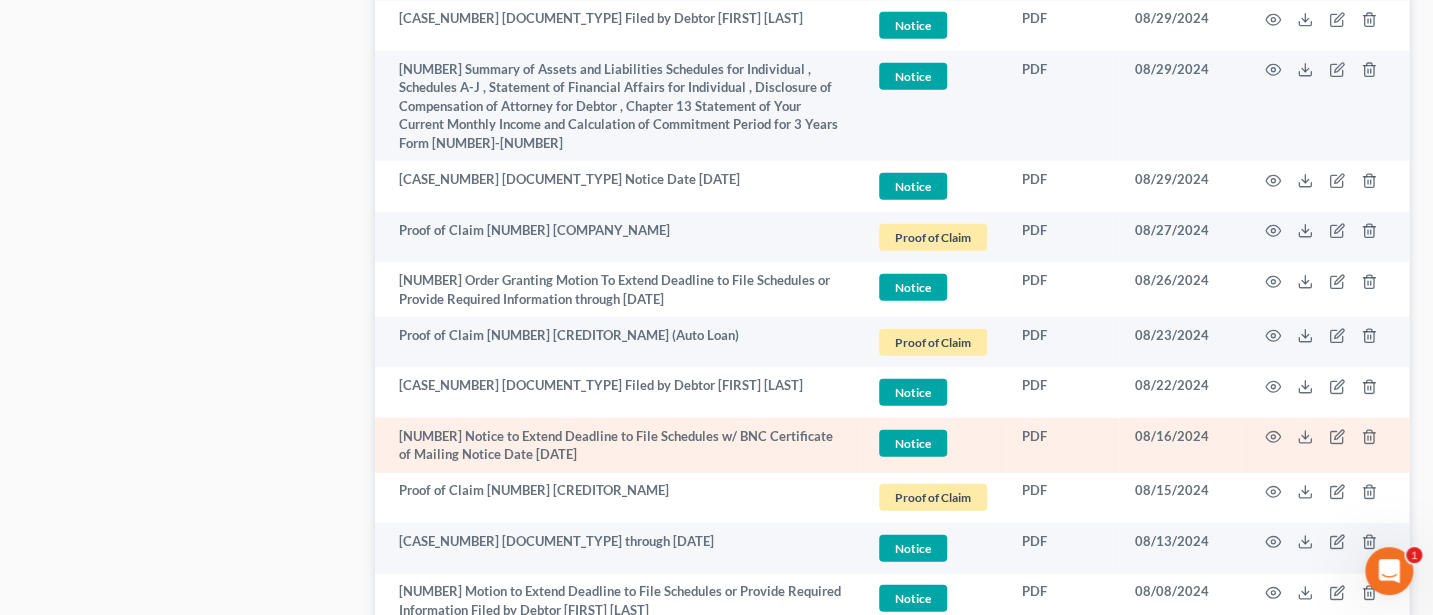 scroll, scrollTop: 2666, scrollLeft: 0, axis: vertical 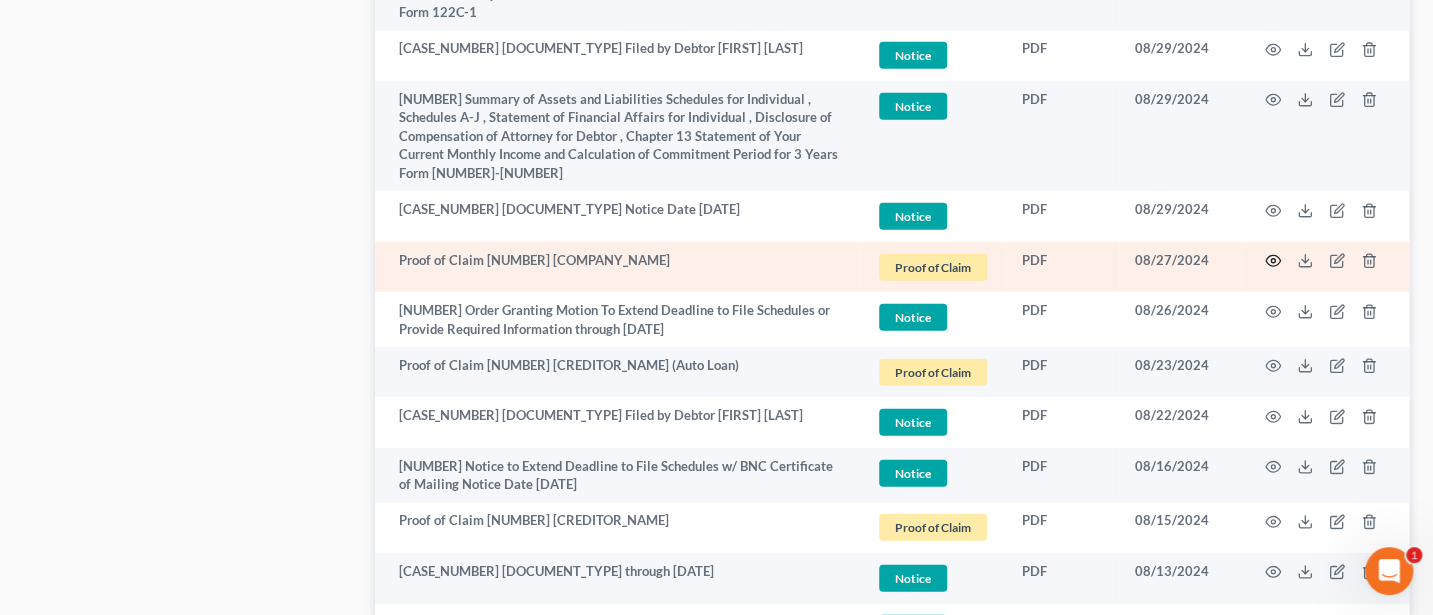 click 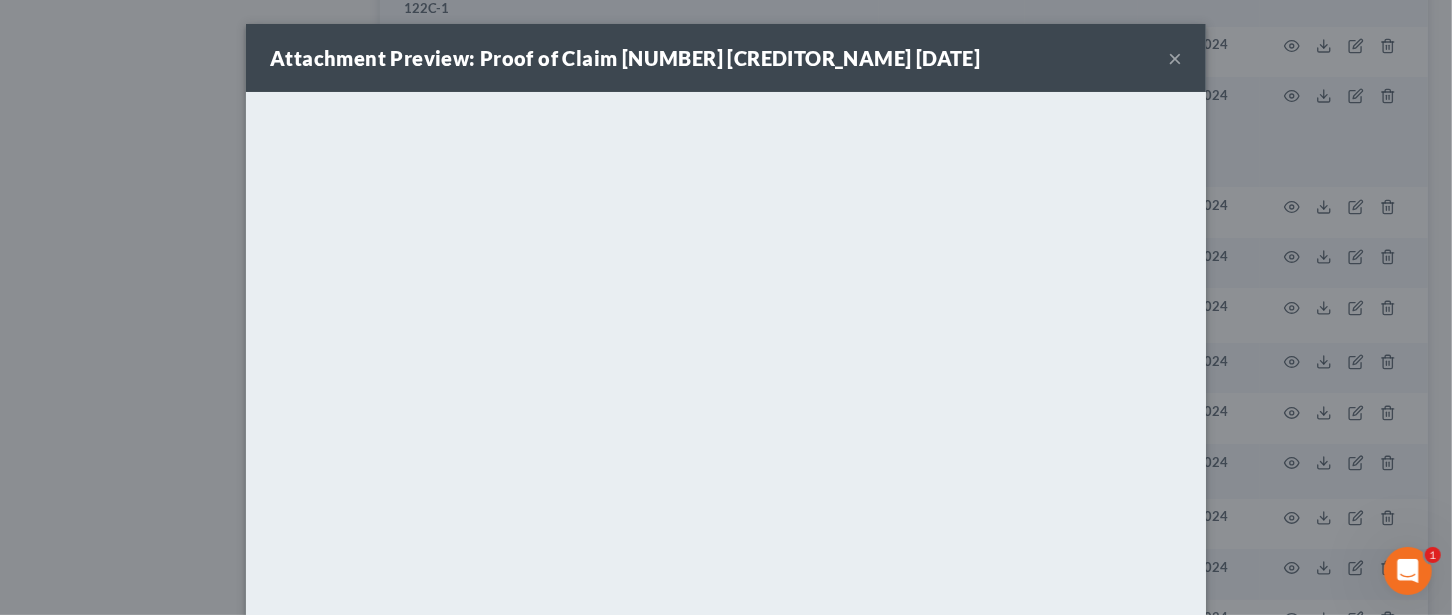 click on "×" at bounding box center [1175, 58] 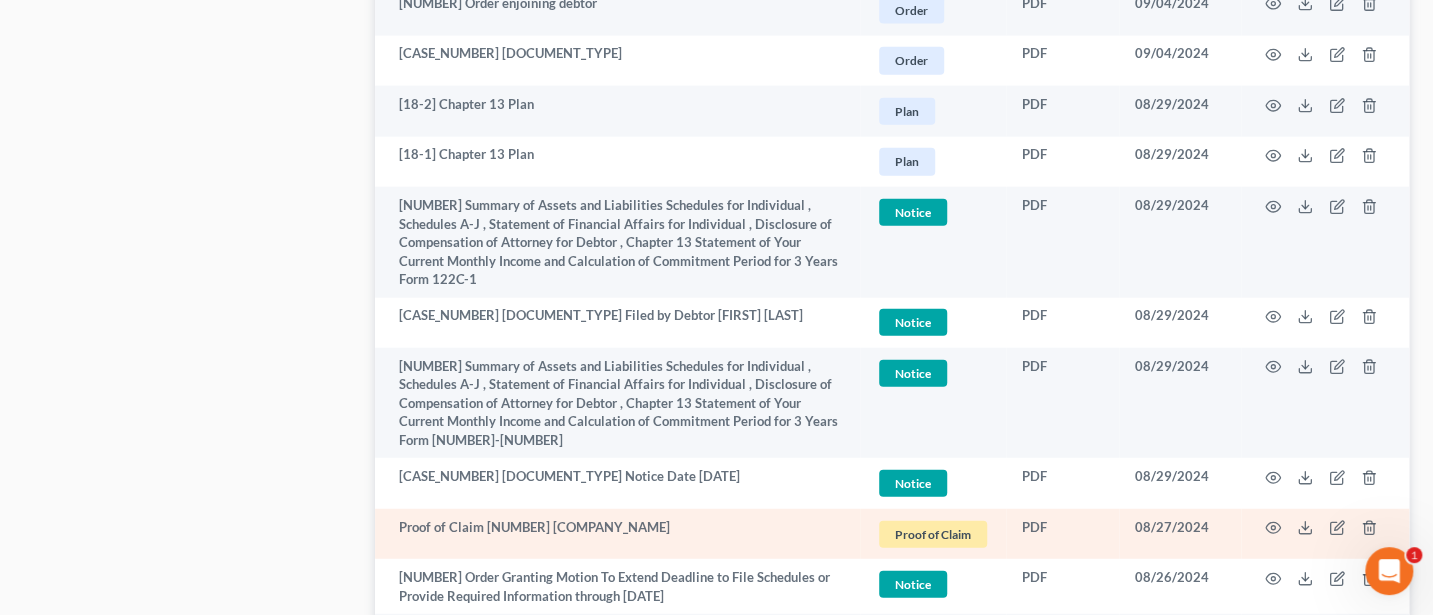 scroll, scrollTop: 2133, scrollLeft: 0, axis: vertical 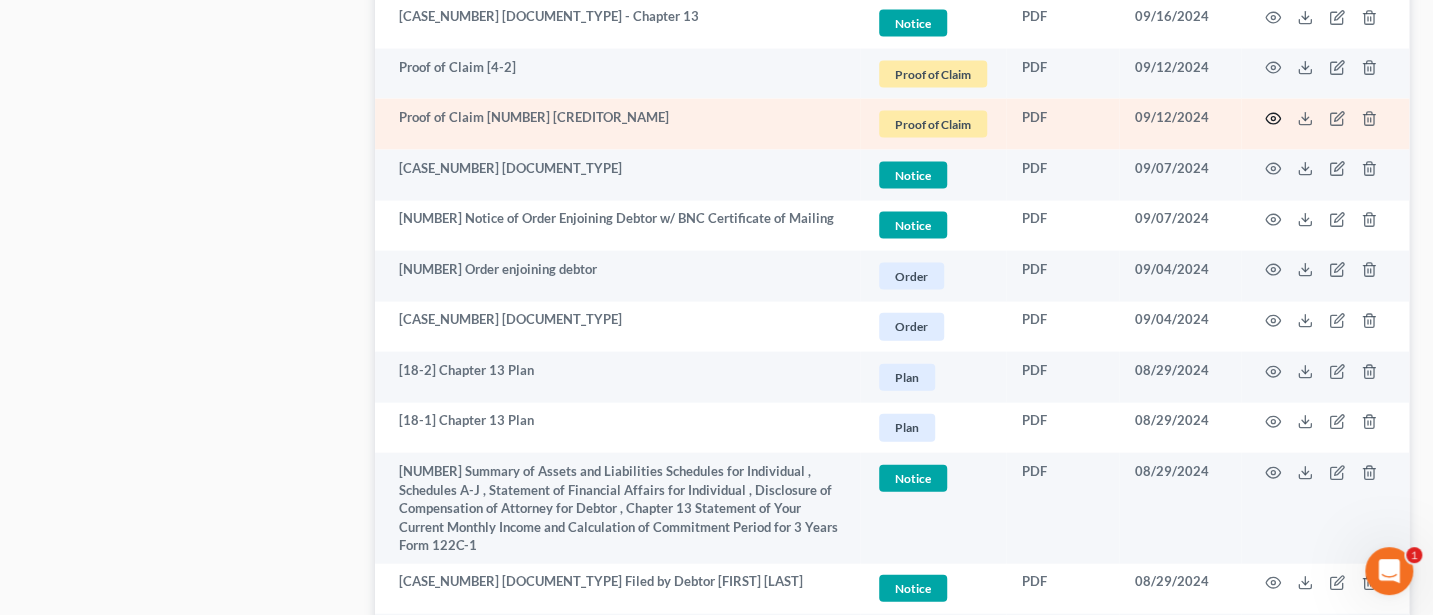click 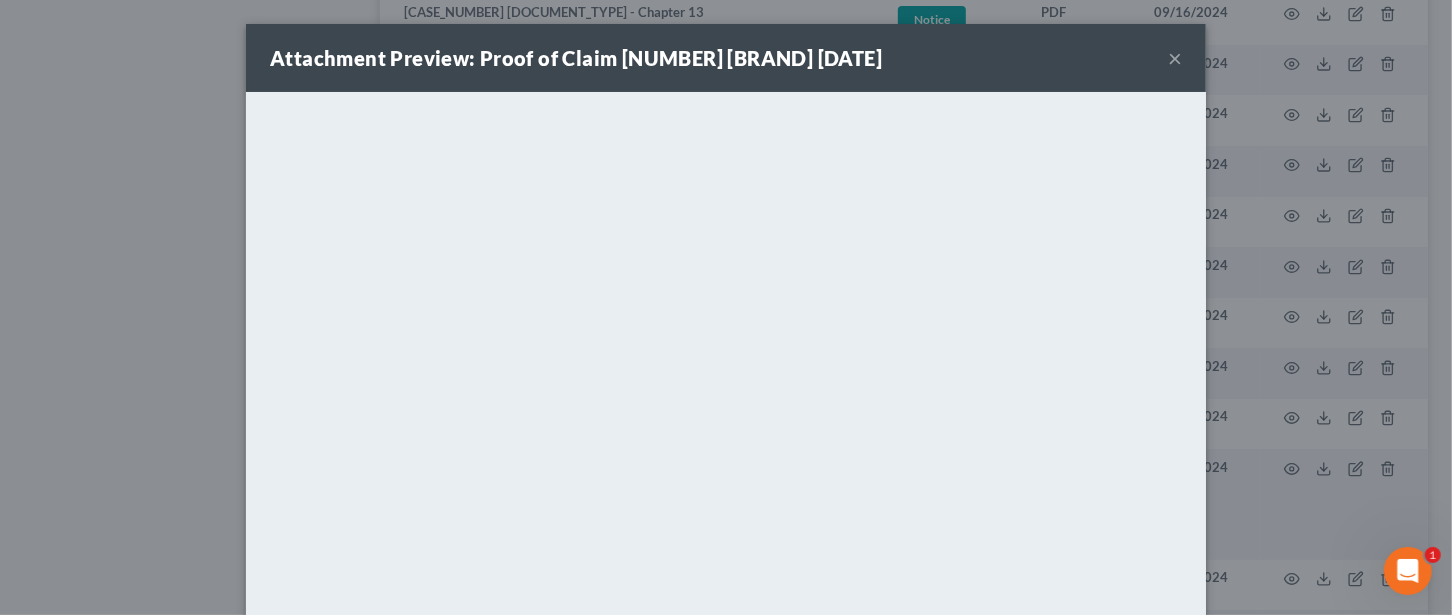 click on "×" at bounding box center [1175, 58] 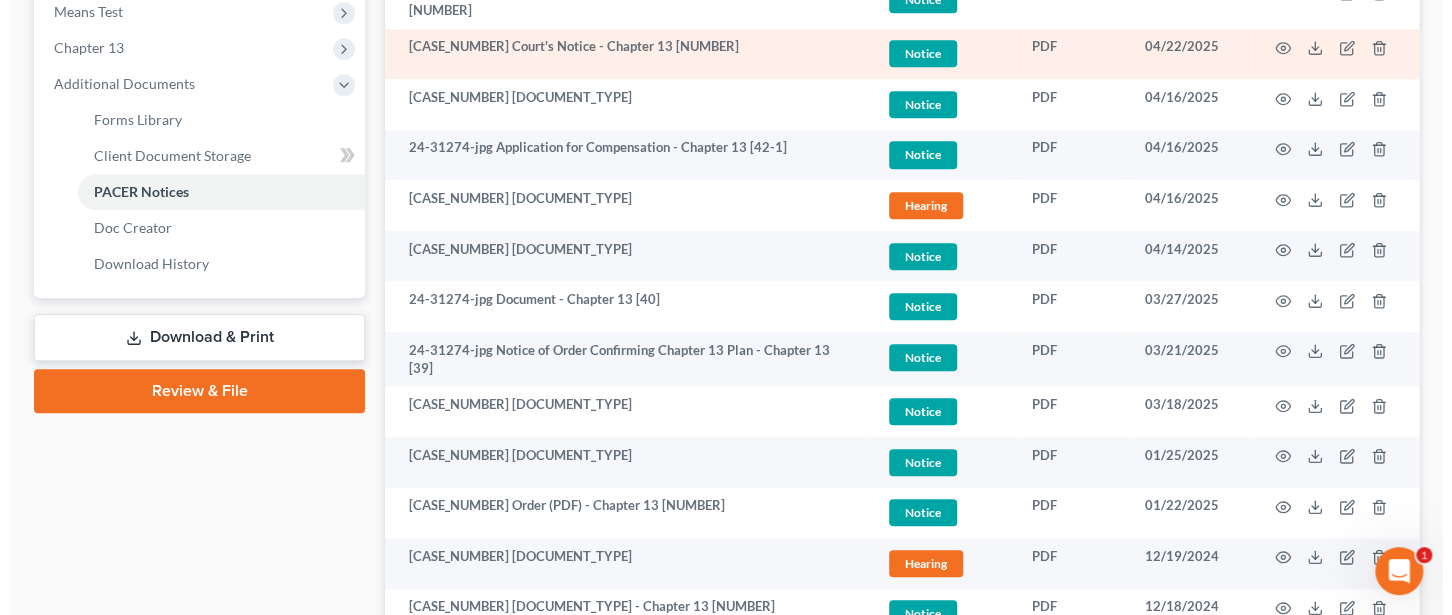 scroll, scrollTop: 800, scrollLeft: 0, axis: vertical 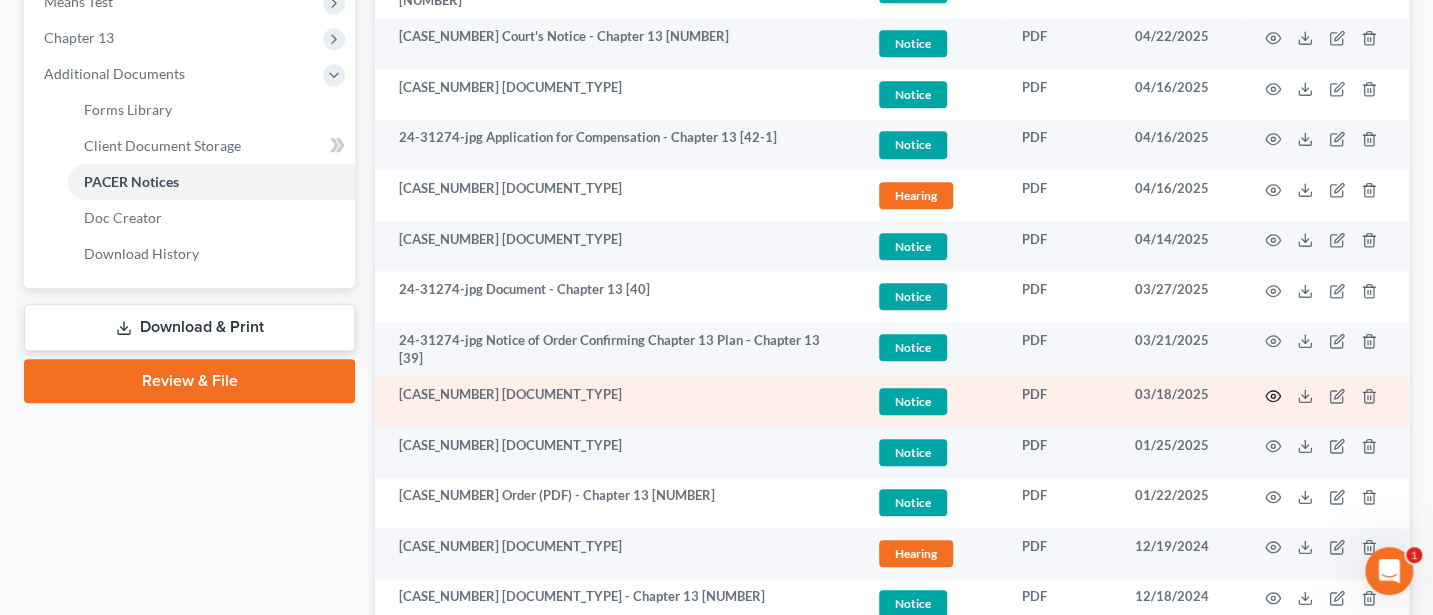 click 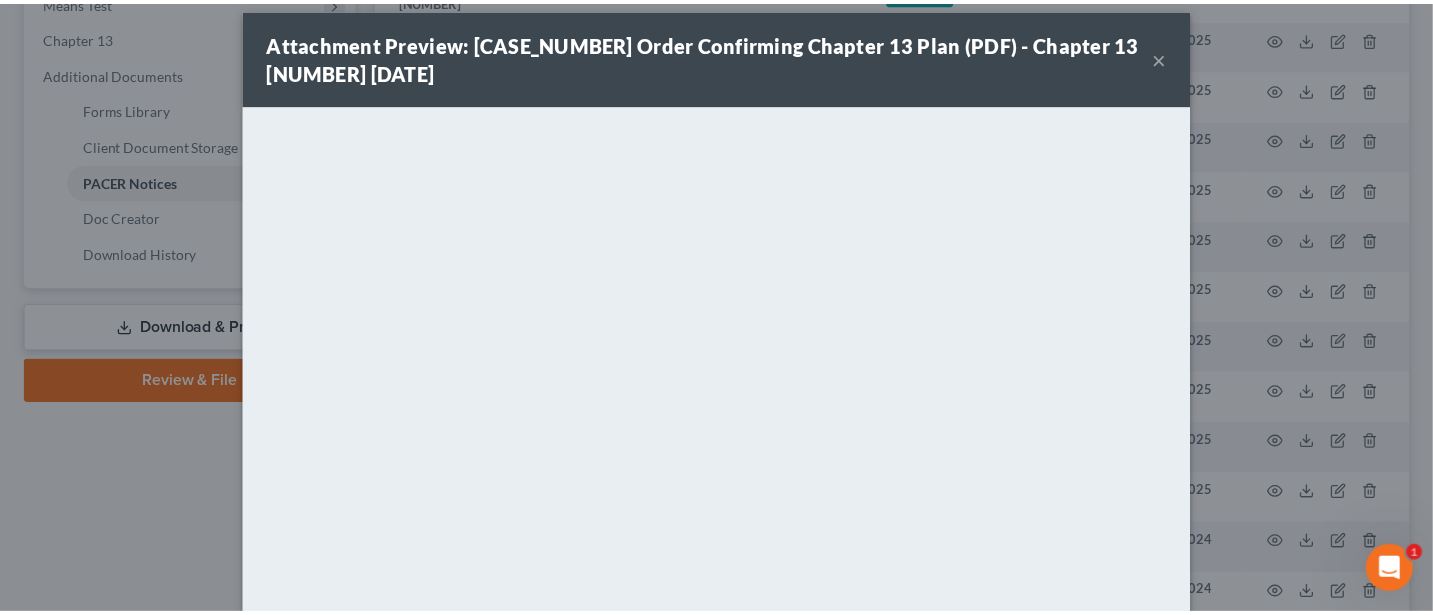 scroll, scrollTop: 0, scrollLeft: 0, axis: both 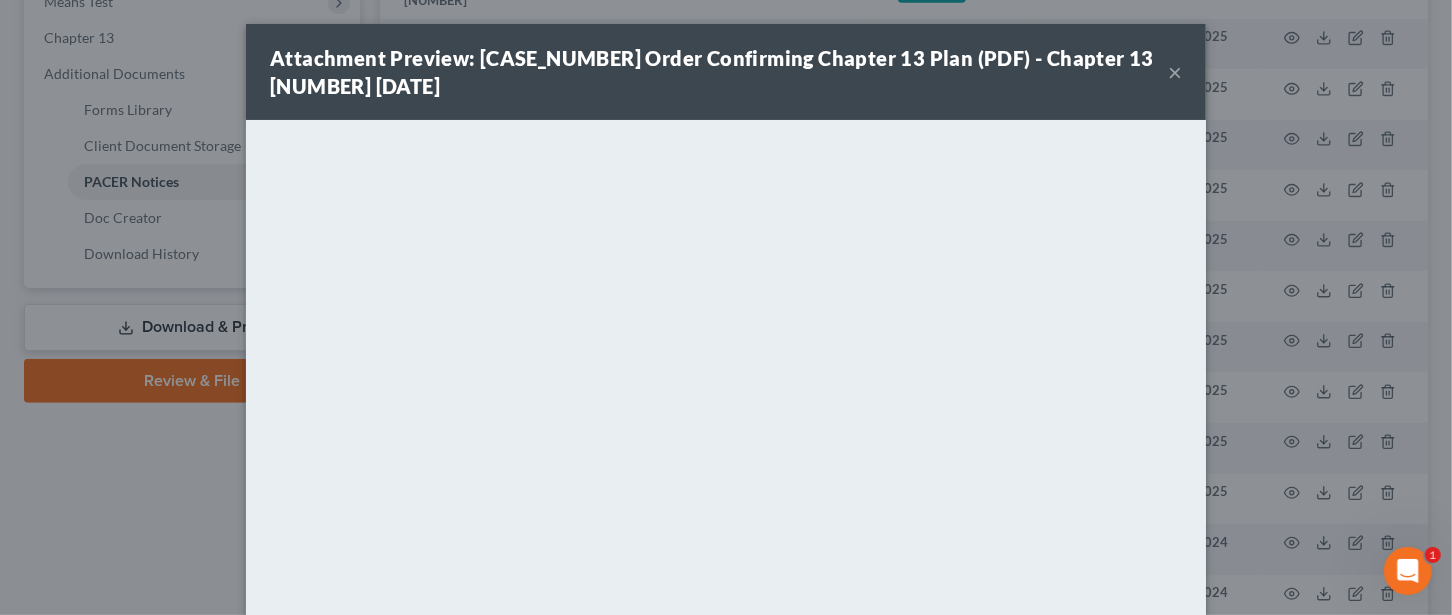 click on "×" at bounding box center (1175, 72) 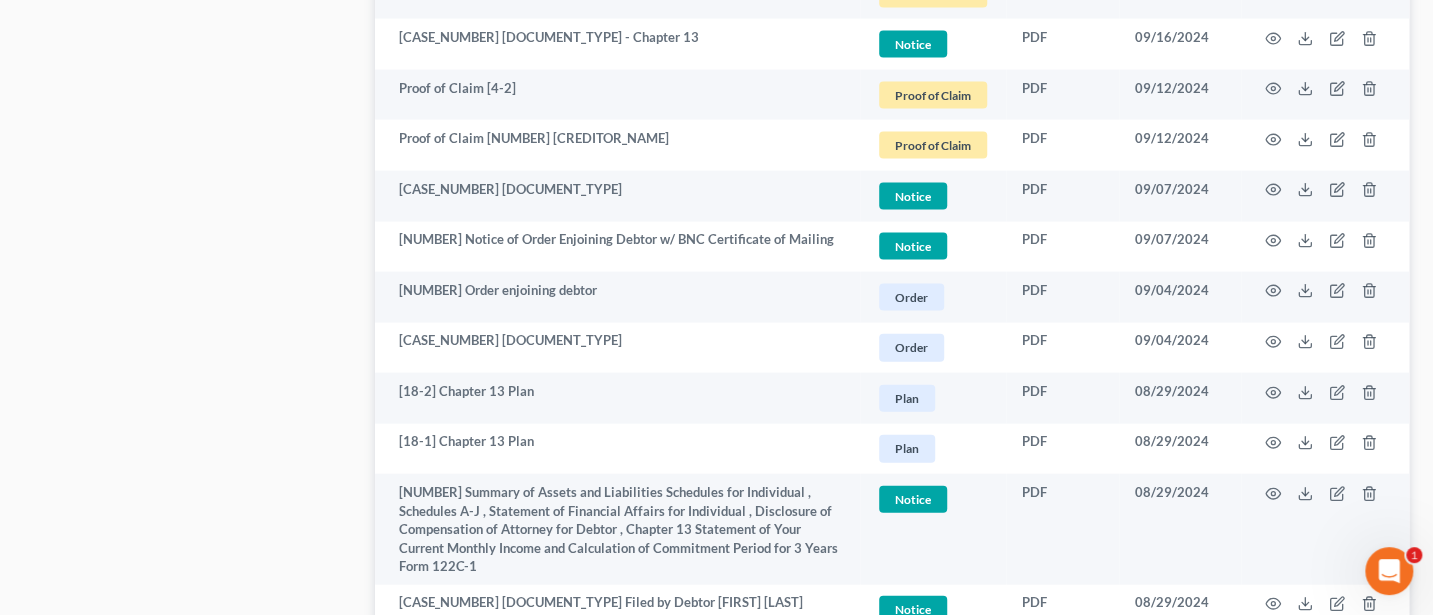 scroll, scrollTop: 2133, scrollLeft: 0, axis: vertical 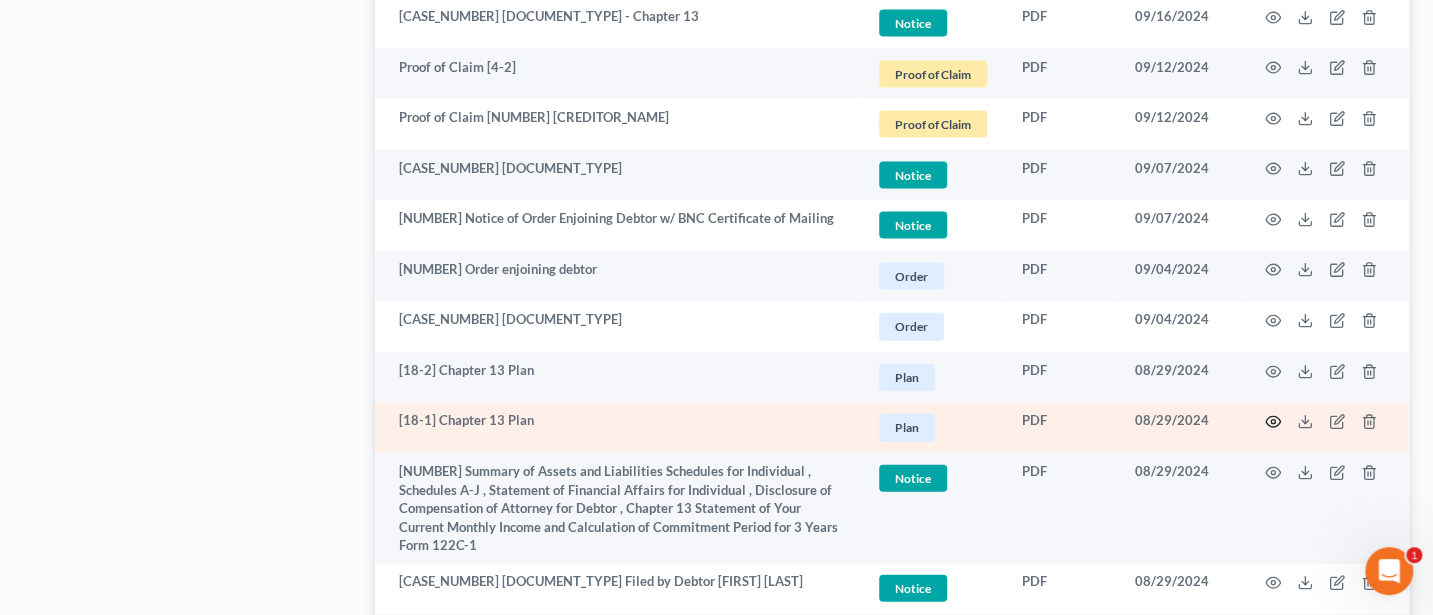 click 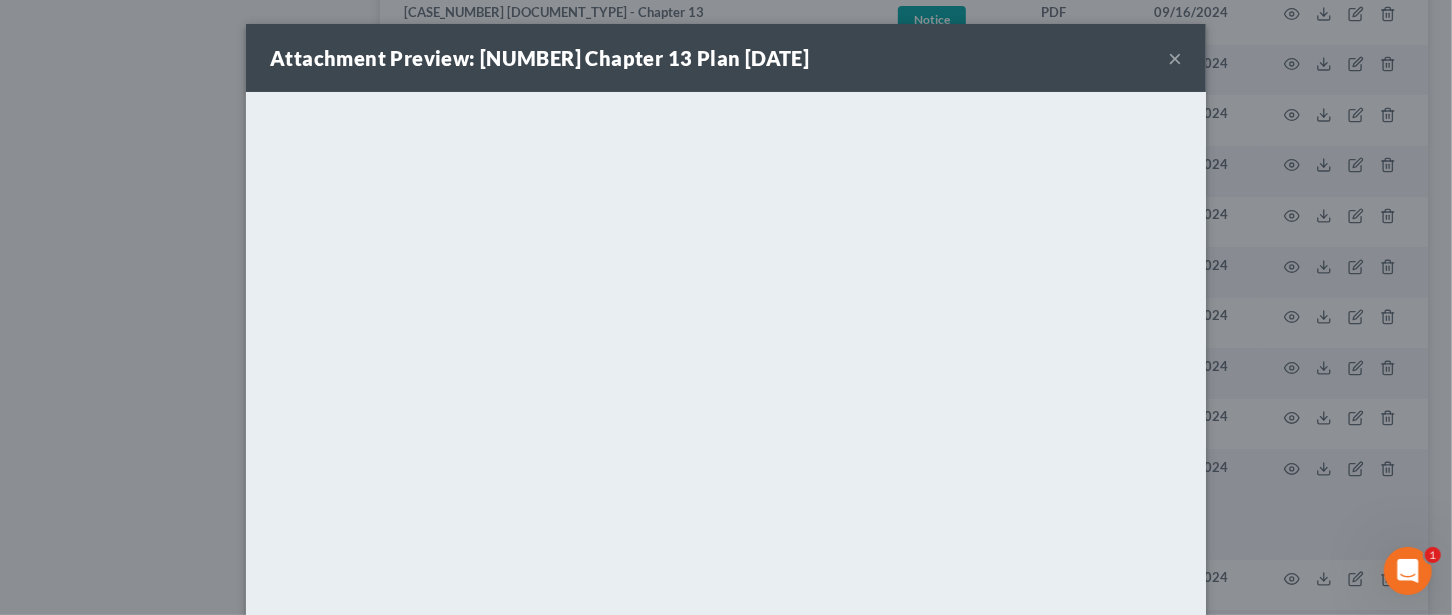 click on "×" at bounding box center (1175, 58) 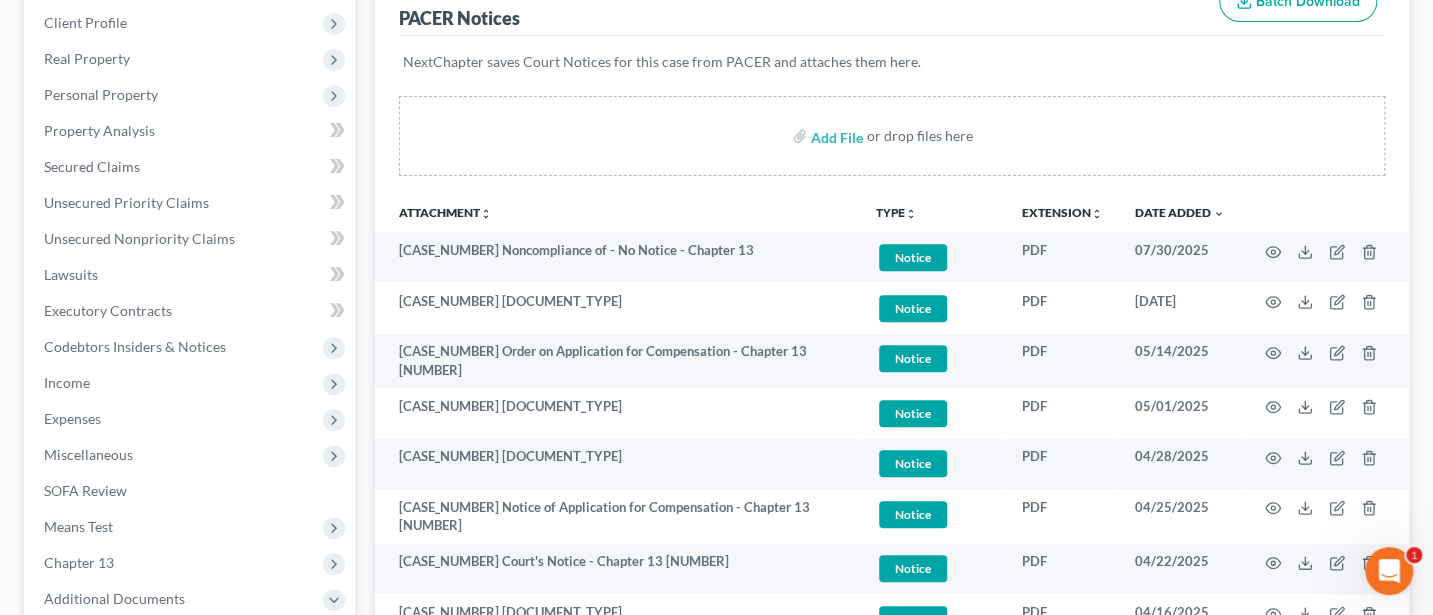scroll, scrollTop: 266, scrollLeft: 0, axis: vertical 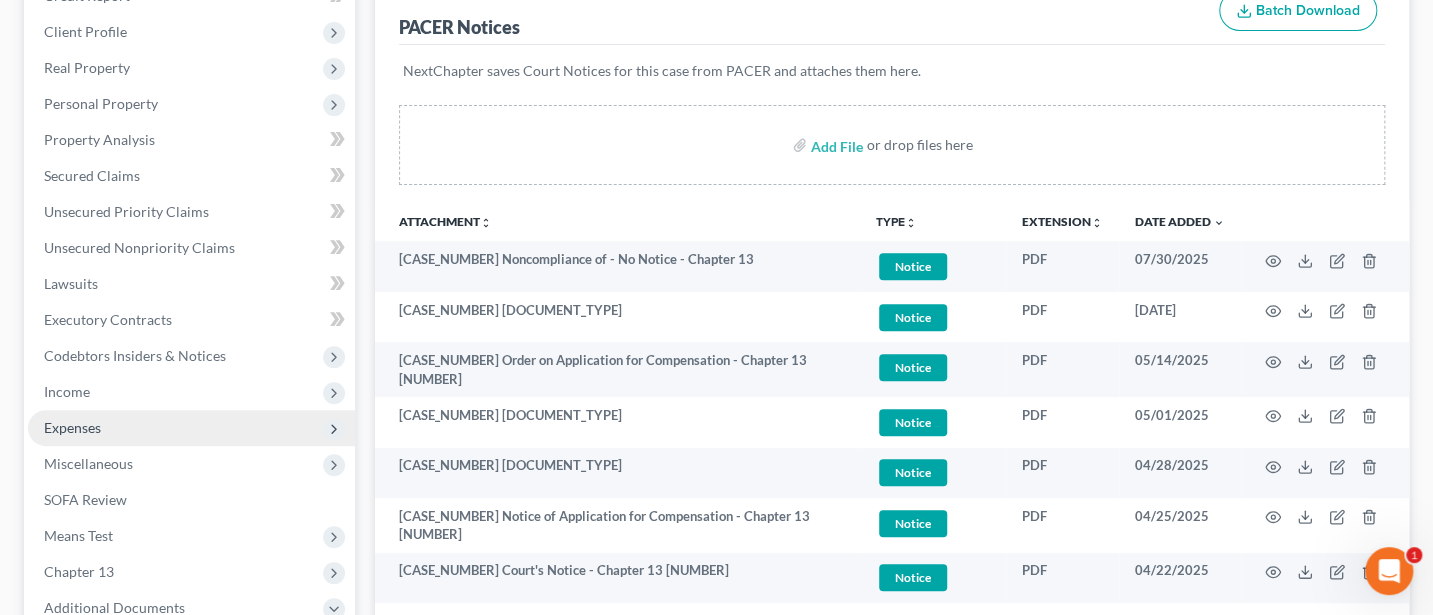 click on "Expenses" at bounding box center (72, 427) 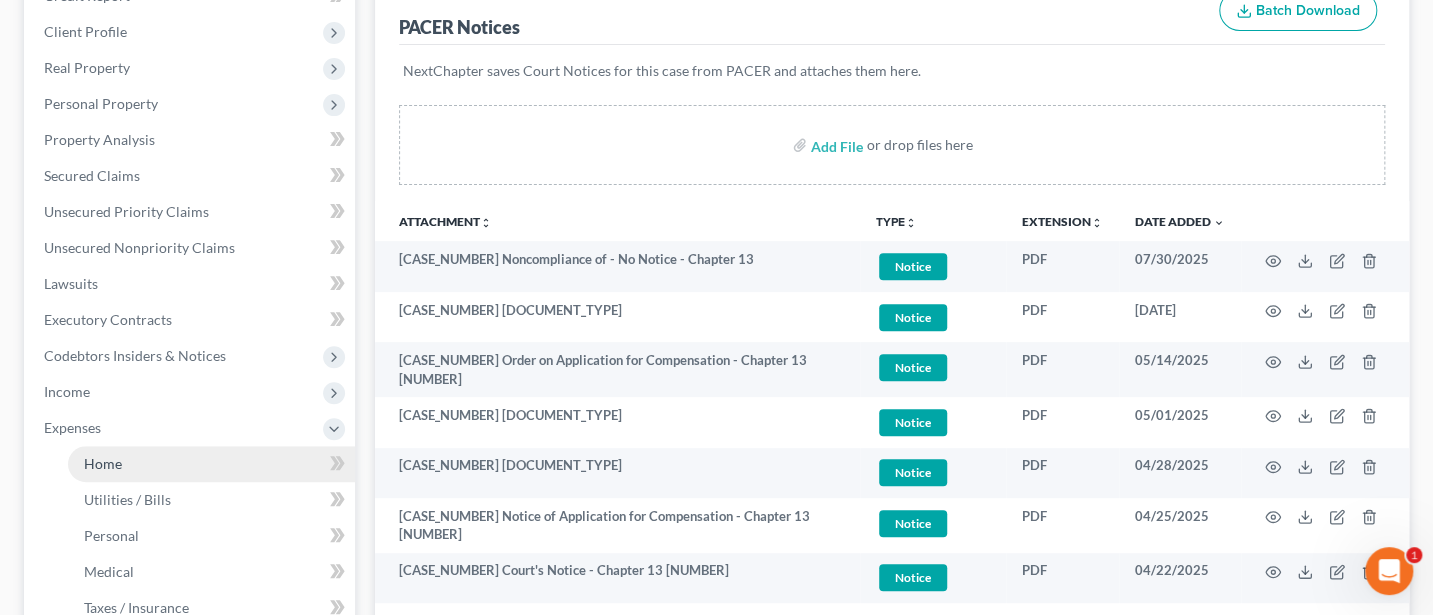 click on "Home" at bounding box center (103, 463) 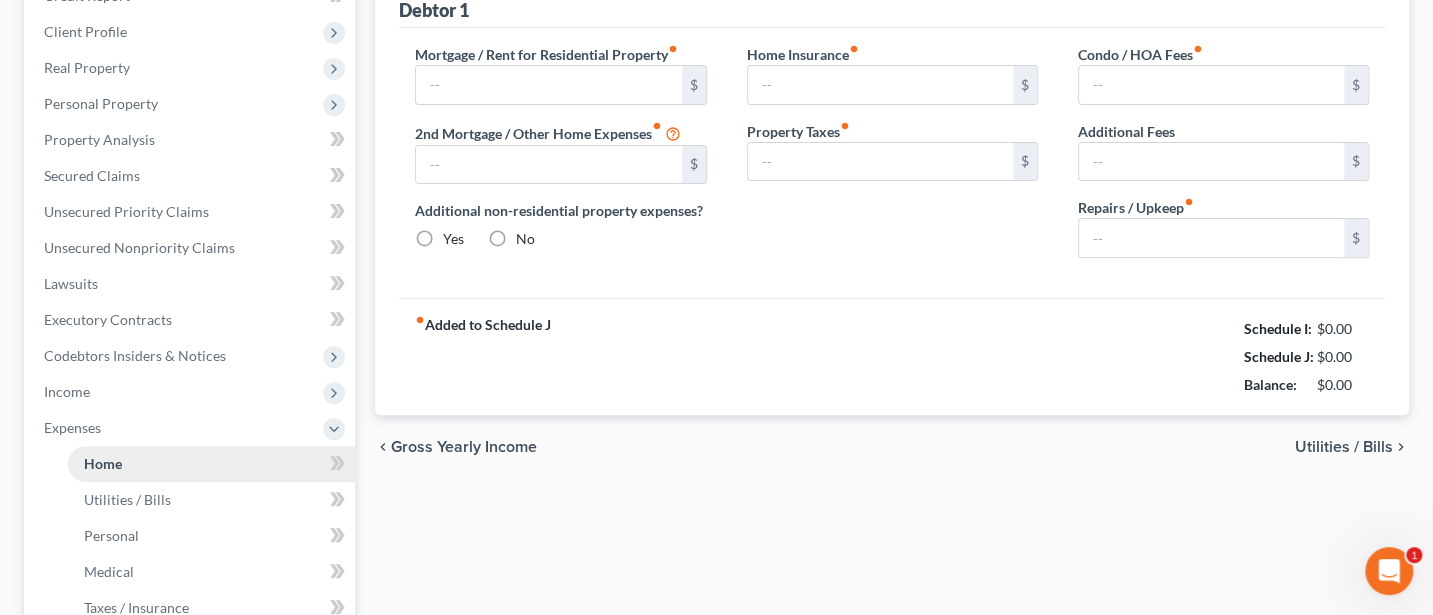 scroll, scrollTop: 21, scrollLeft: 0, axis: vertical 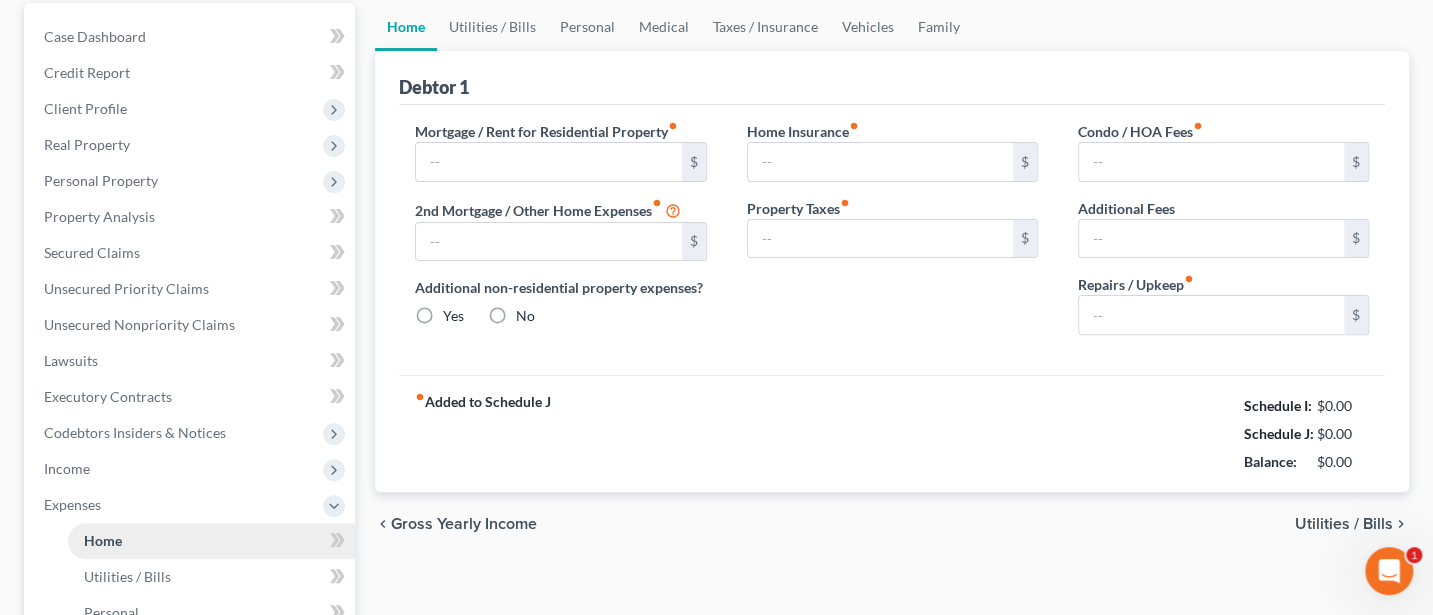 type on "750.00" 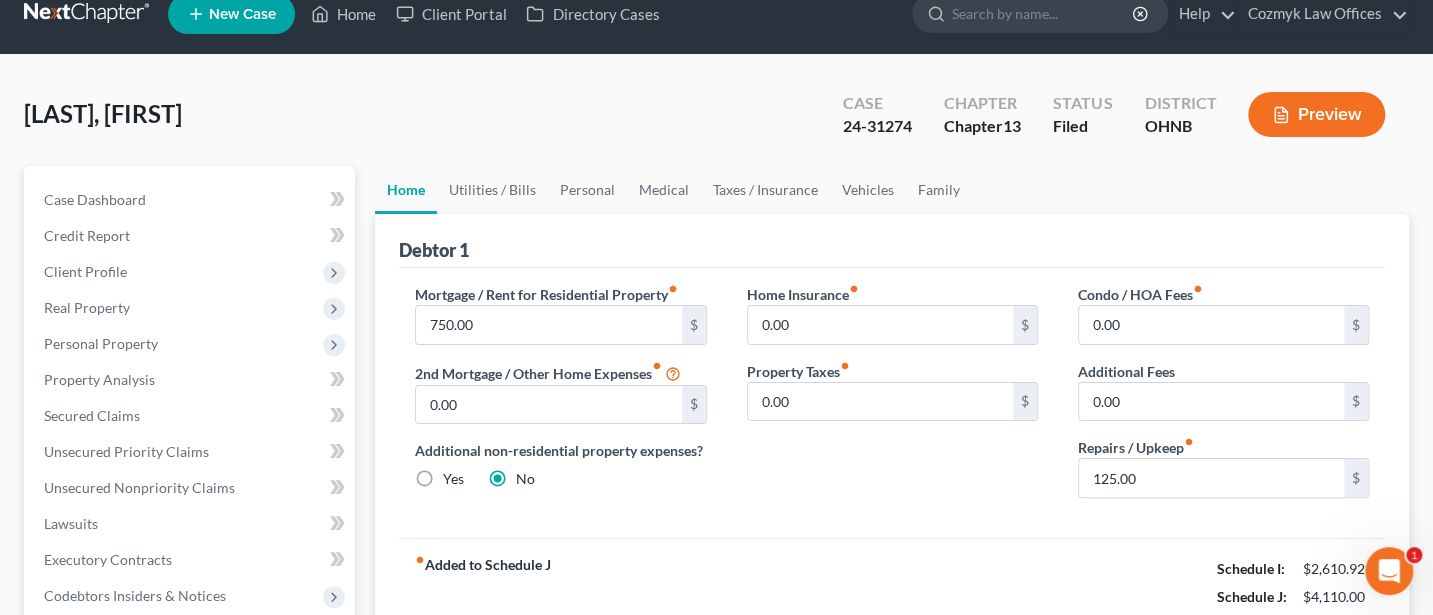 scroll, scrollTop: 0, scrollLeft: 0, axis: both 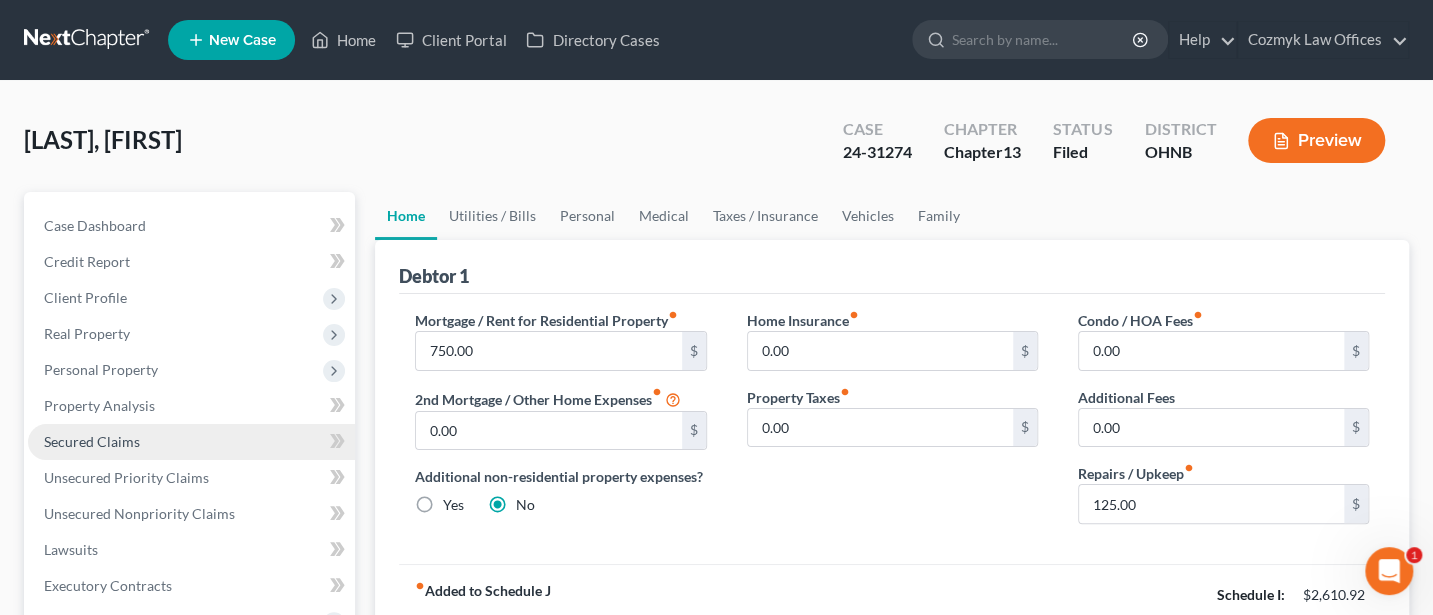 click on "Secured Claims" at bounding box center [92, 441] 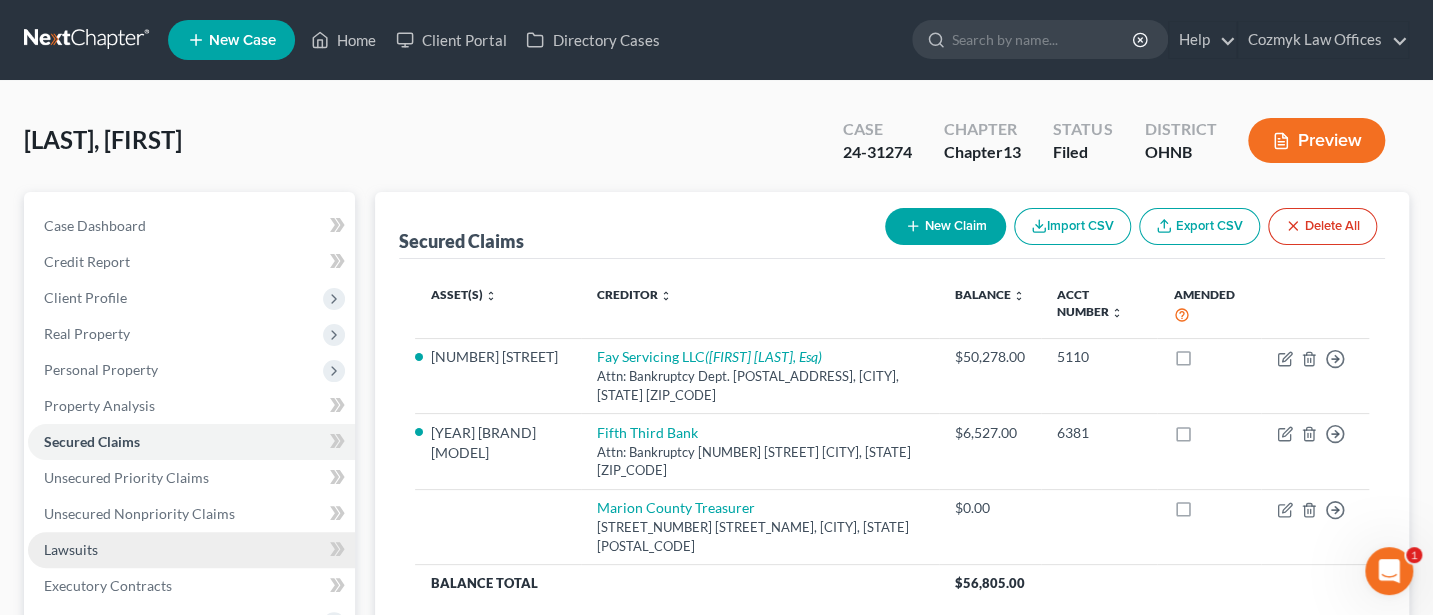 scroll, scrollTop: 266, scrollLeft: 0, axis: vertical 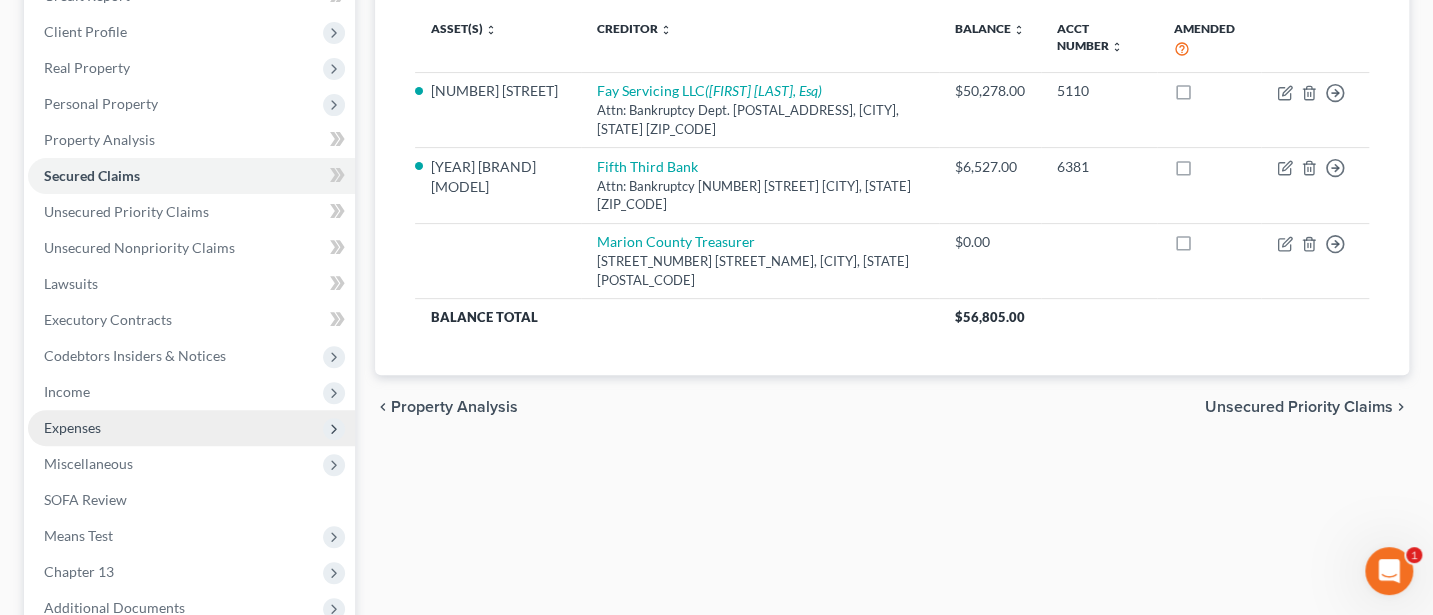 click on "Expenses" at bounding box center [72, 427] 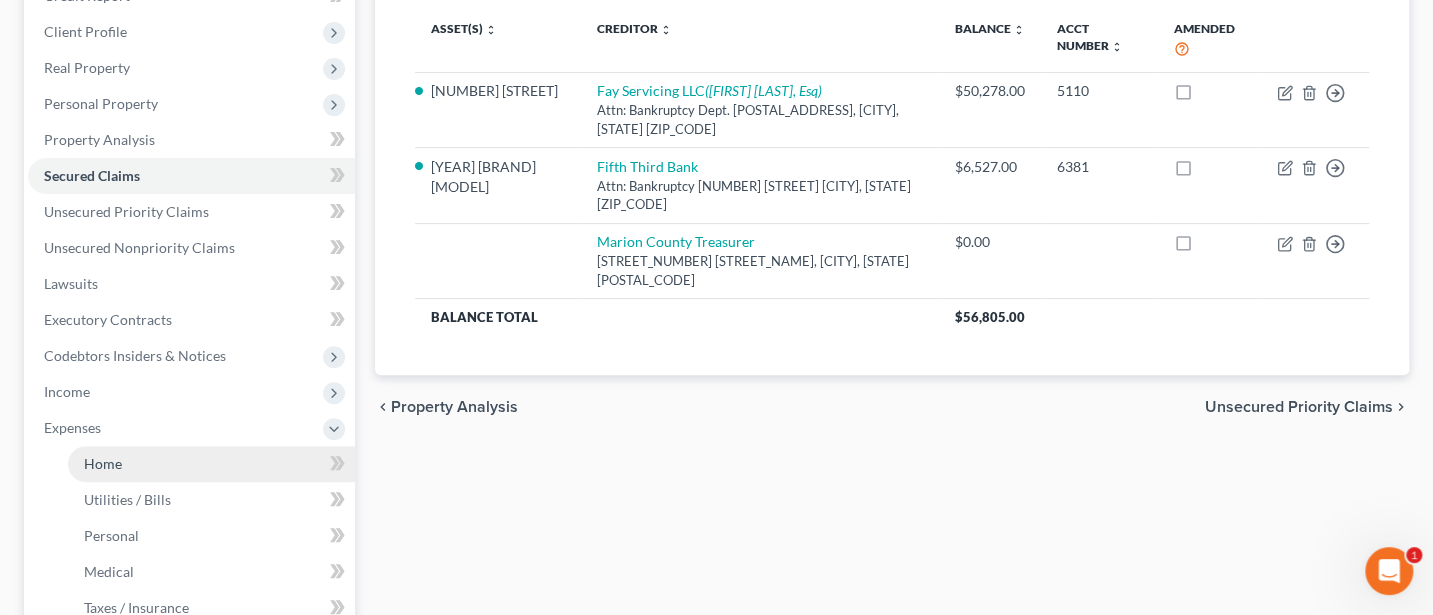 click on "Home" at bounding box center [211, 464] 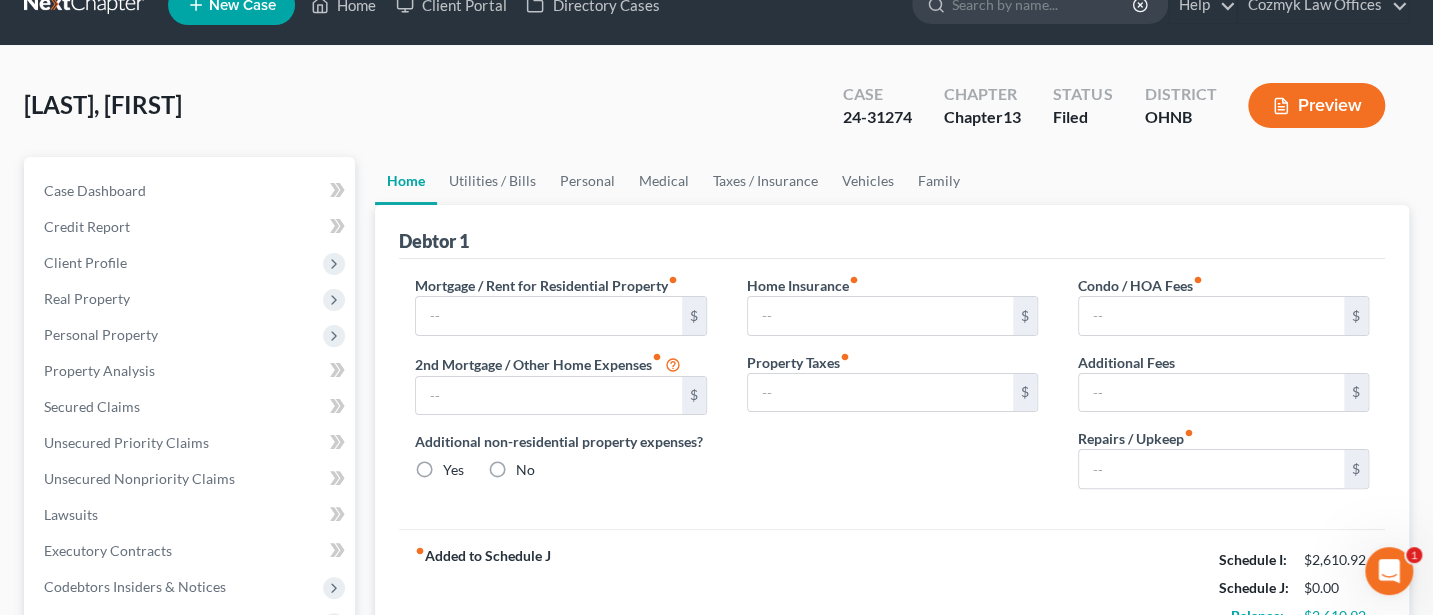 scroll, scrollTop: 0, scrollLeft: 0, axis: both 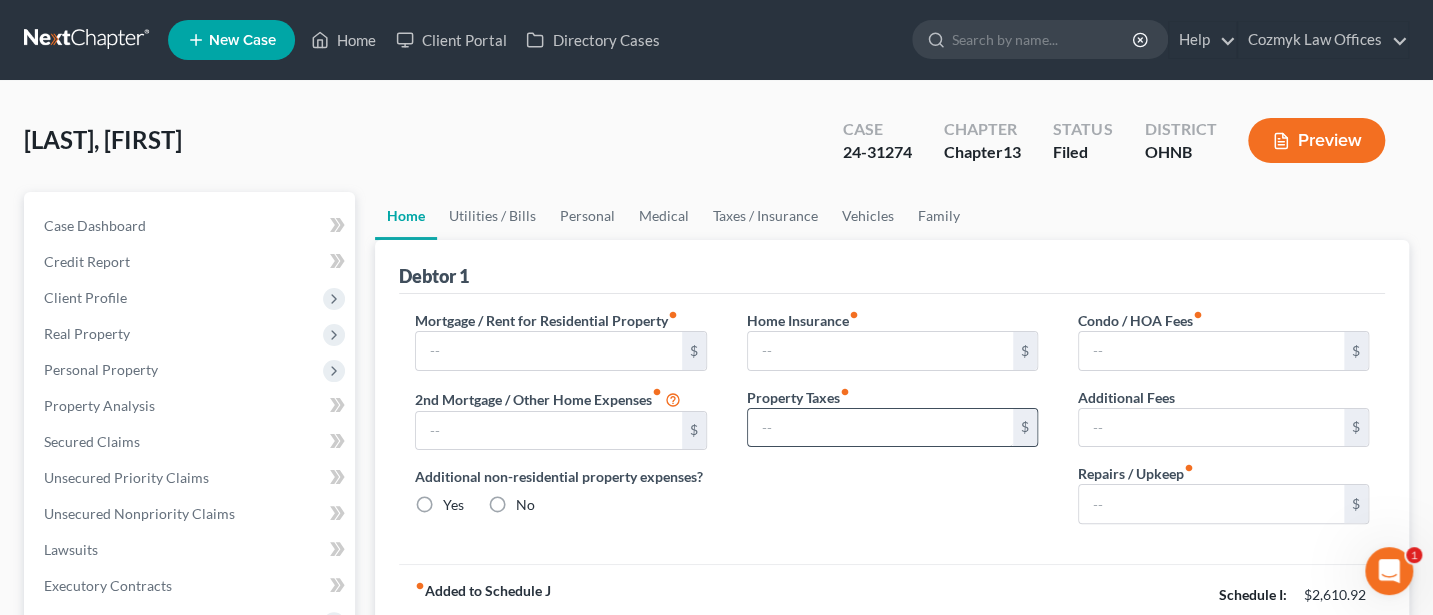 type on "750.00" 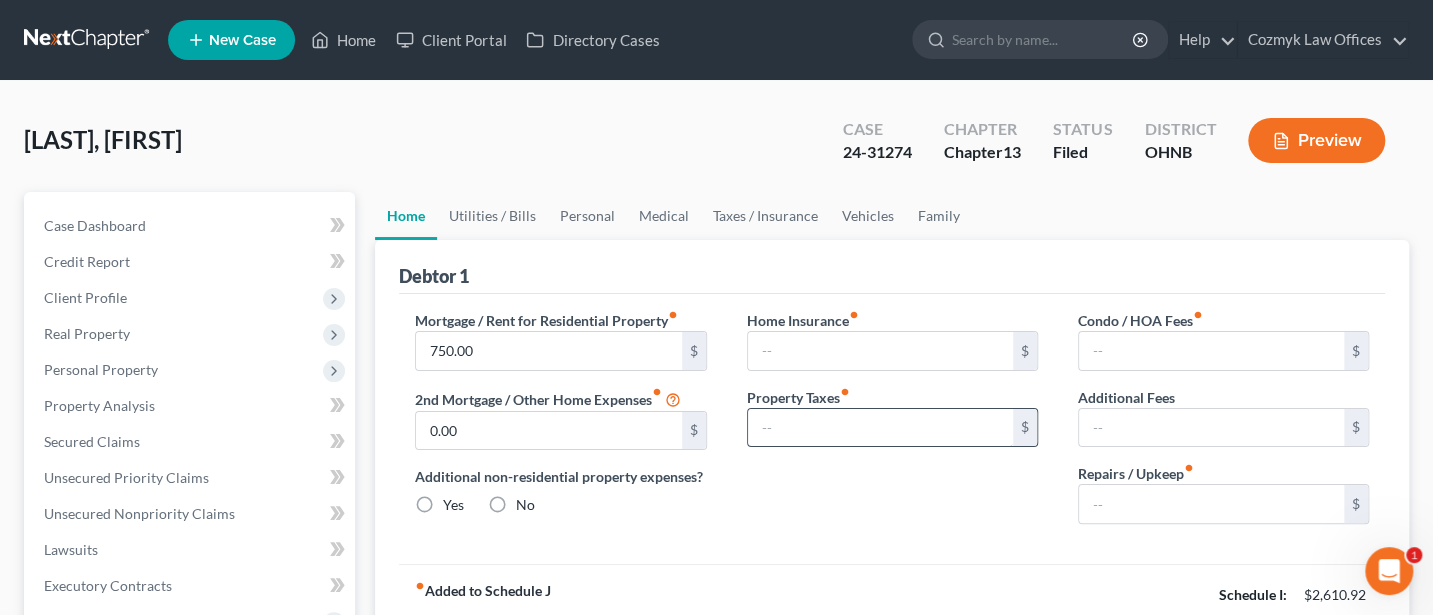 radio on "true" 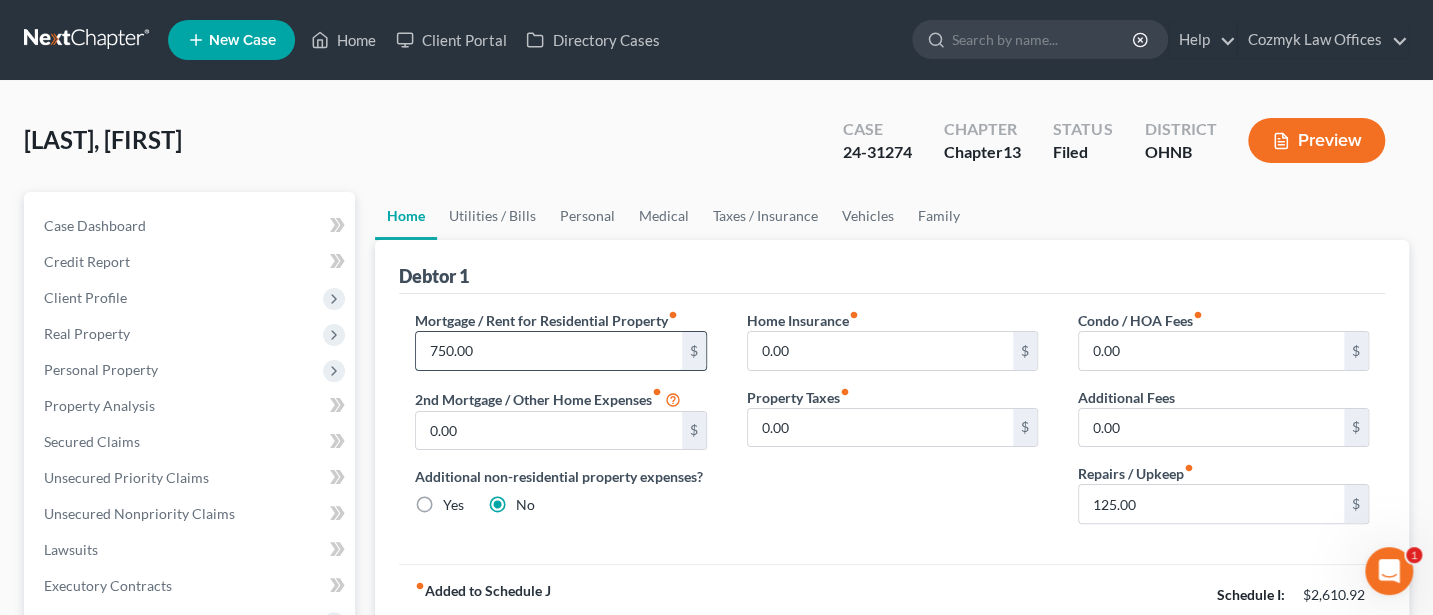 click on "750.00" at bounding box center [548, 351] 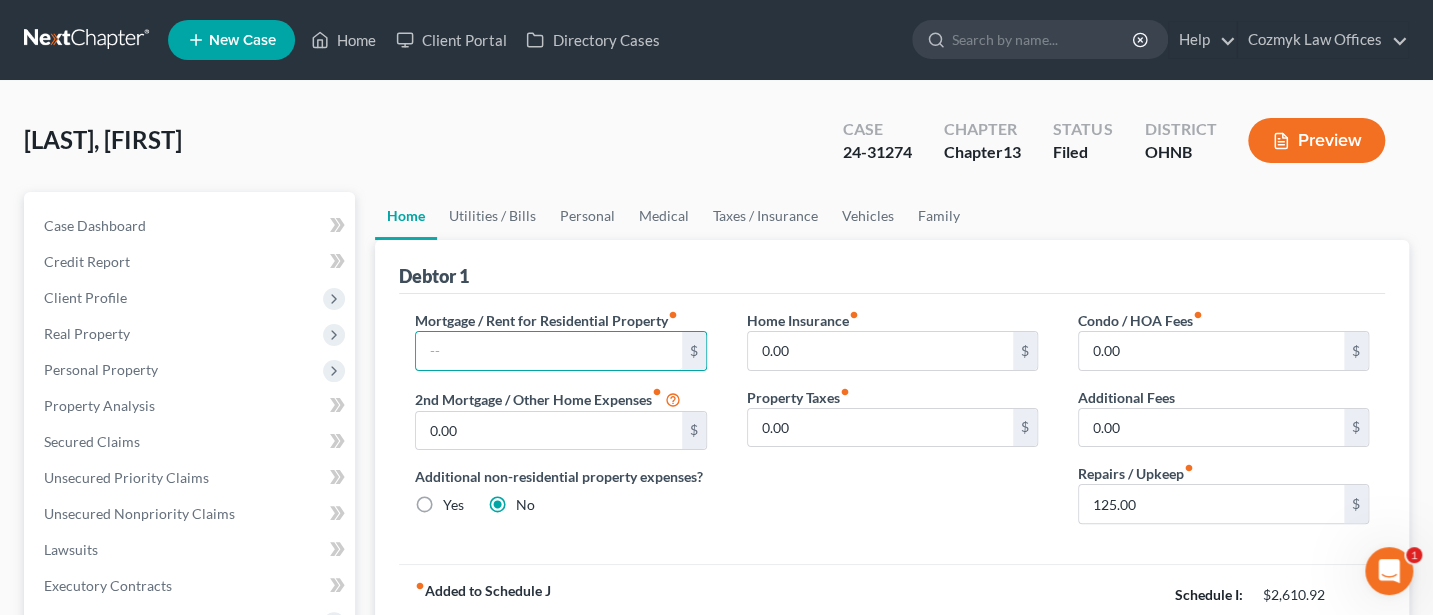 type 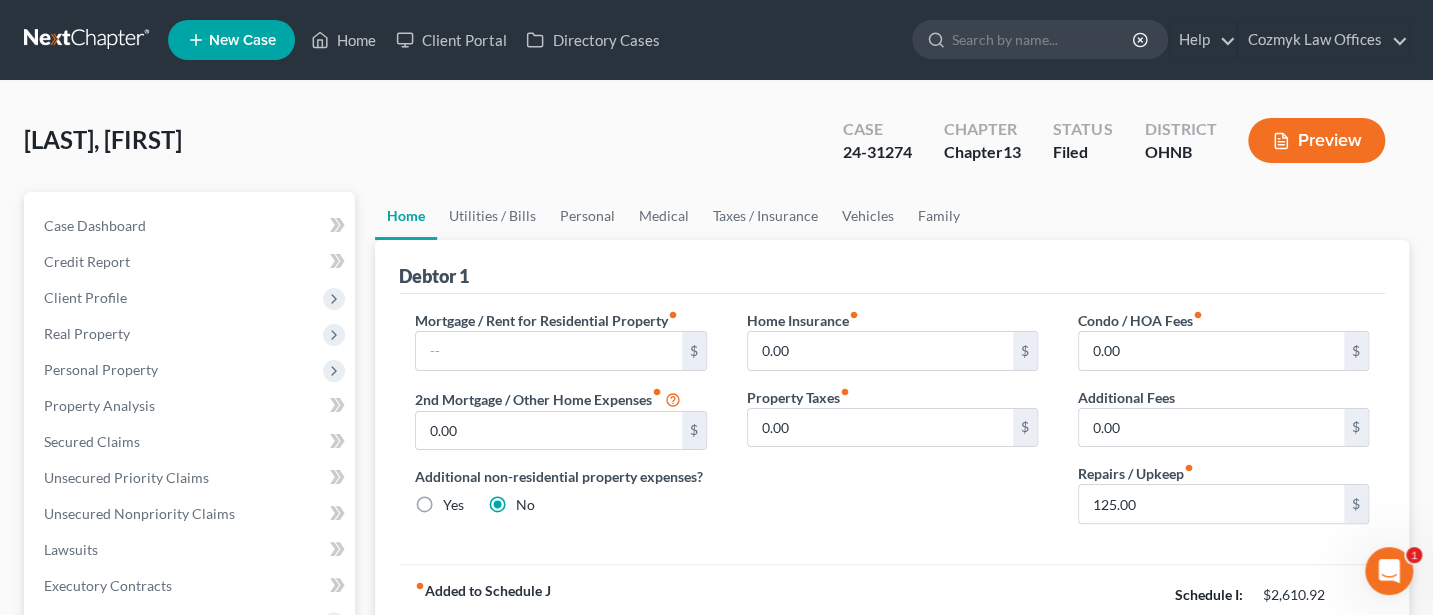click on "Home Insurance  fiber_manual_record 0.00 $ Property Taxes  fiber_manual_record 0.00 $" at bounding box center [892, 425] 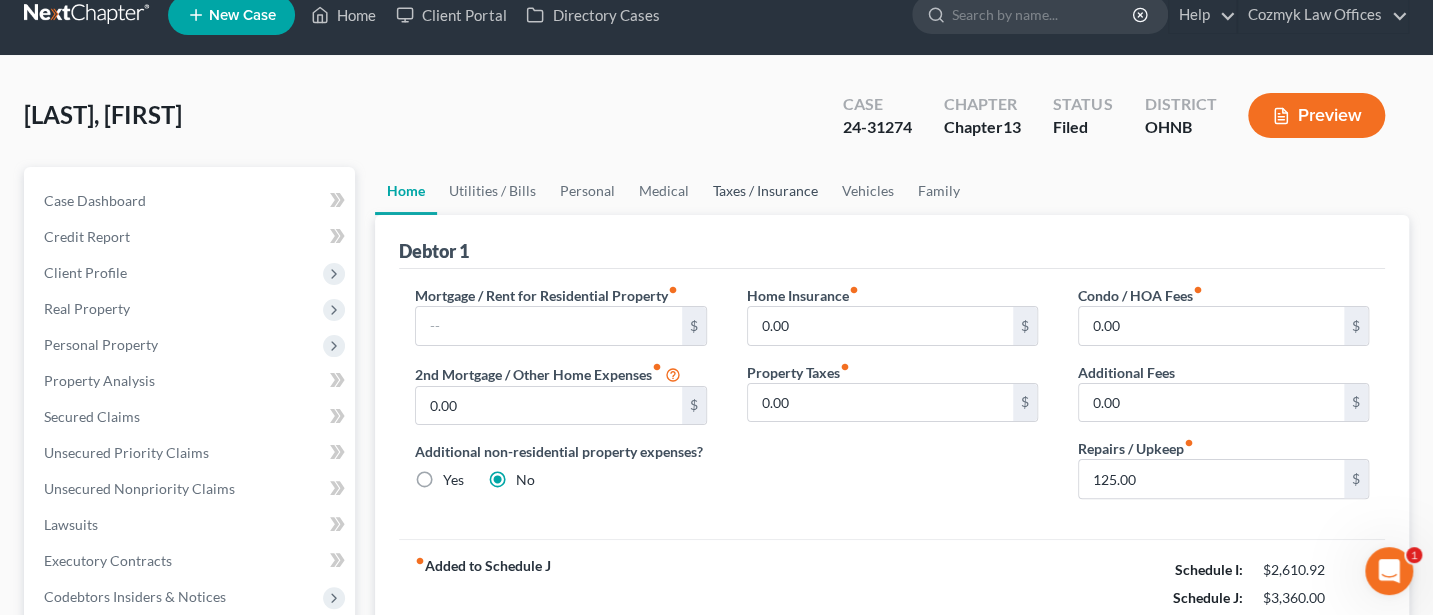 scroll, scrollTop: 0, scrollLeft: 0, axis: both 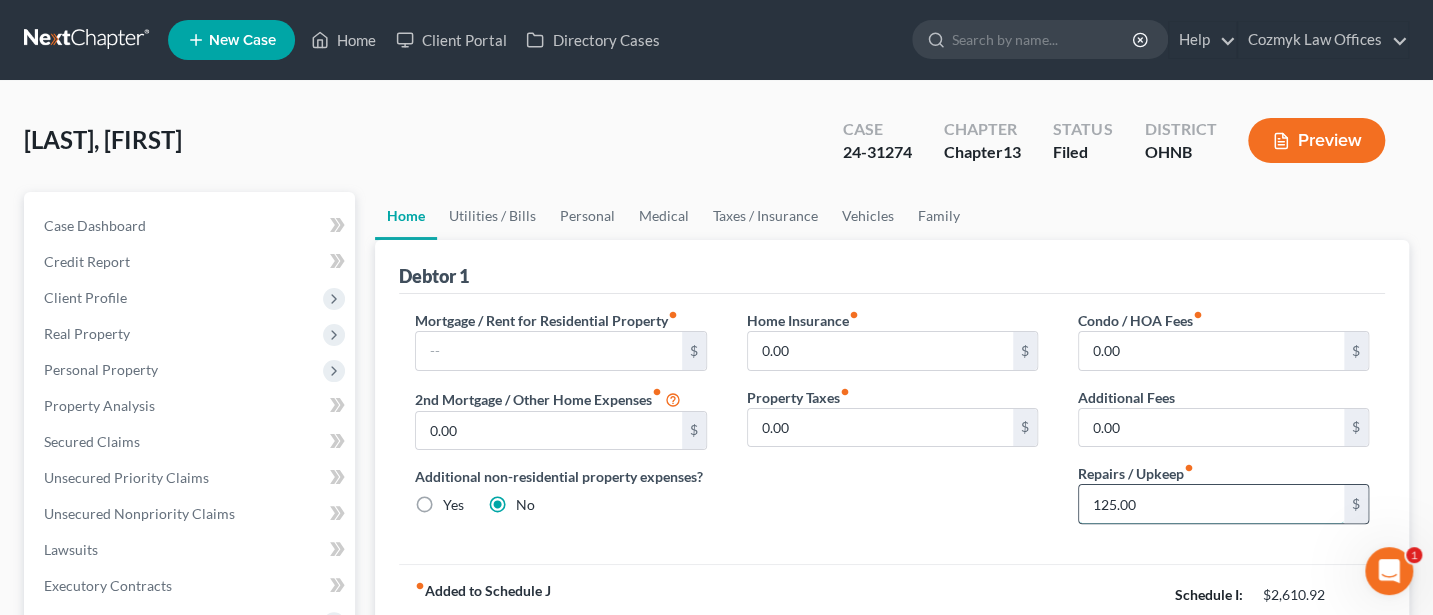 click on "125.00" at bounding box center [1211, 504] 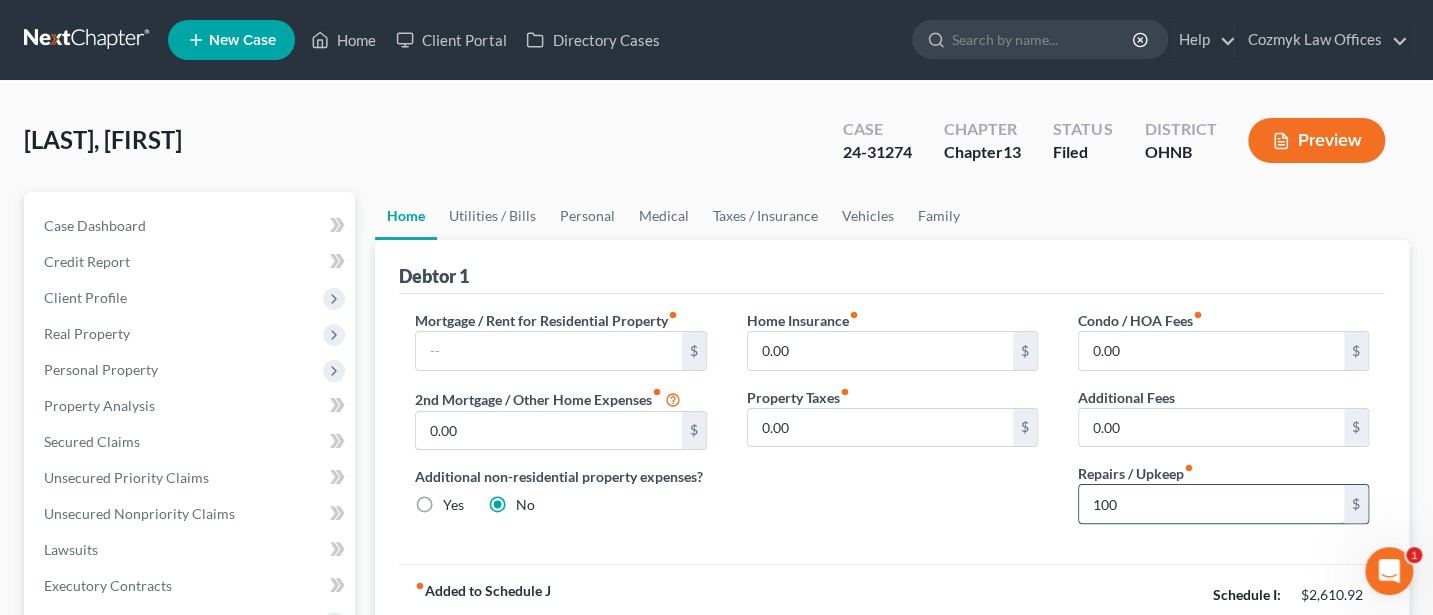 type on "100" 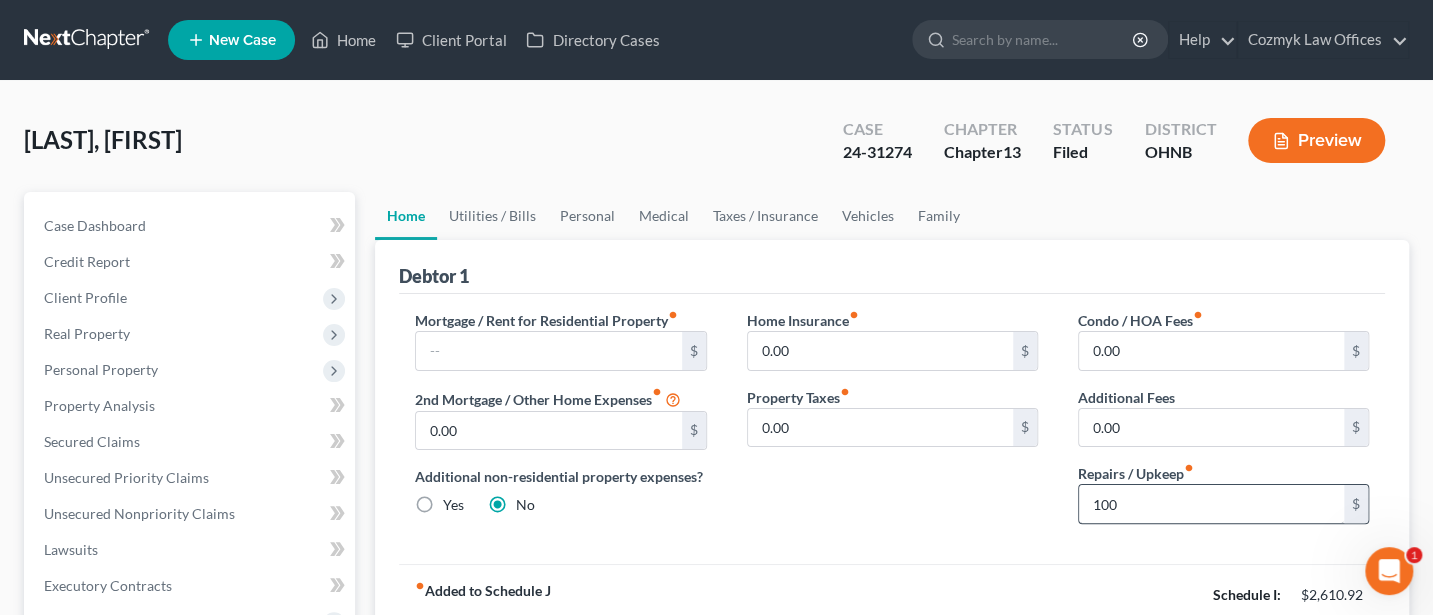 type 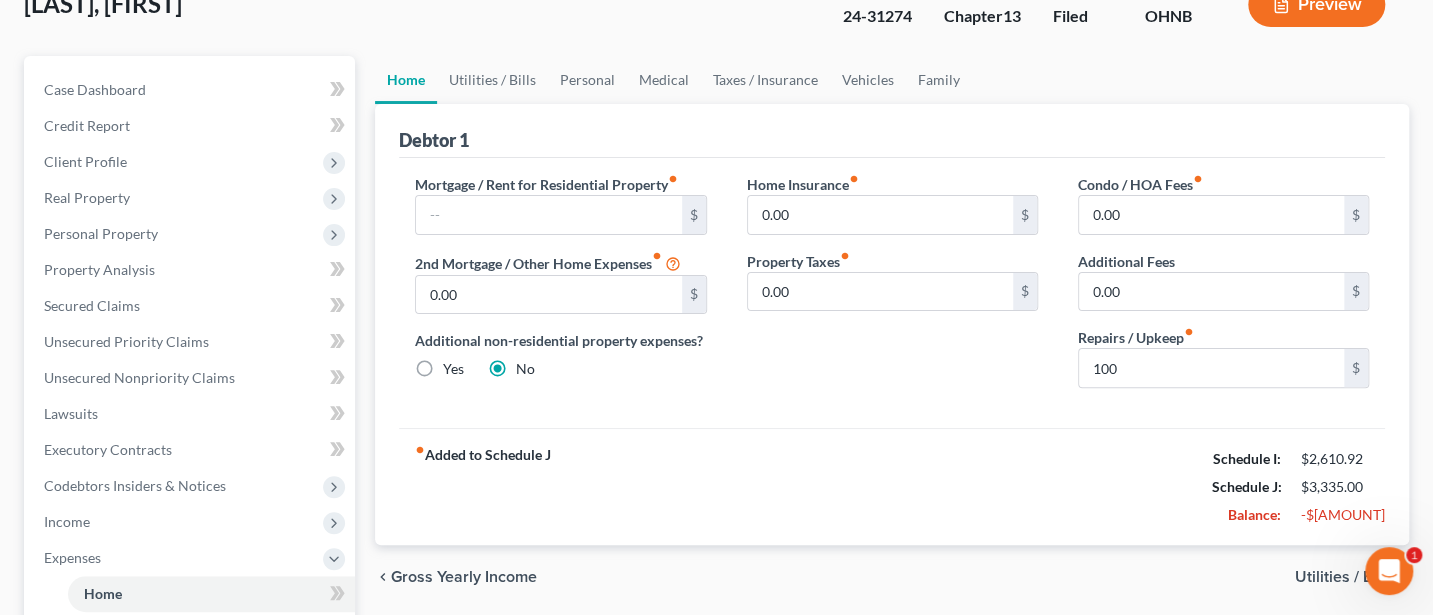 scroll, scrollTop: 0, scrollLeft: 0, axis: both 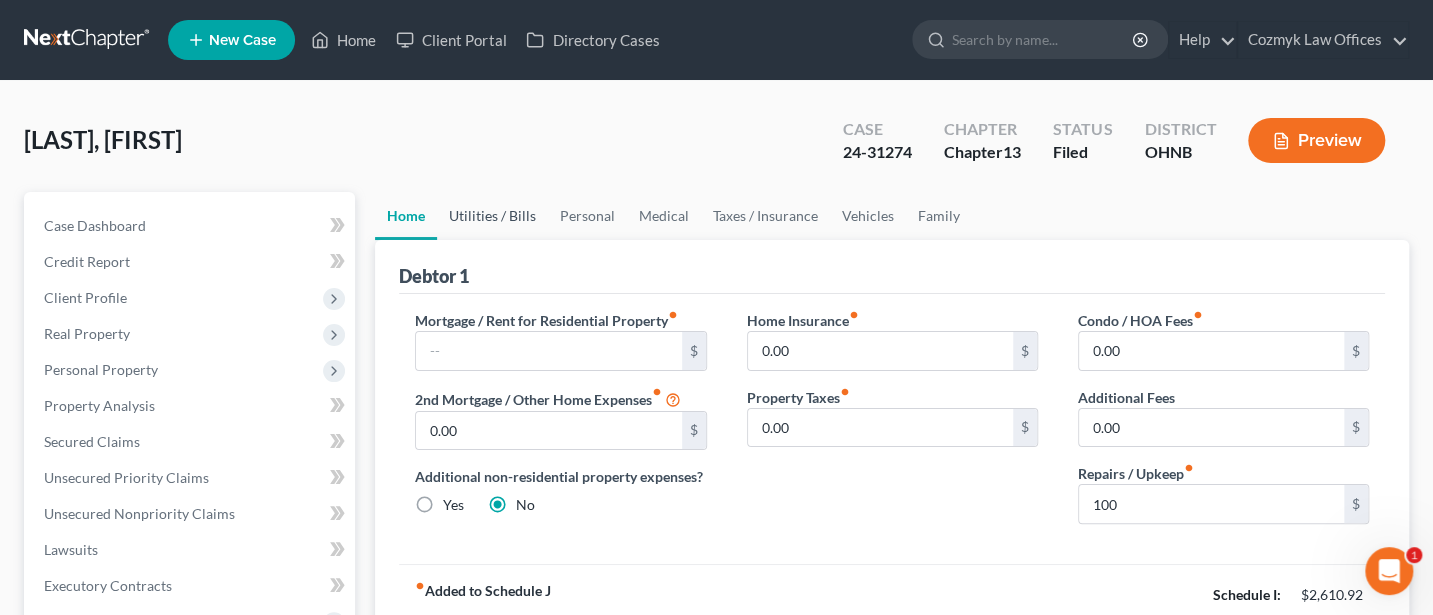 click on "Utilities / Bills" at bounding box center [492, 216] 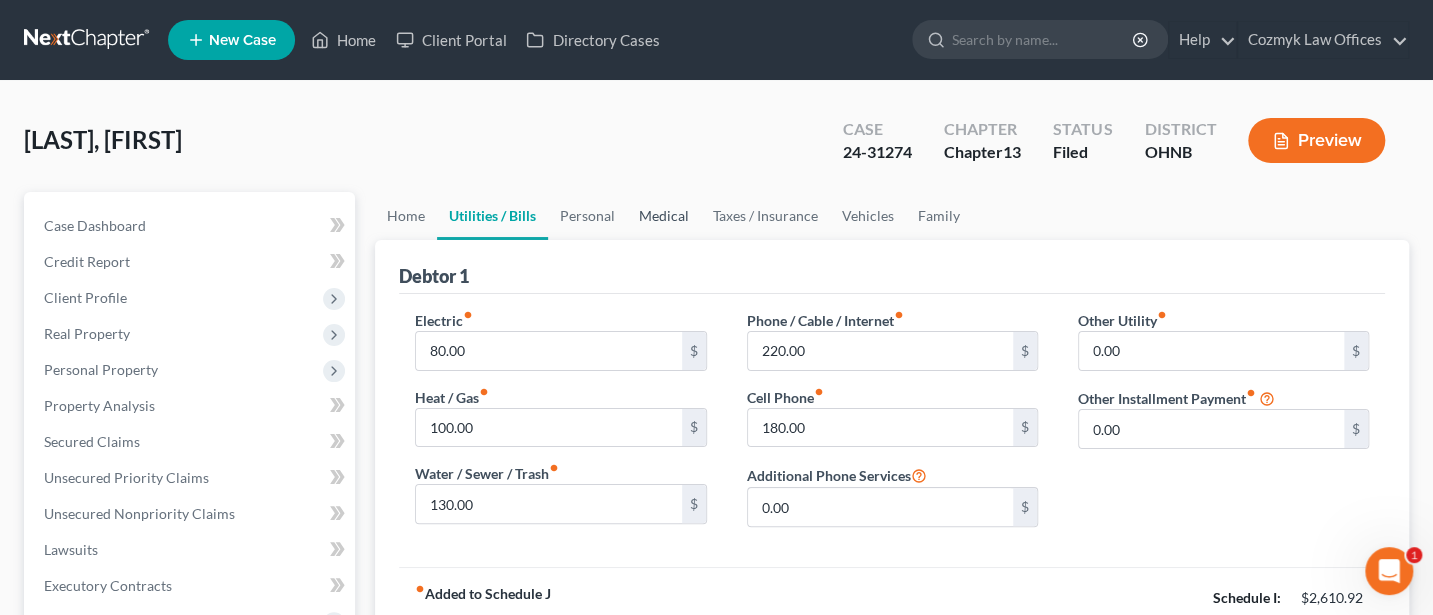 click on "Medical" at bounding box center (664, 216) 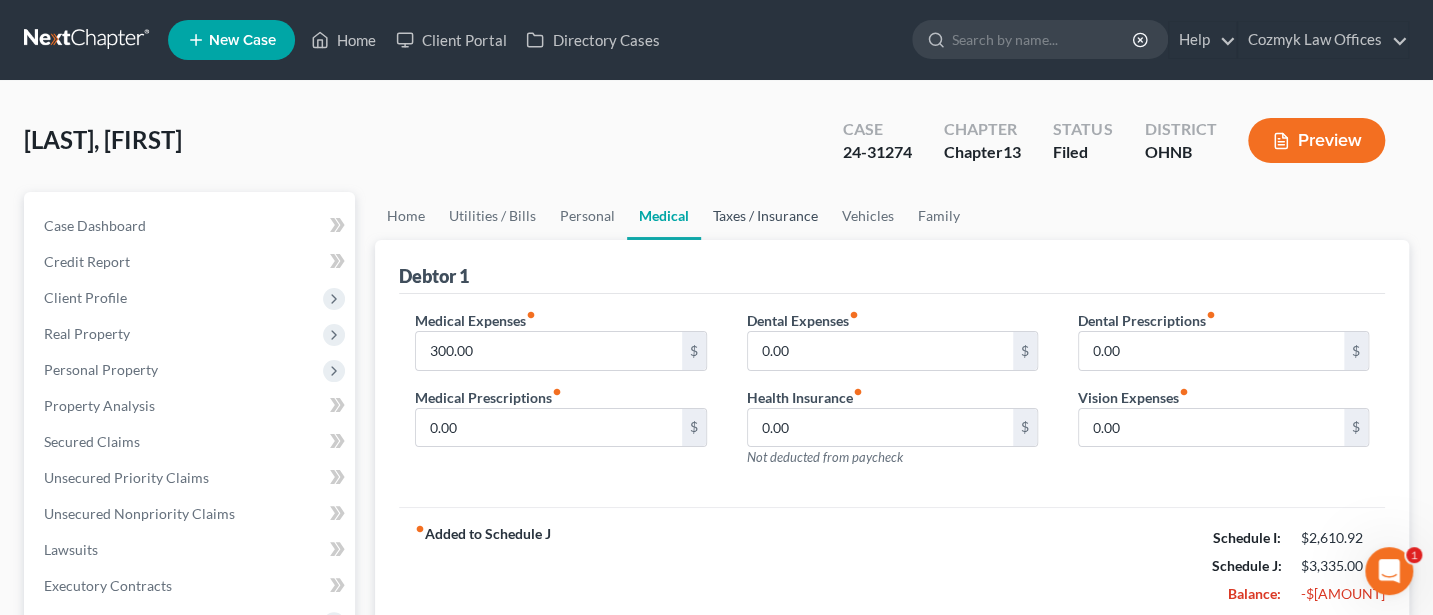 click on "Taxes / Insurance" at bounding box center [765, 216] 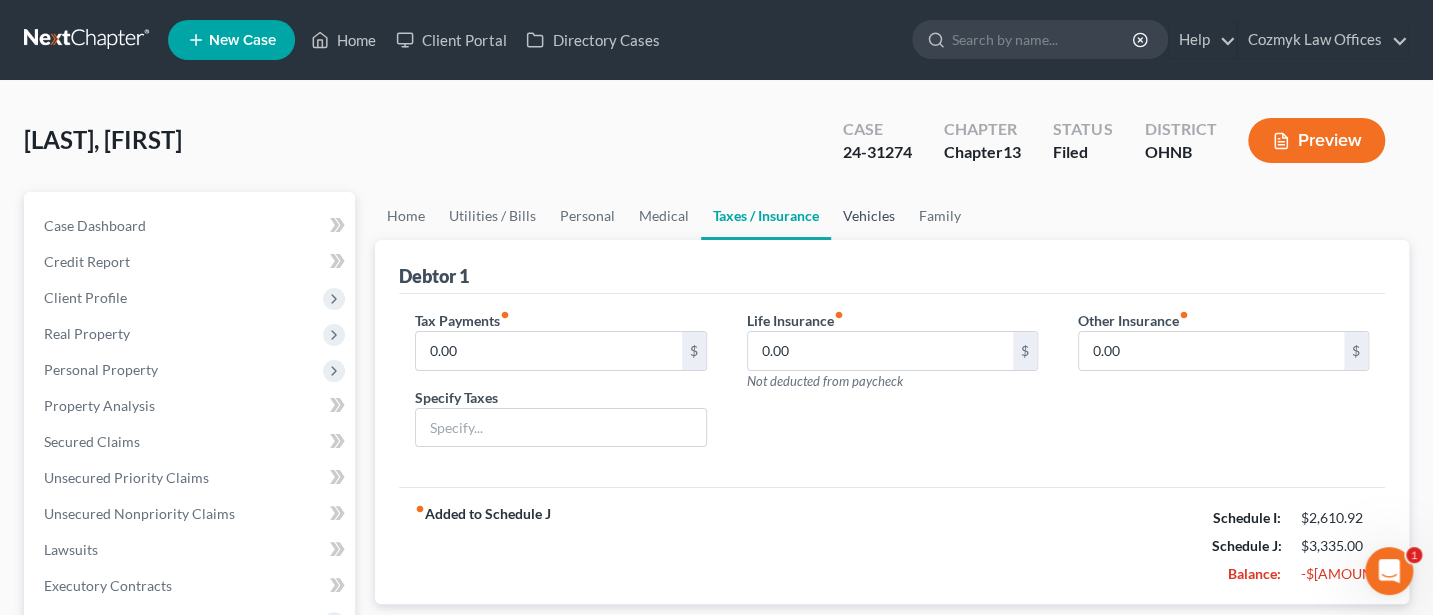 click on "Vehicles" at bounding box center [869, 216] 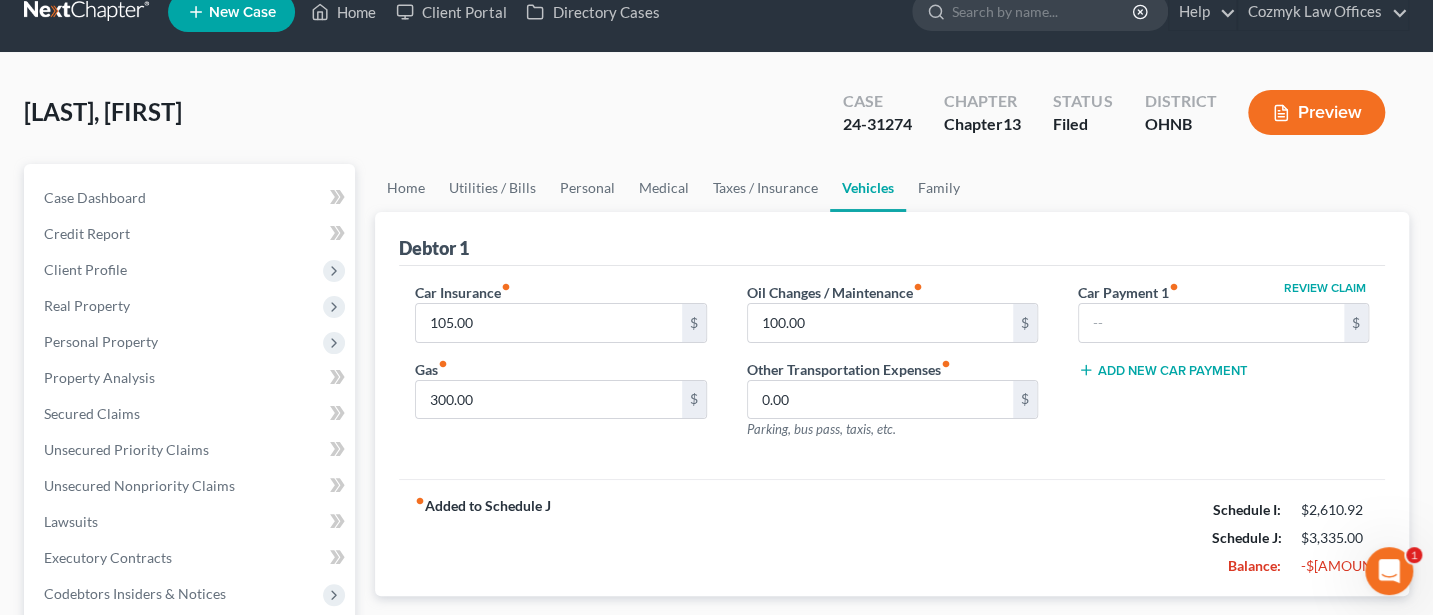 scroll, scrollTop: 0, scrollLeft: 0, axis: both 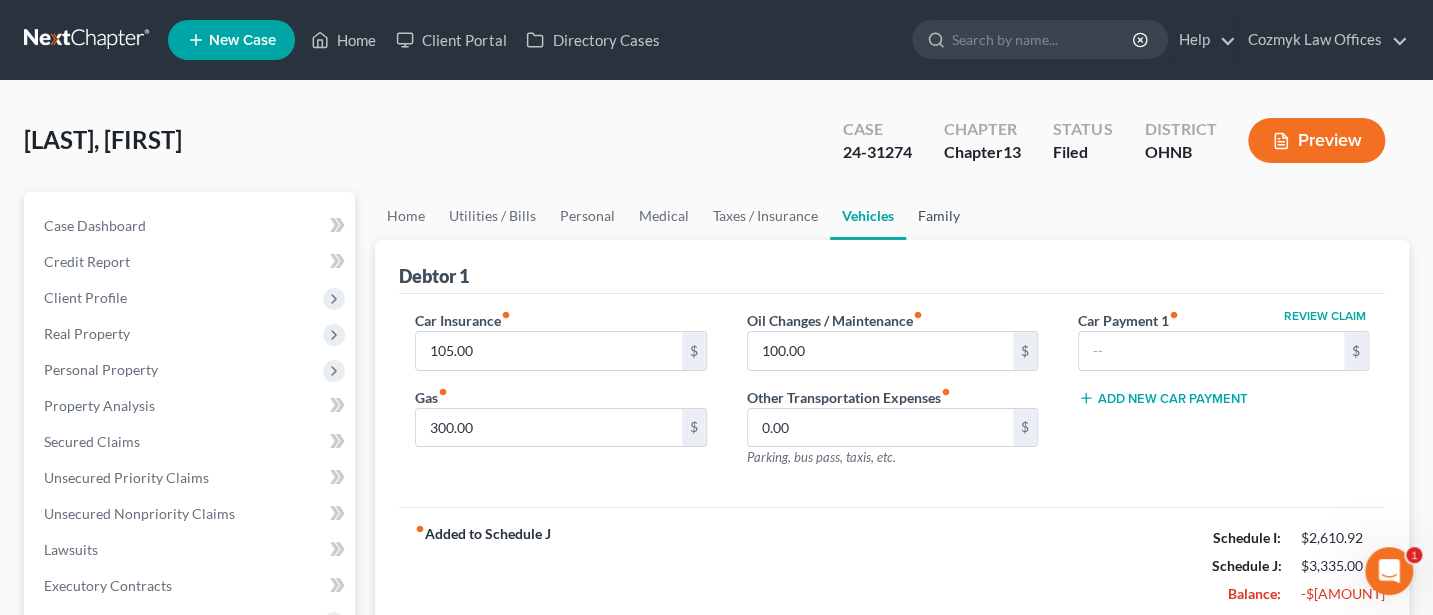 click on "Family" at bounding box center (939, 216) 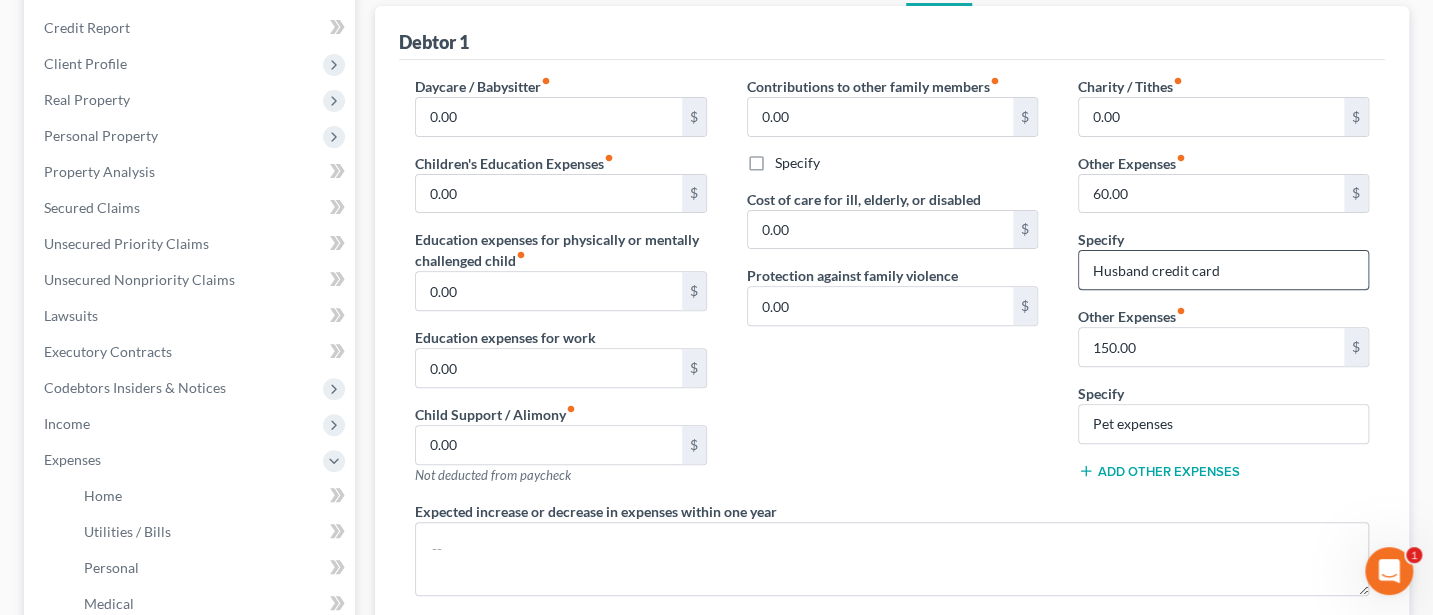 scroll, scrollTop: 266, scrollLeft: 0, axis: vertical 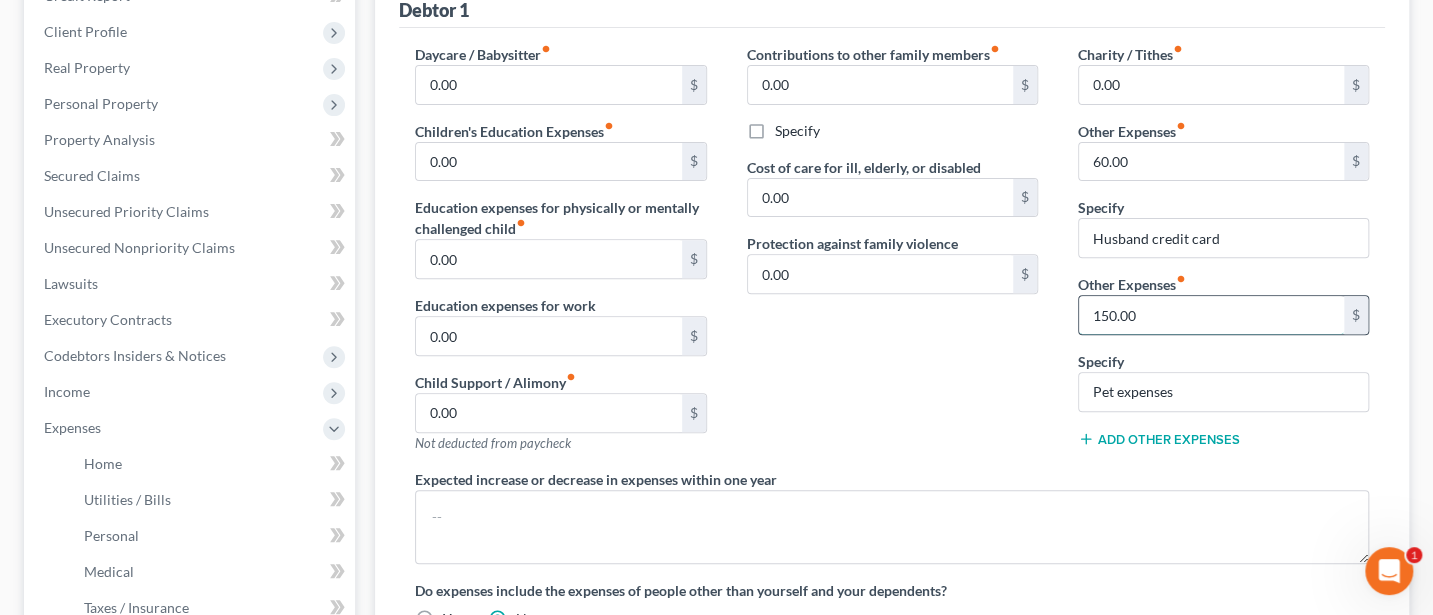 click on "150.00" at bounding box center (1211, 315) 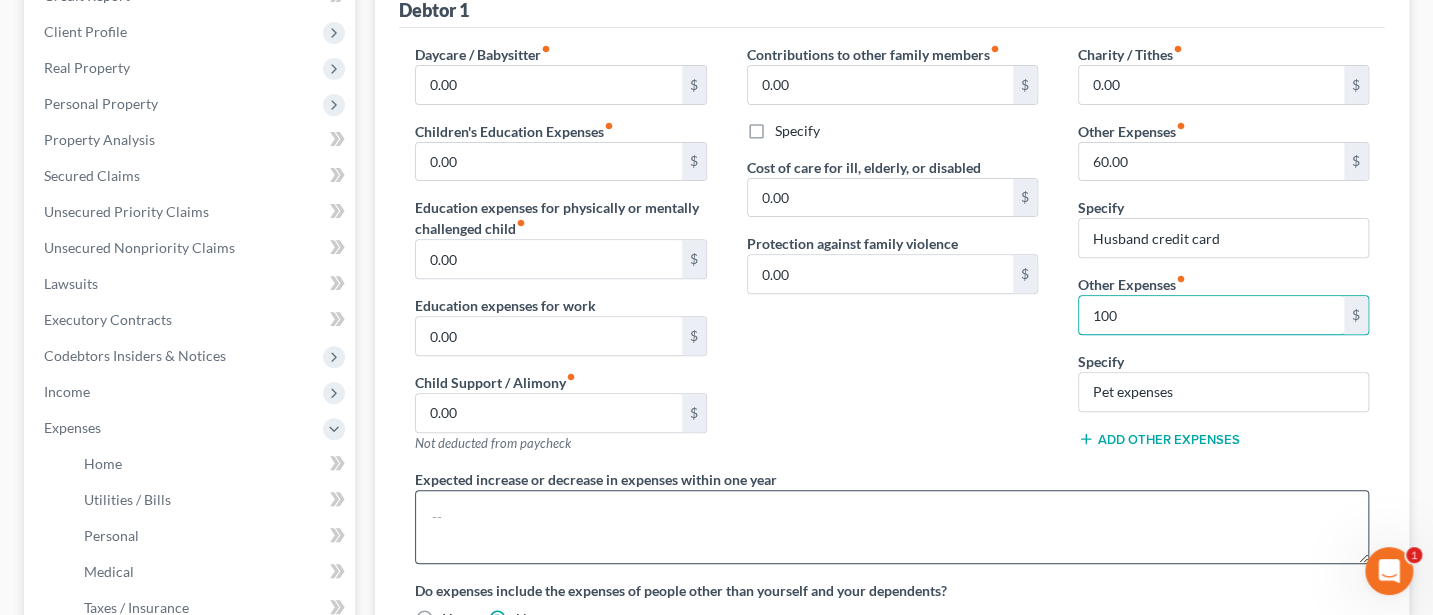 type on "100" 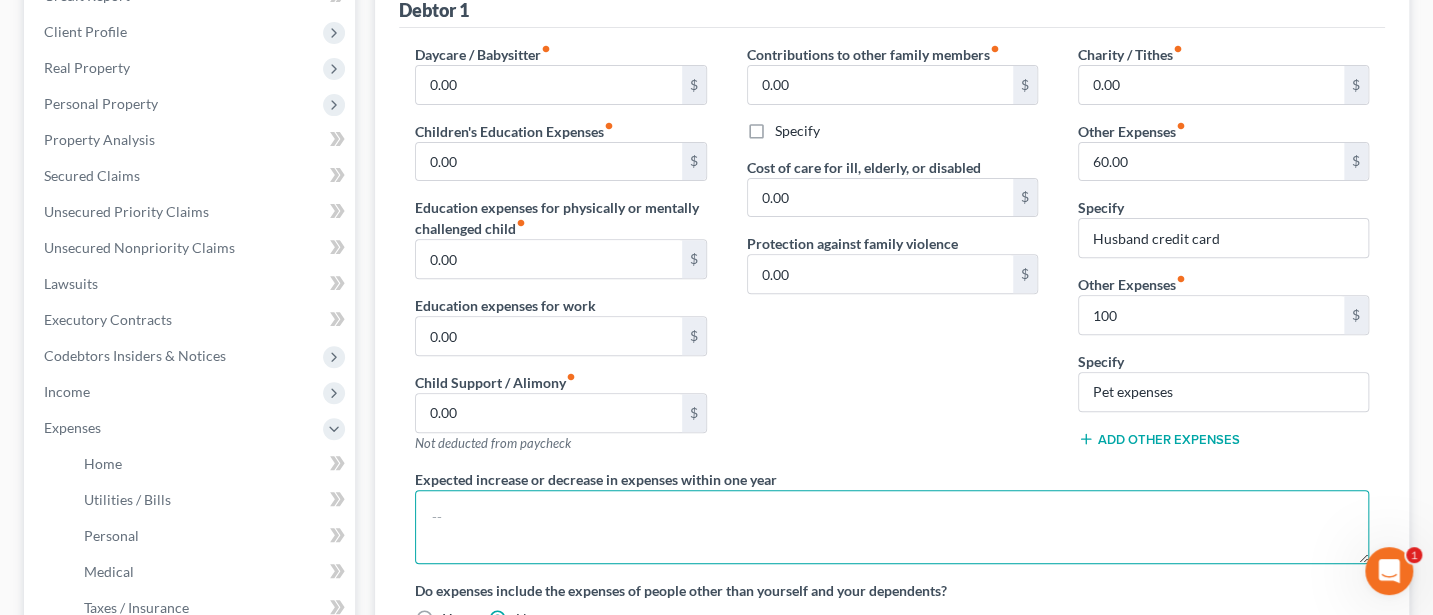 click at bounding box center [892, 527] 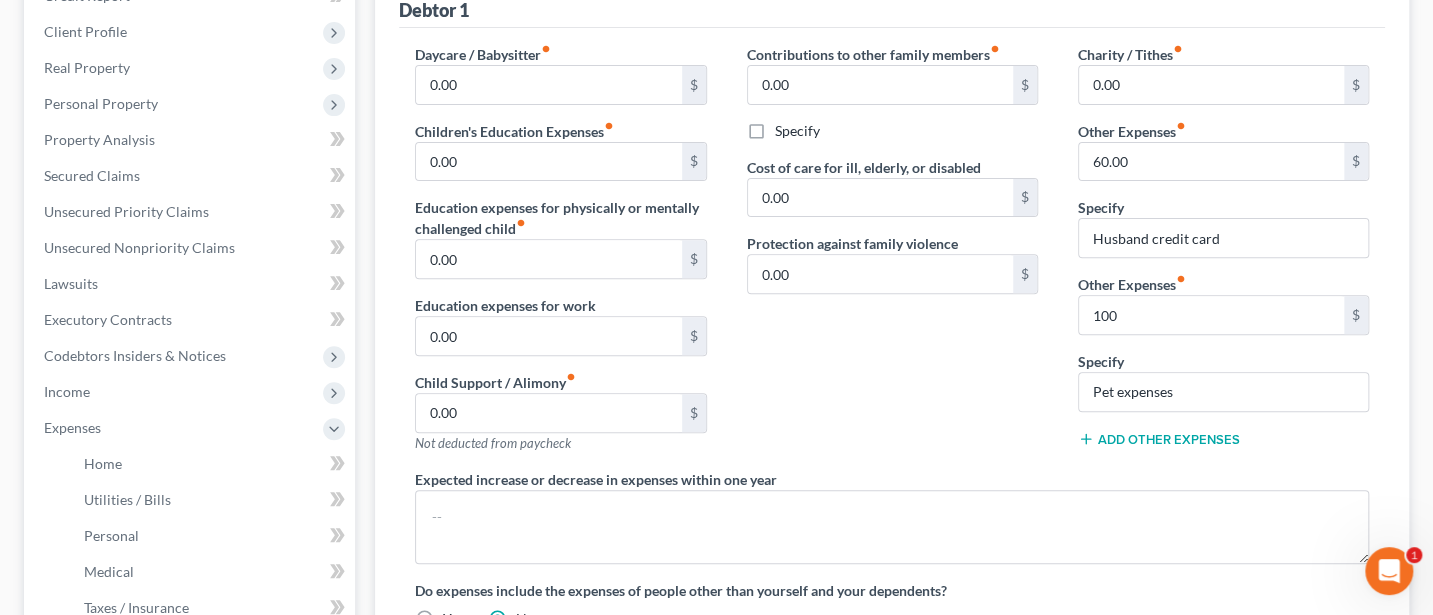 click on "Expected increase or decrease in expenses within one year" at bounding box center (892, 516) 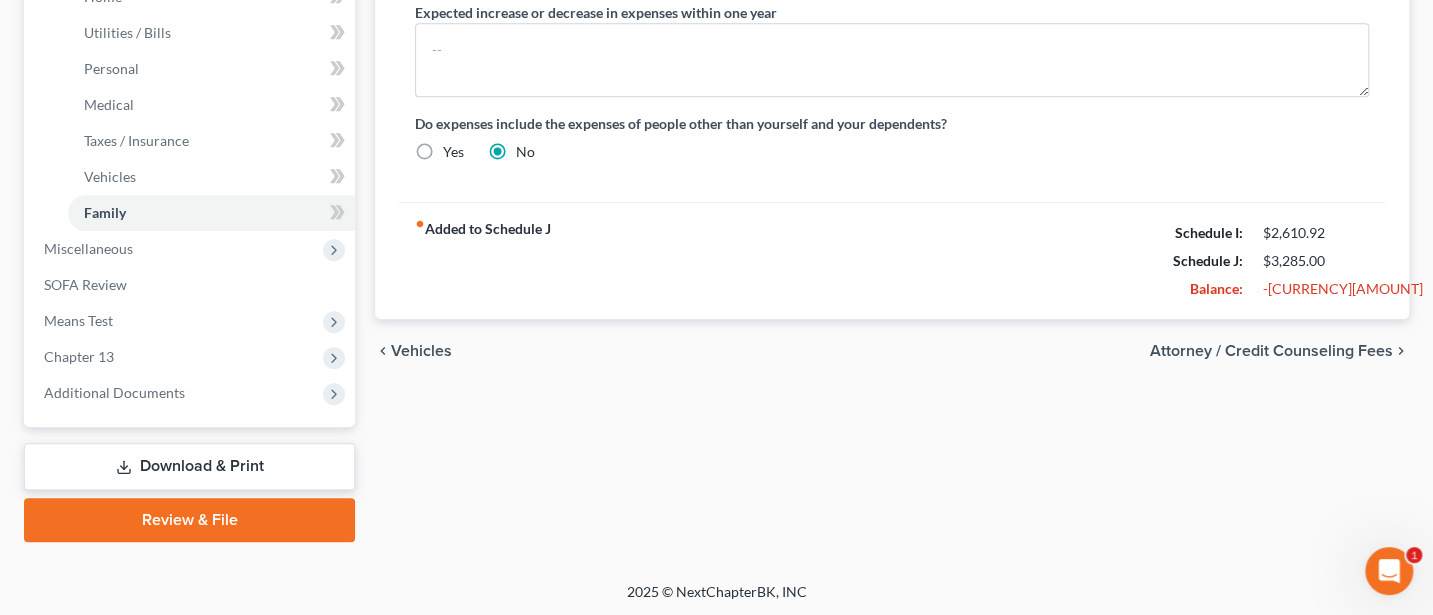 scroll, scrollTop: 466, scrollLeft: 0, axis: vertical 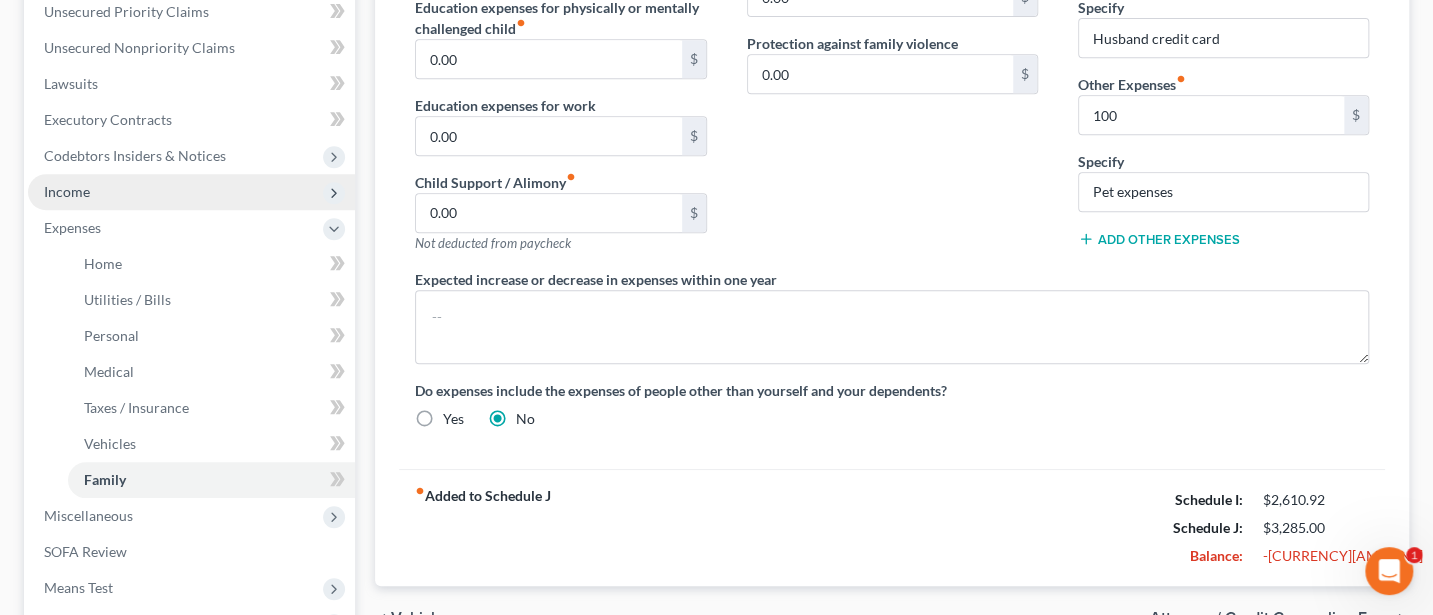 click on "Income" at bounding box center (67, 191) 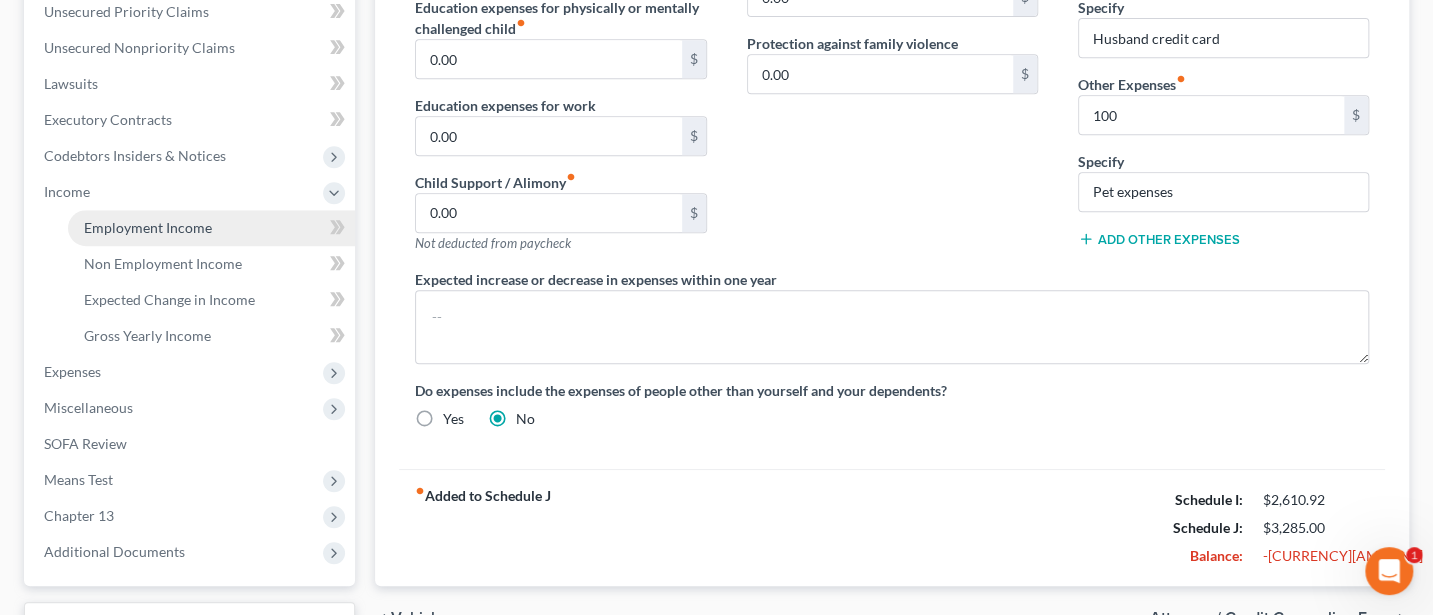 click on "Employment Income" at bounding box center [148, 227] 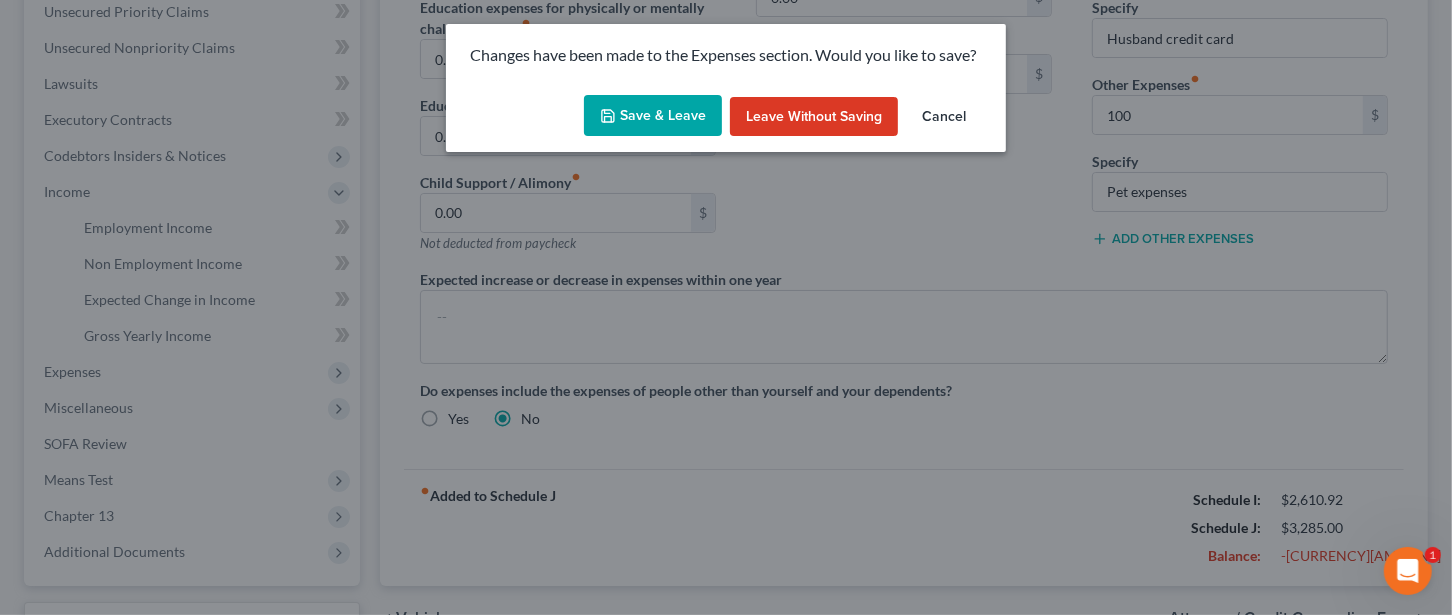 click on "Save & Leave" at bounding box center (653, 116) 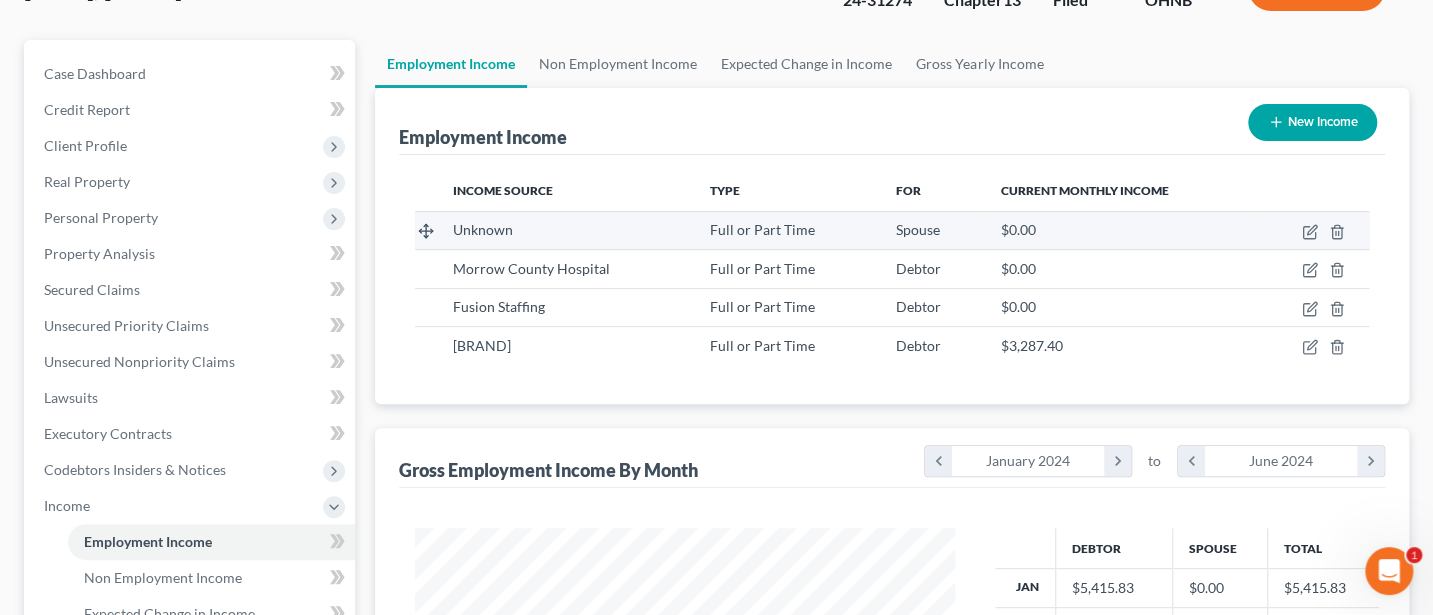 scroll, scrollTop: 0, scrollLeft: 0, axis: both 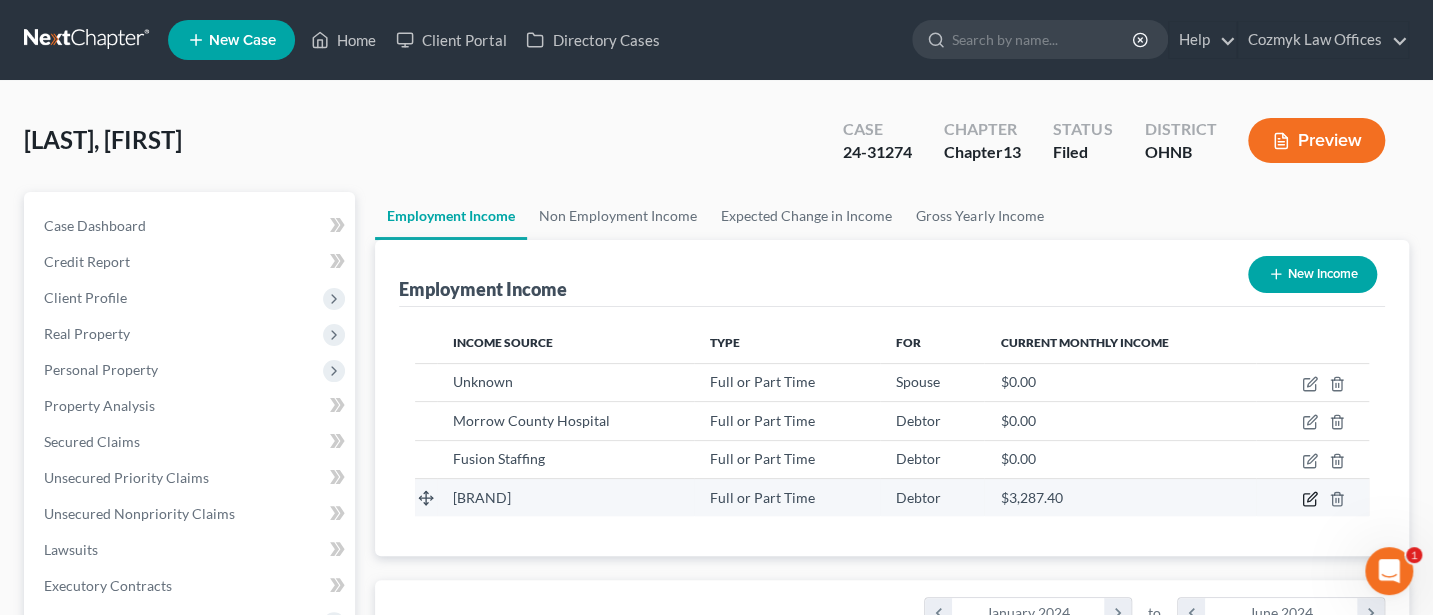 click 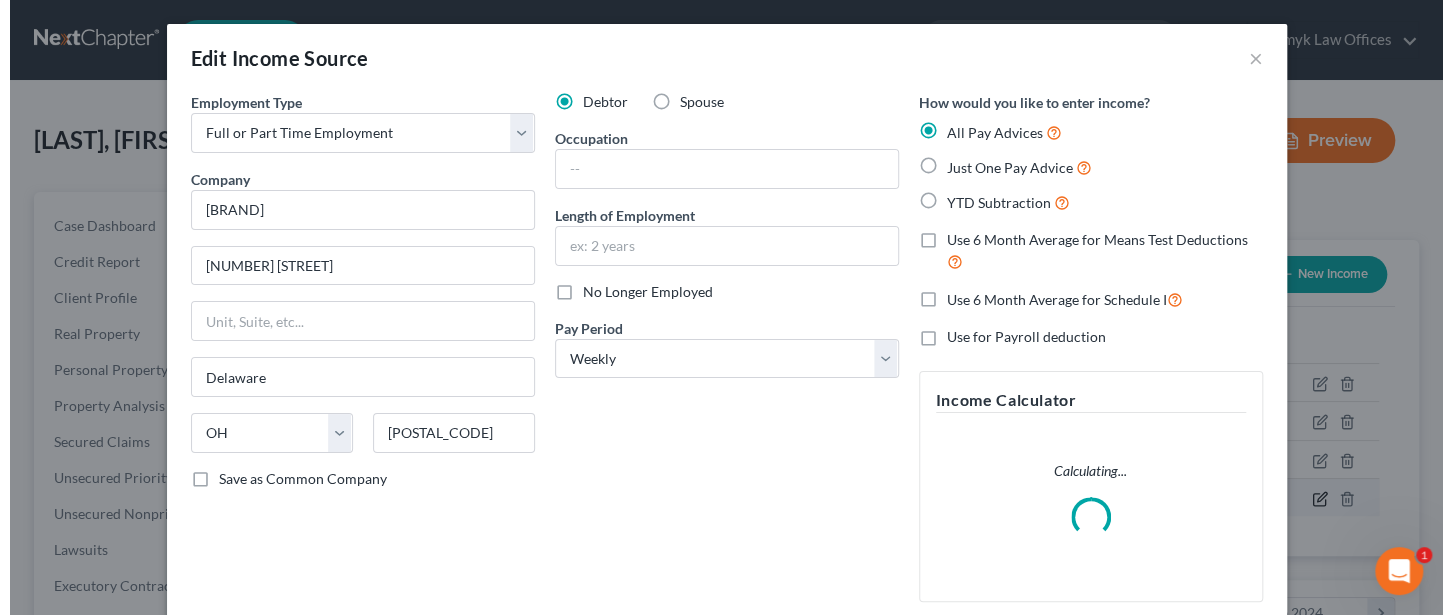 scroll, scrollTop: 999643, scrollLeft: 999412, axis: both 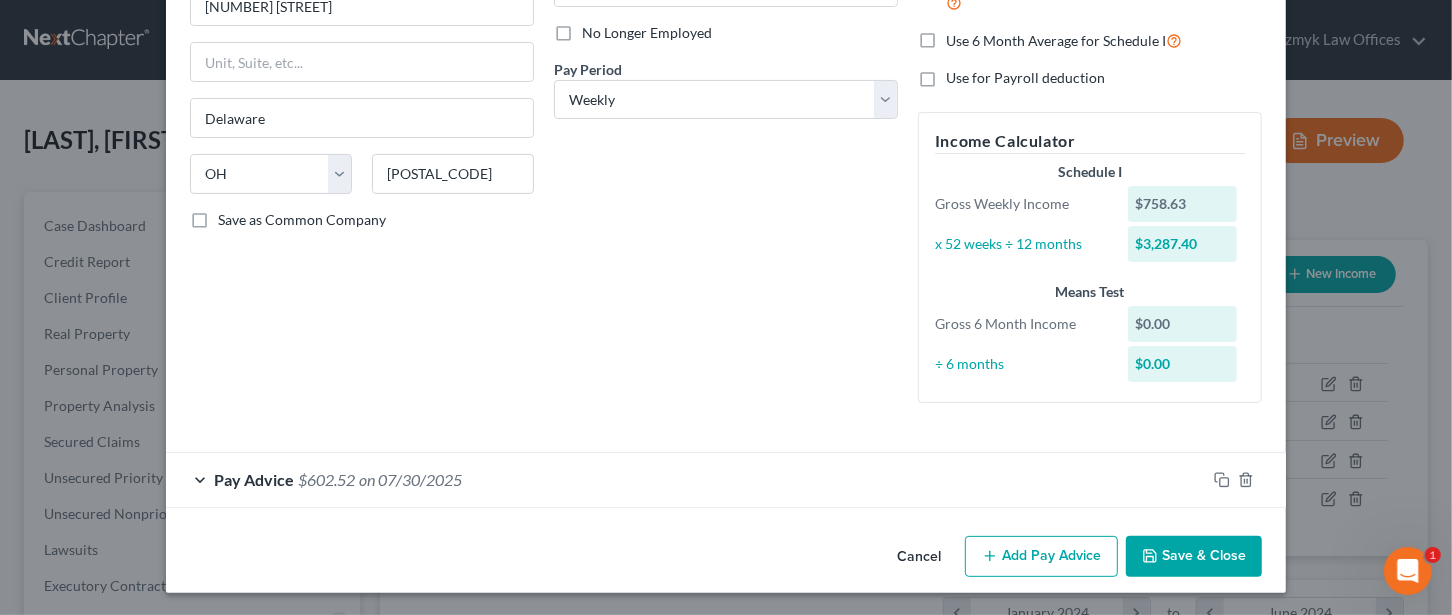 click on "Pay Advice" at bounding box center (254, 479) 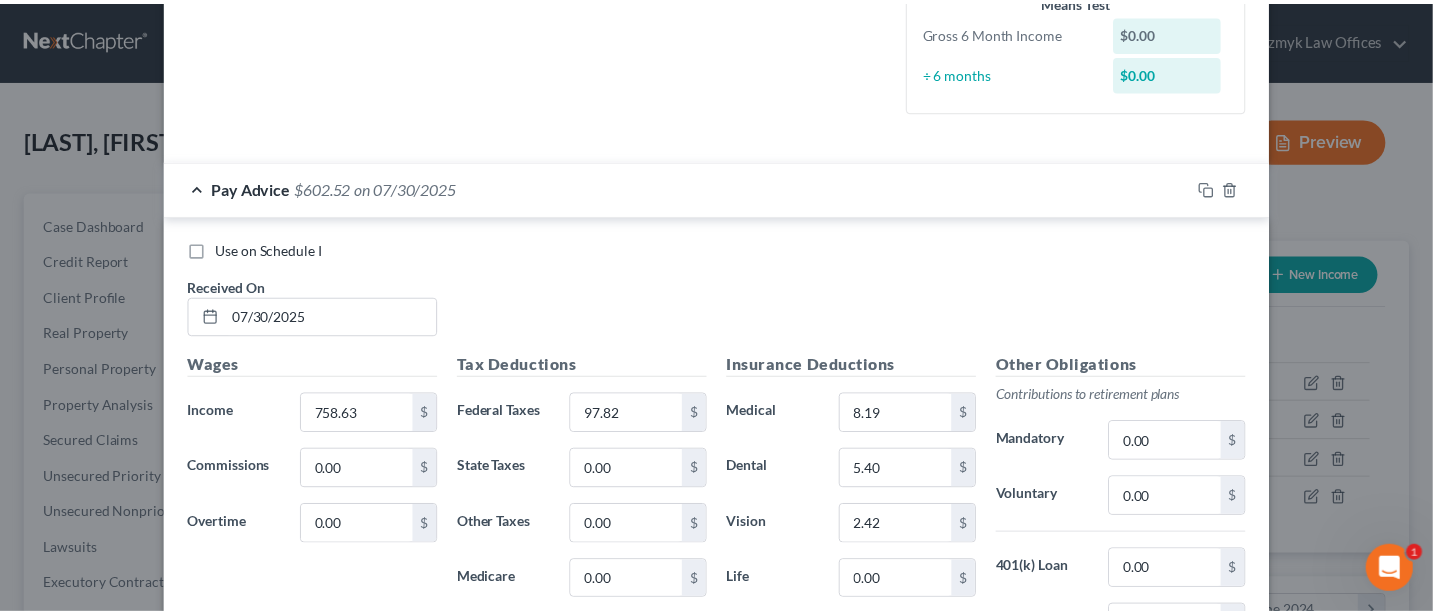 scroll, scrollTop: 912, scrollLeft: 0, axis: vertical 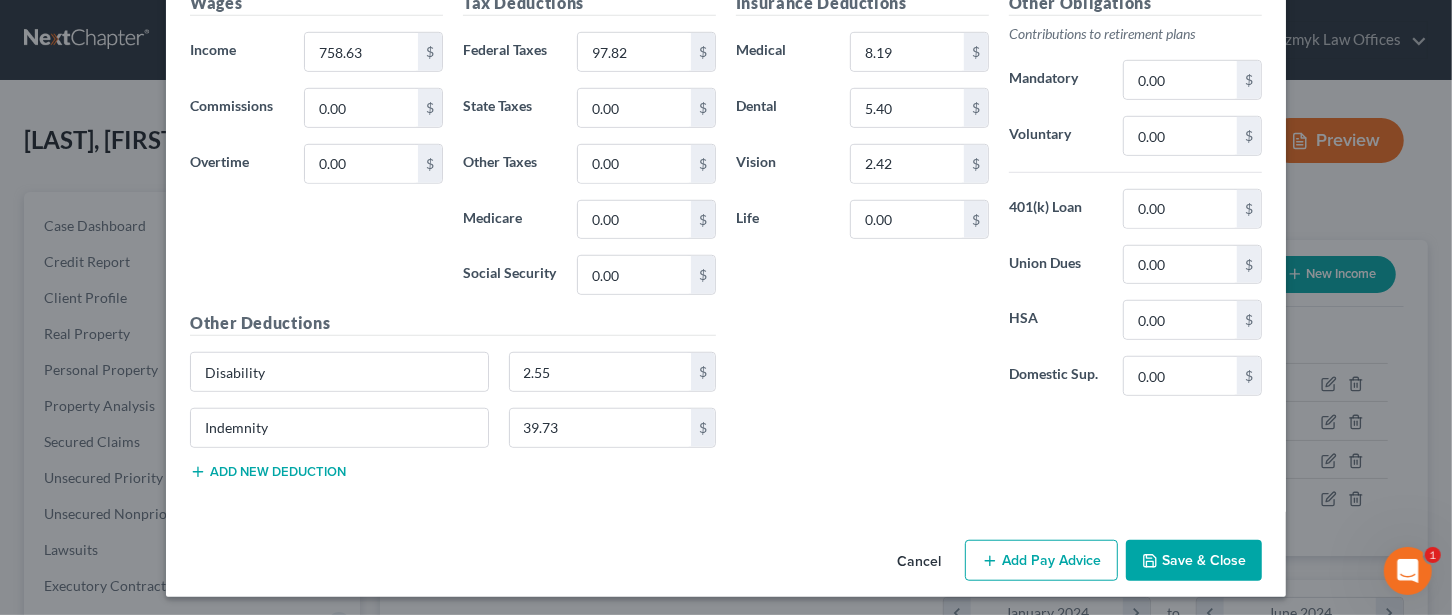 click on "Save & Close" at bounding box center [1194, 561] 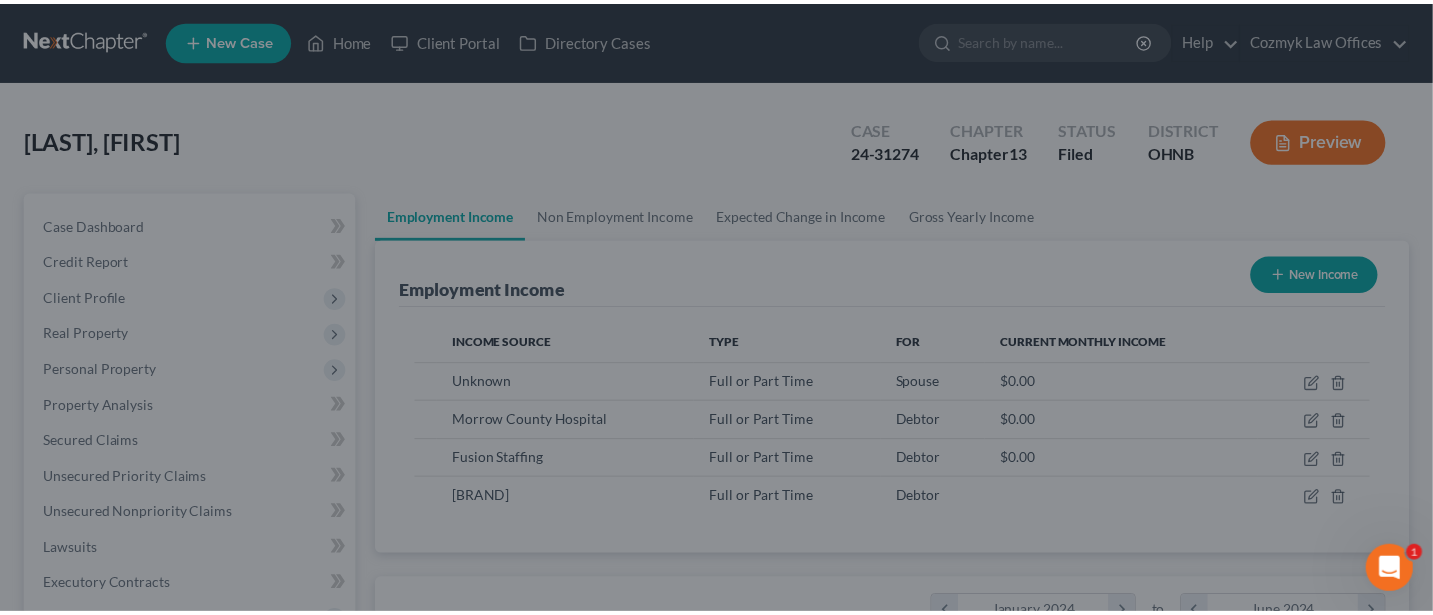 scroll, scrollTop: 356, scrollLeft: 579, axis: both 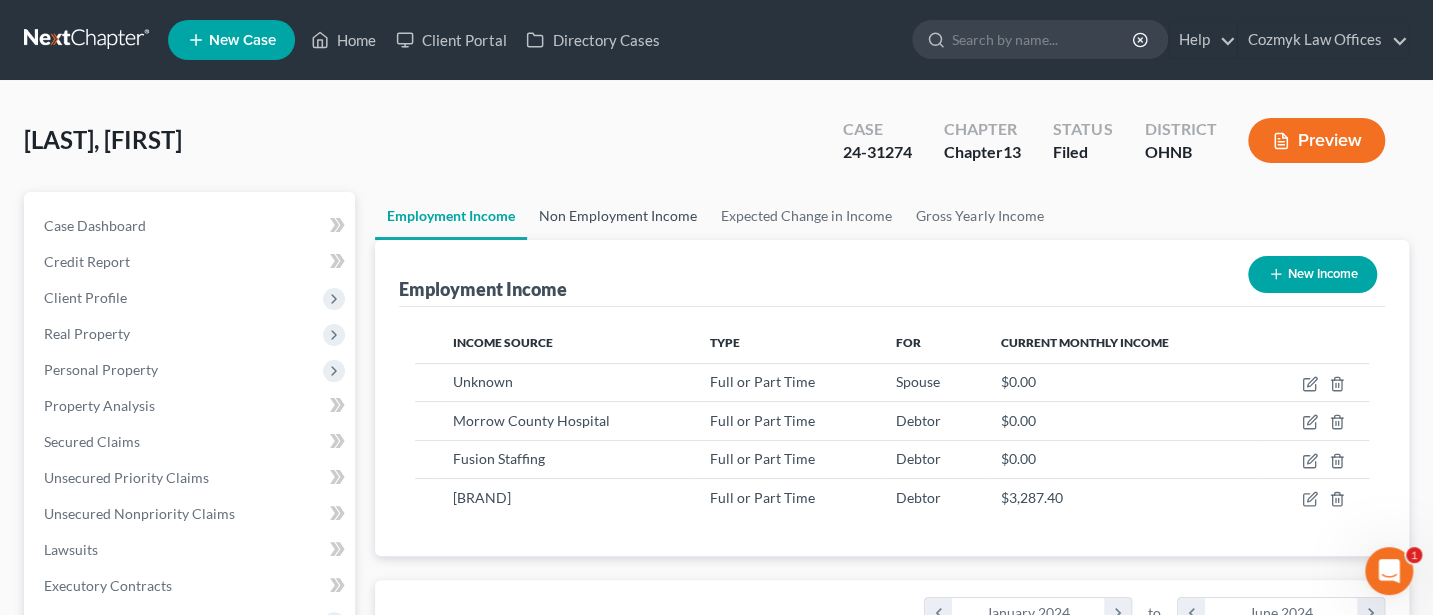 click on "Non Employment Income" at bounding box center (618, 216) 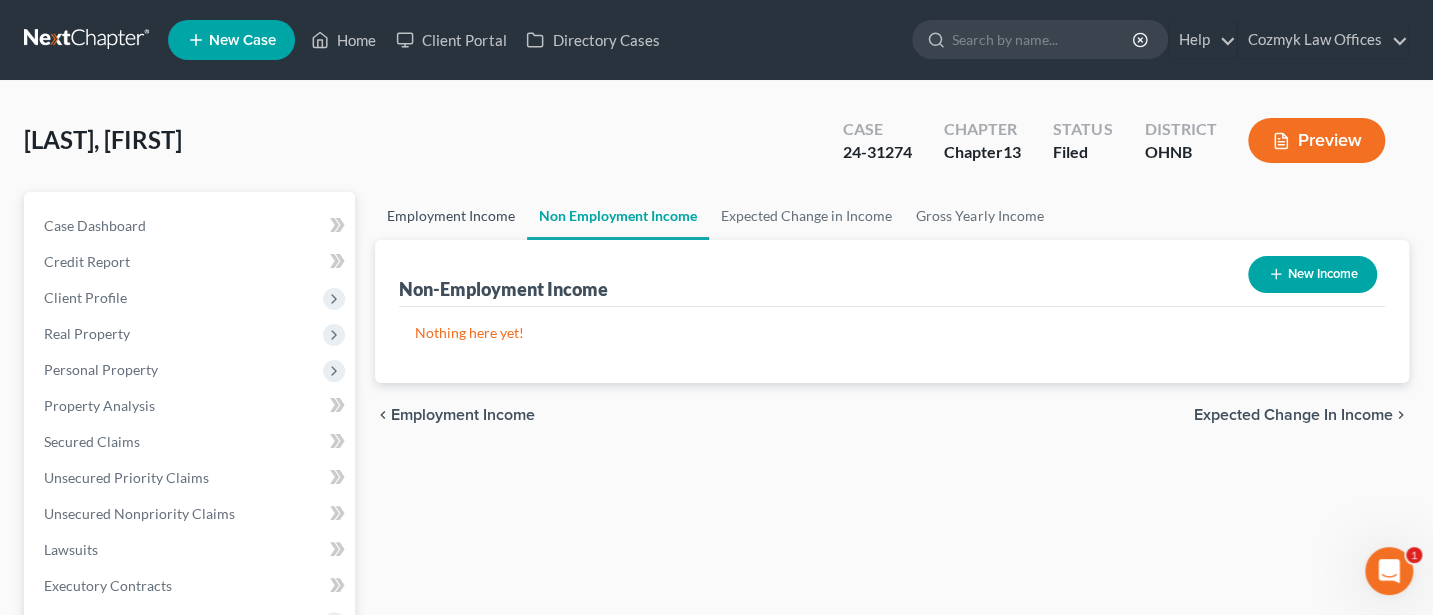 click on "Employment Income" at bounding box center (451, 216) 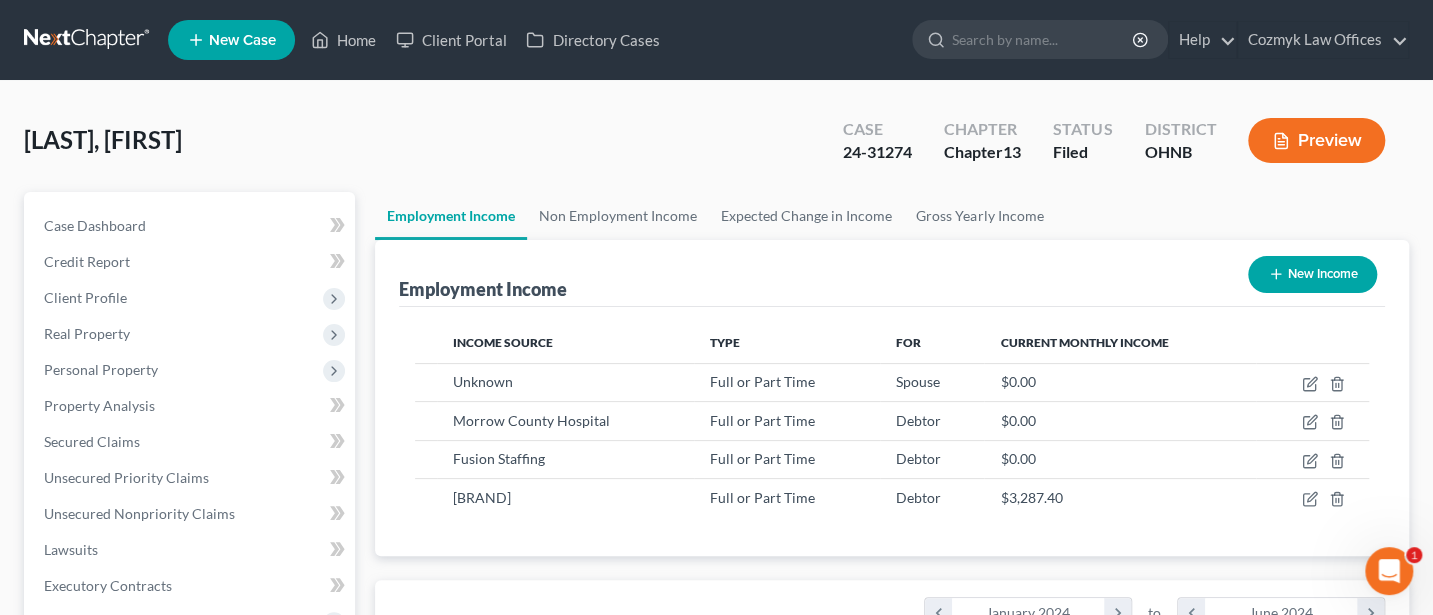 scroll, scrollTop: 999643, scrollLeft: 999420, axis: both 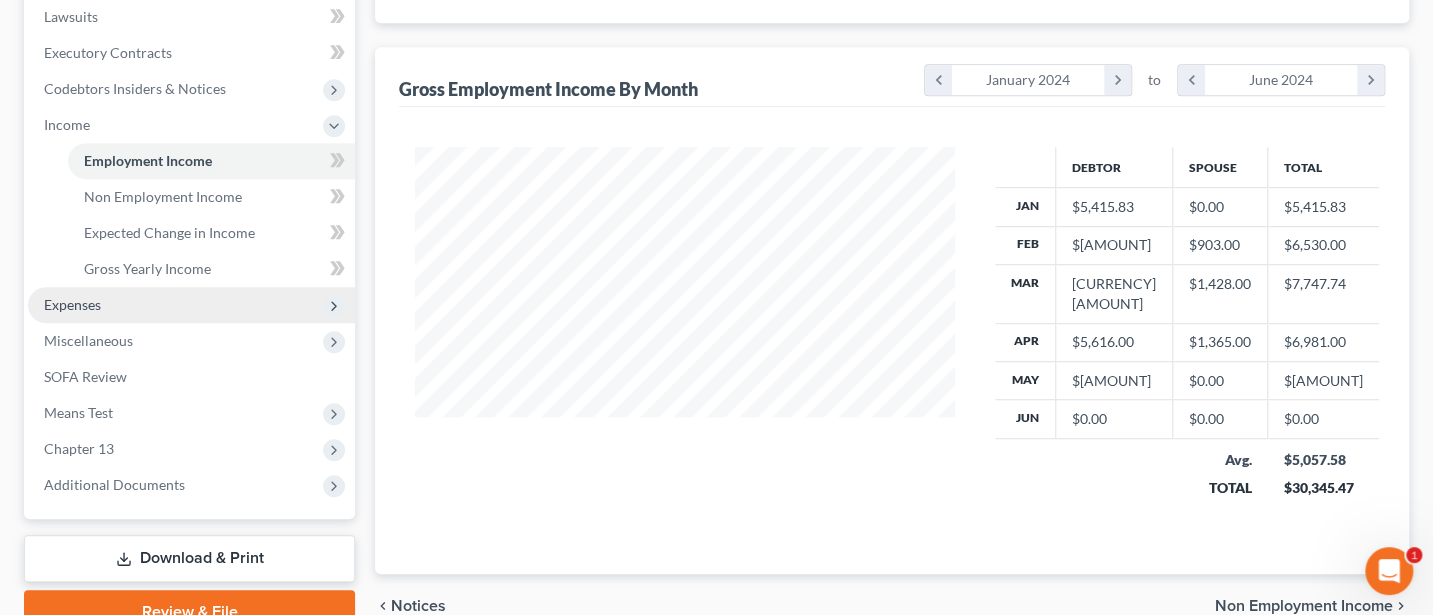 click on "Expenses" at bounding box center [72, 304] 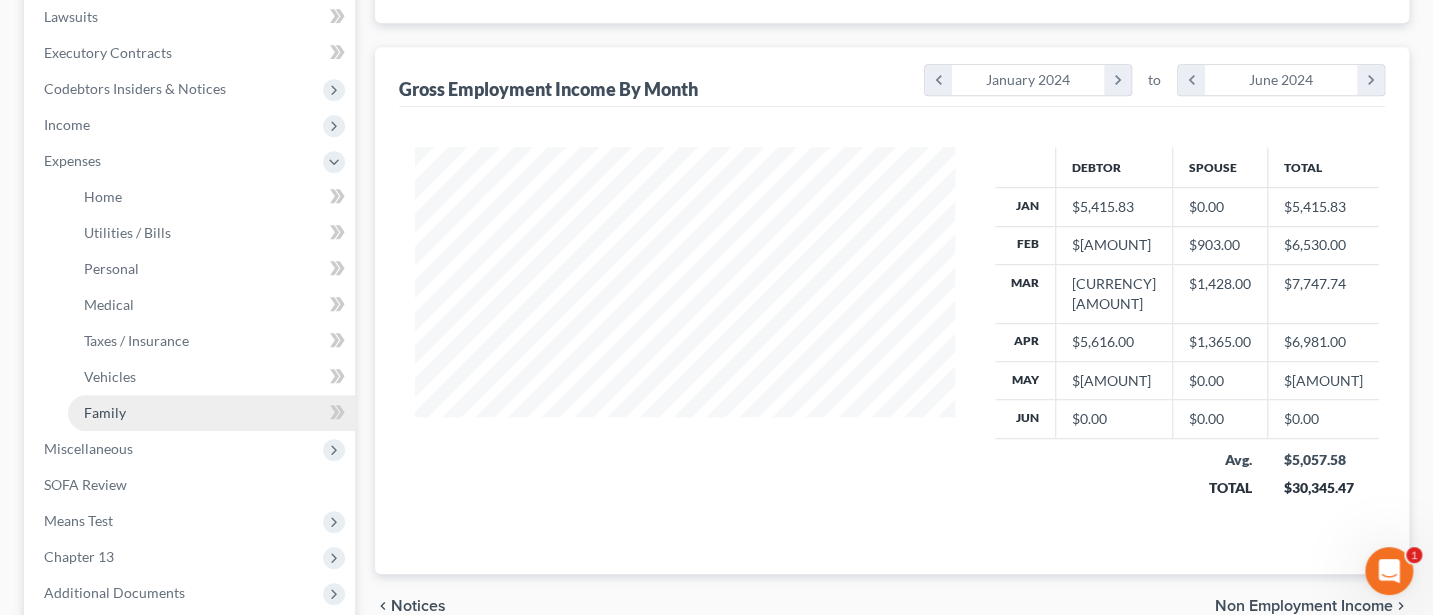 click on "Family" at bounding box center (105, 412) 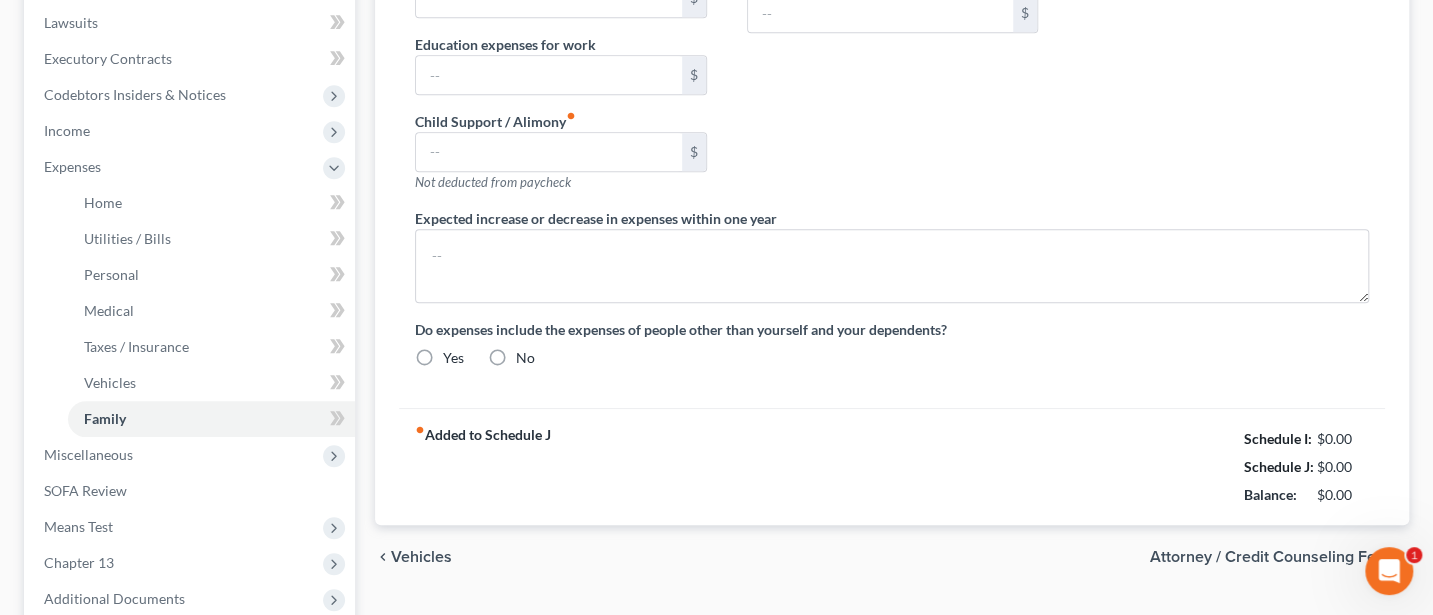 type on "0.00" 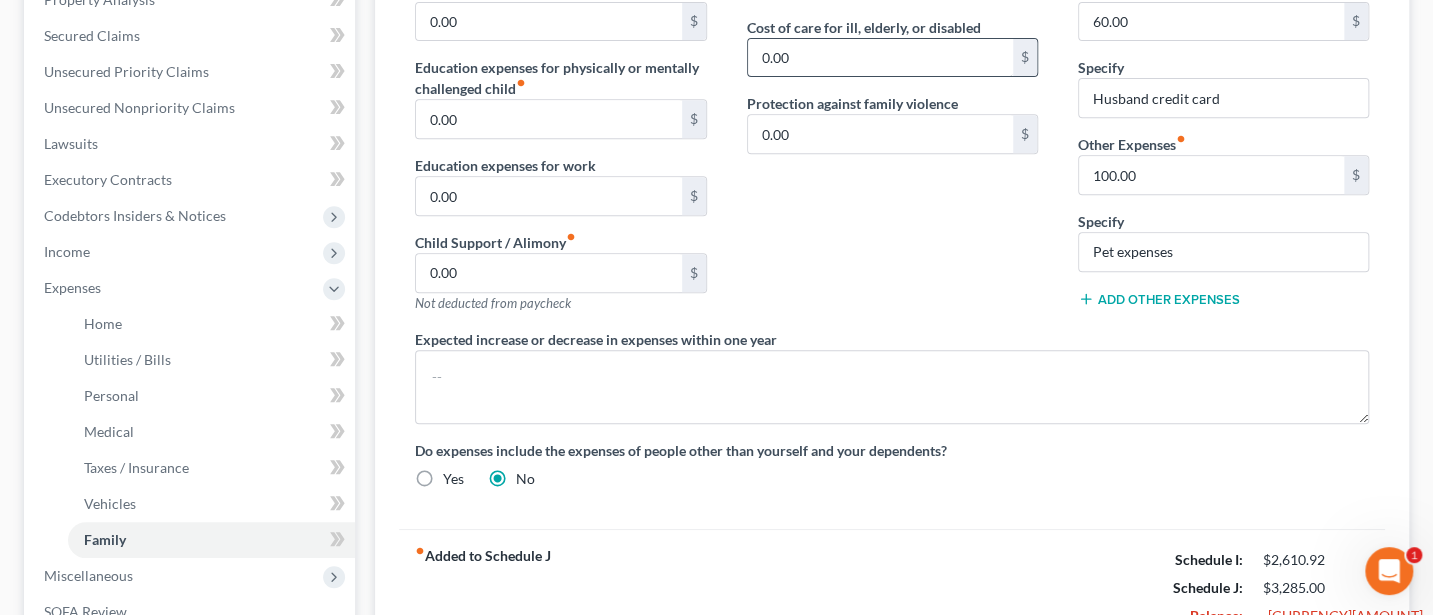 scroll, scrollTop: 533, scrollLeft: 0, axis: vertical 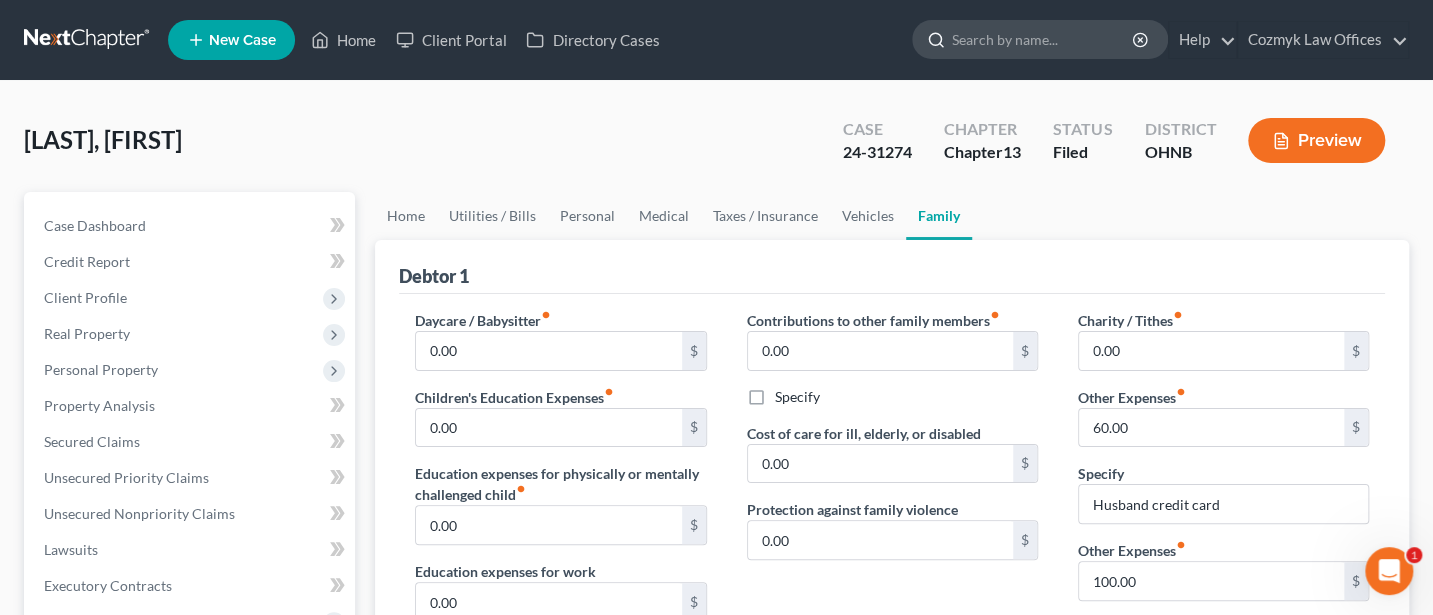 click at bounding box center [1043, 39] 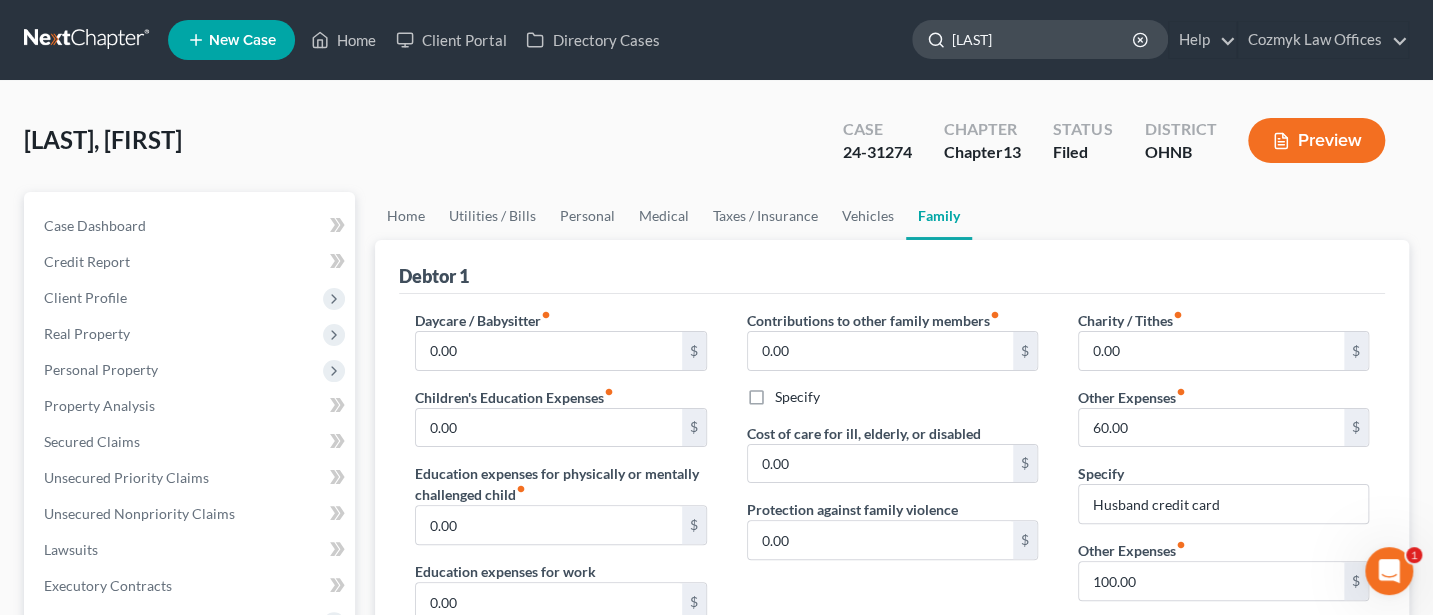 type on "[LAST]" 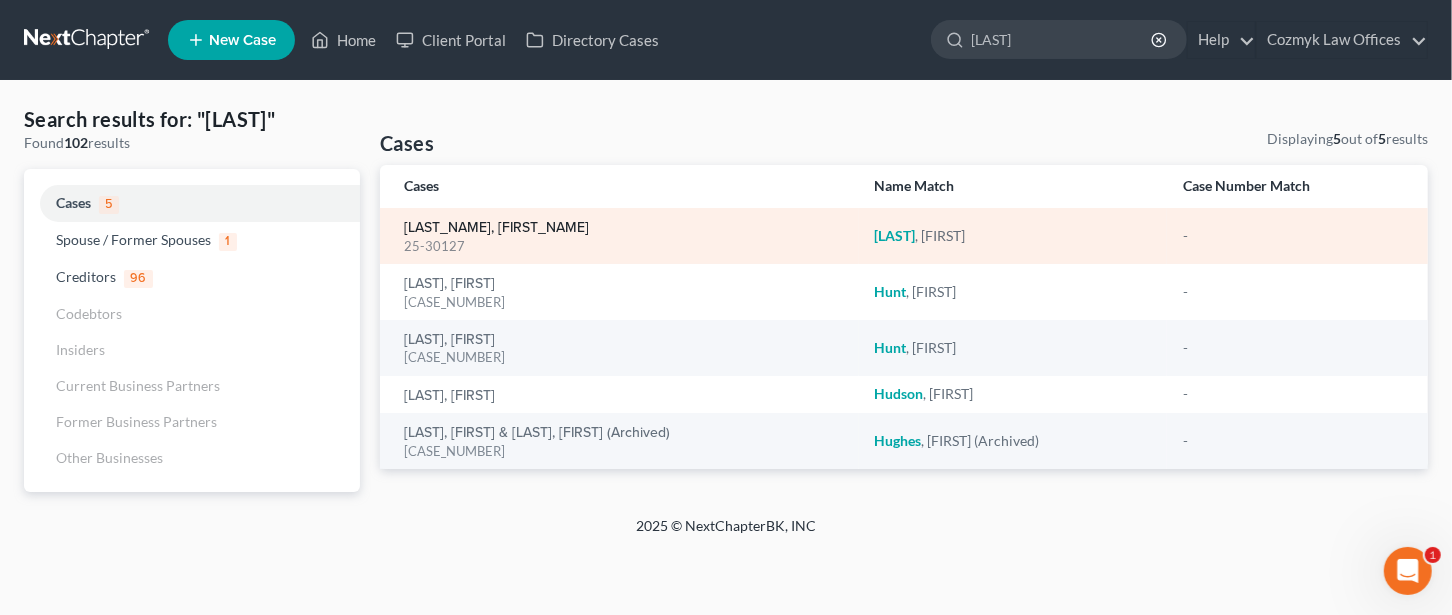 click on "[LAST_NAME], [FIRST_NAME]" at bounding box center [496, 228] 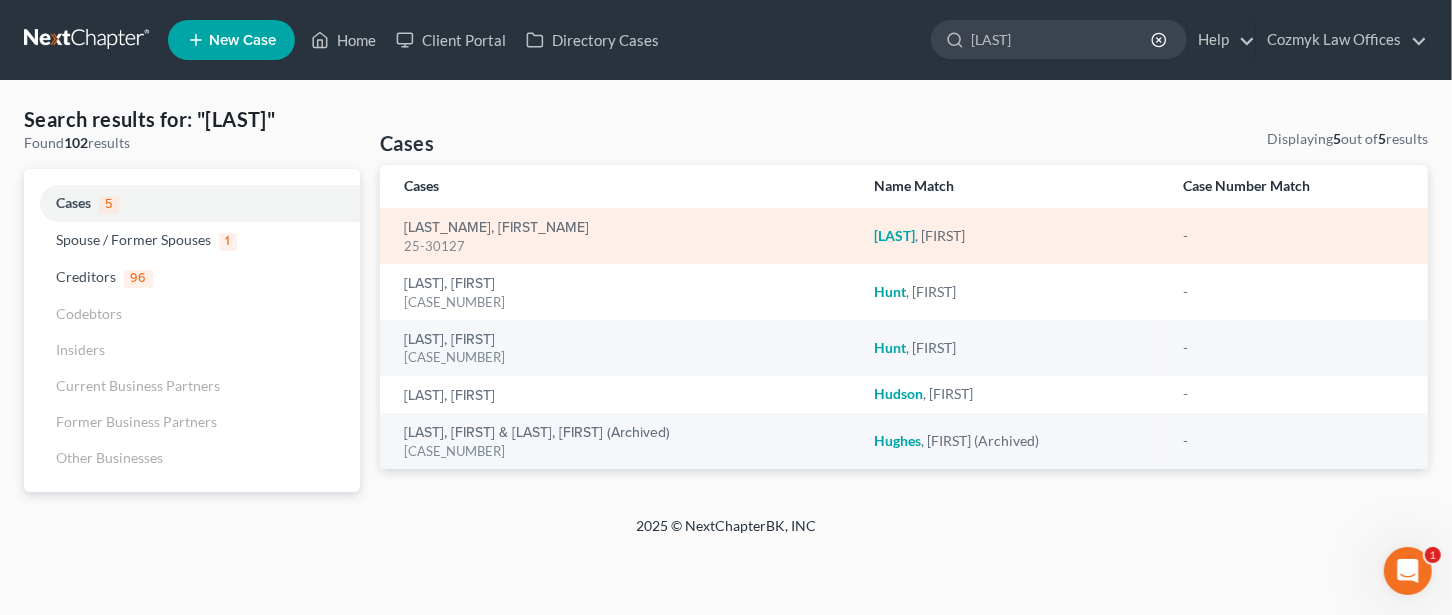 type 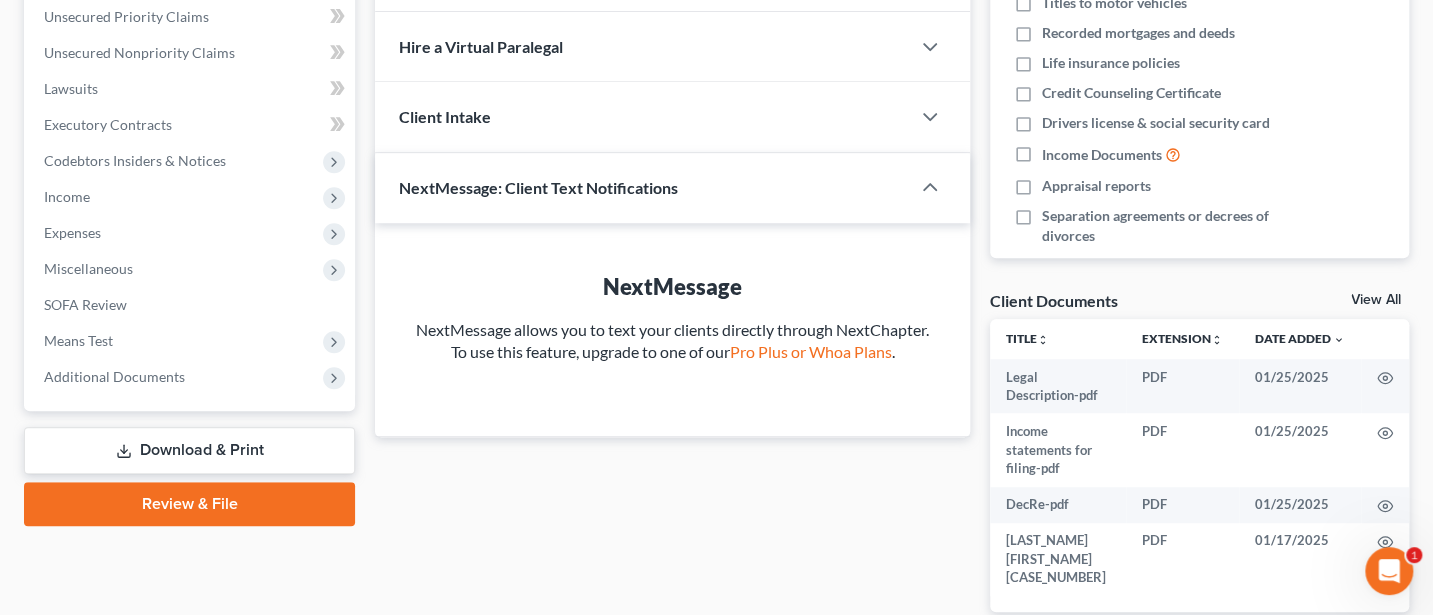 scroll, scrollTop: 533, scrollLeft: 0, axis: vertical 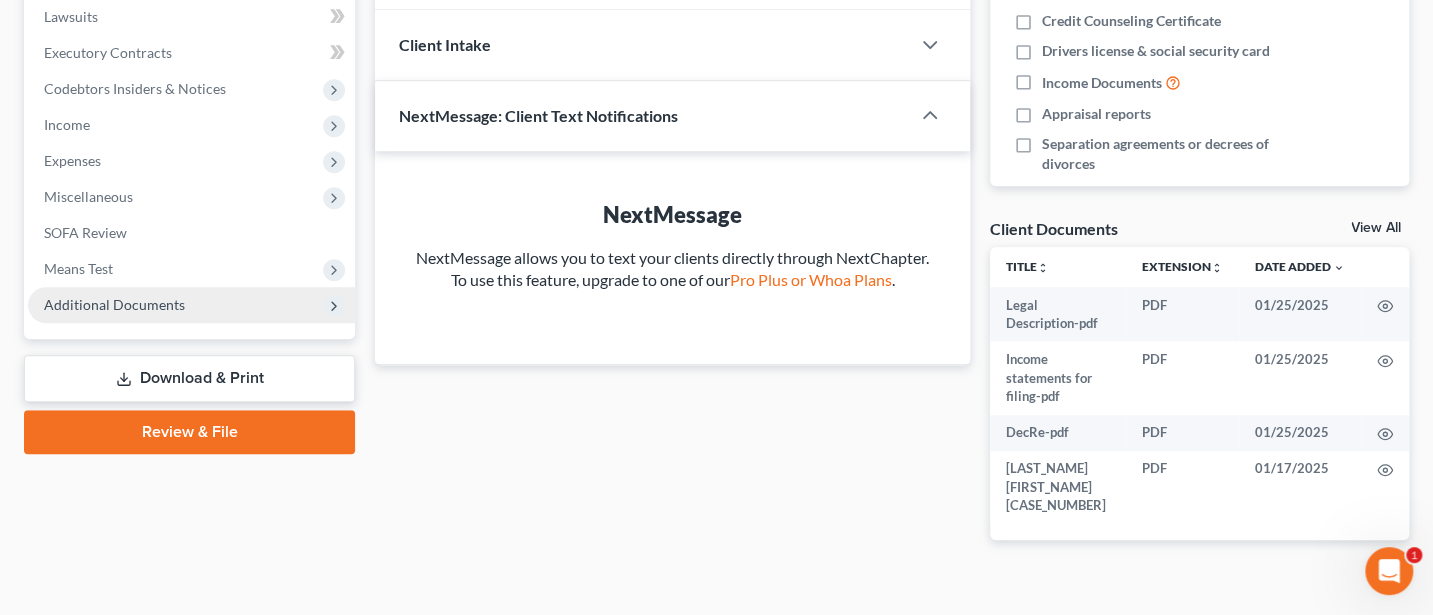 click on "Additional Documents" at bounding box center (114, 304) 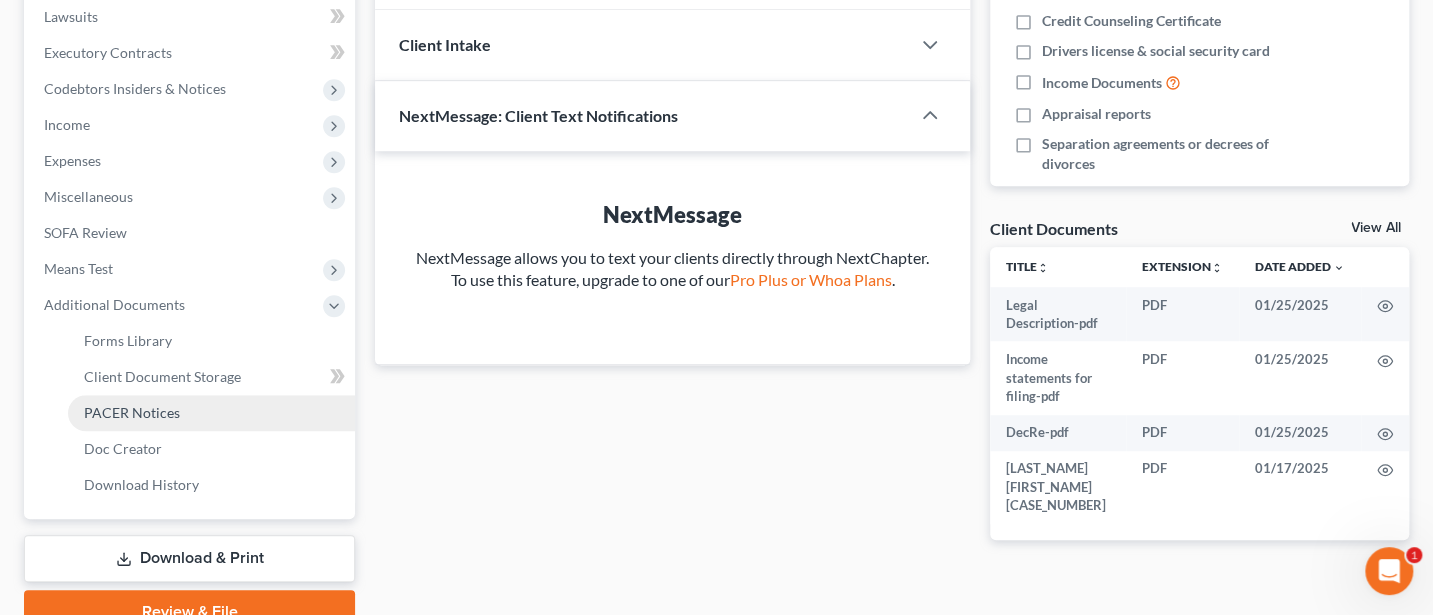 click on "PACER Notices" at bounding box center (132, 412) 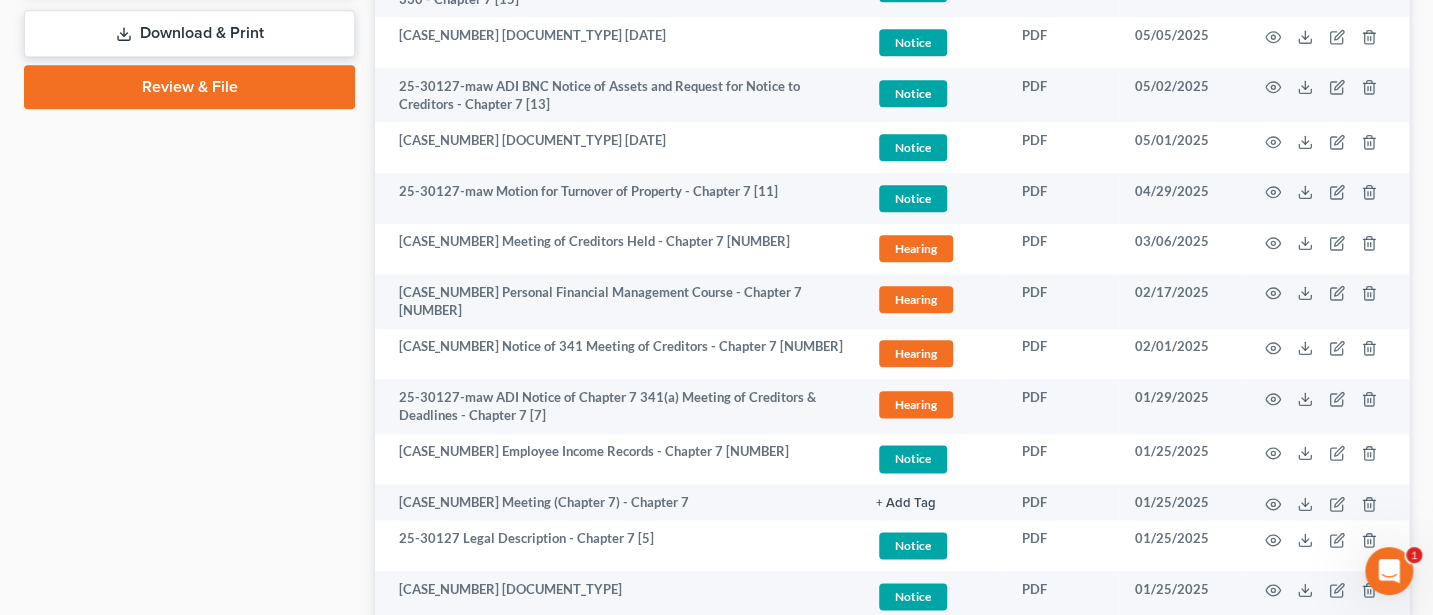 scroll, scrollTop: 1048, scrollLeft: 0, axis: vertical 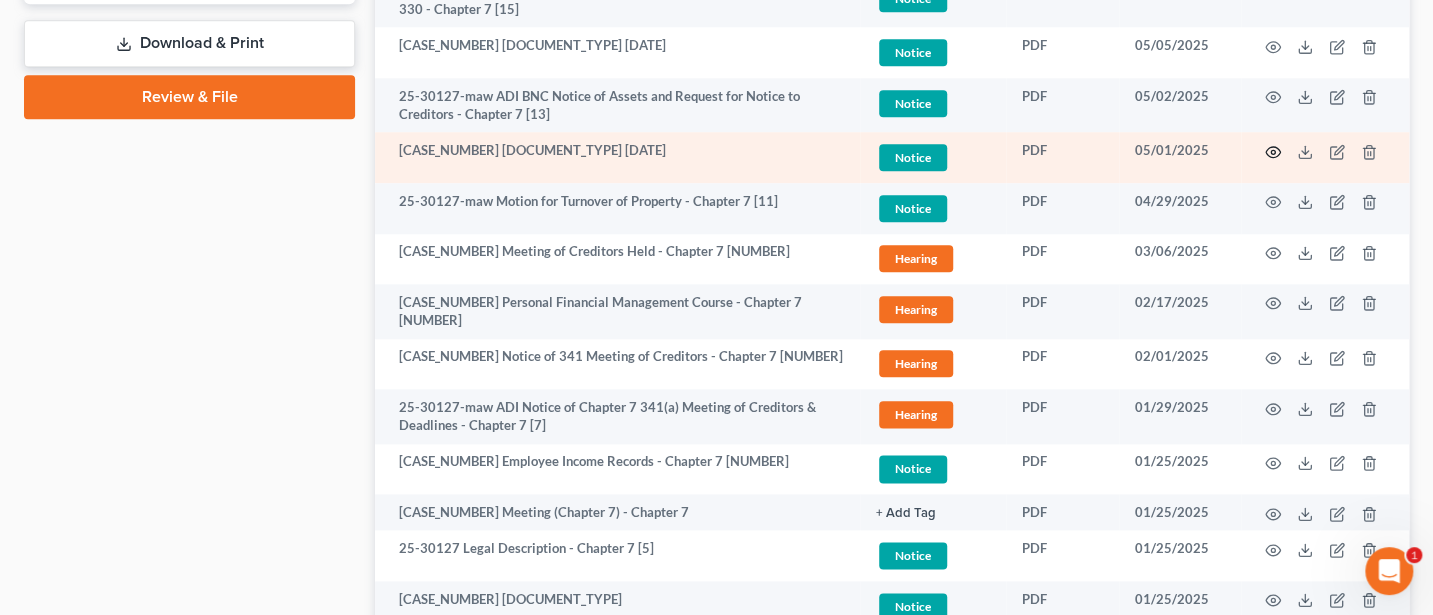 click 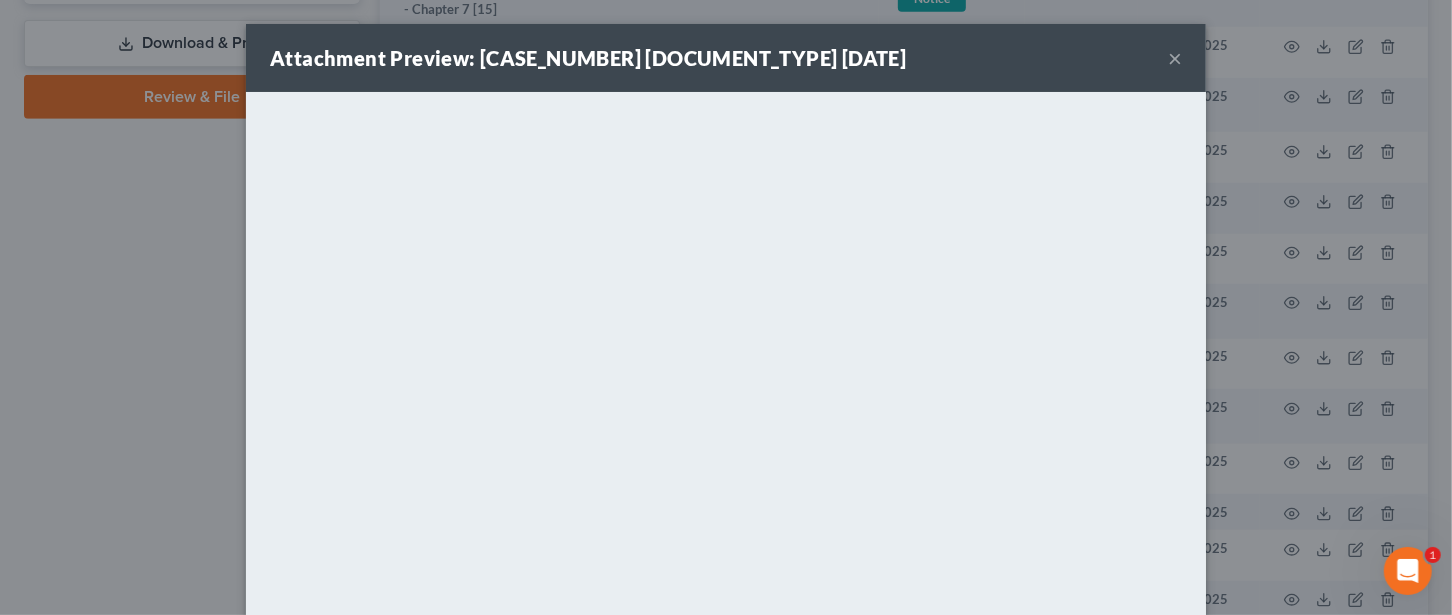 click on "×" at bounding box center [1175, 58] 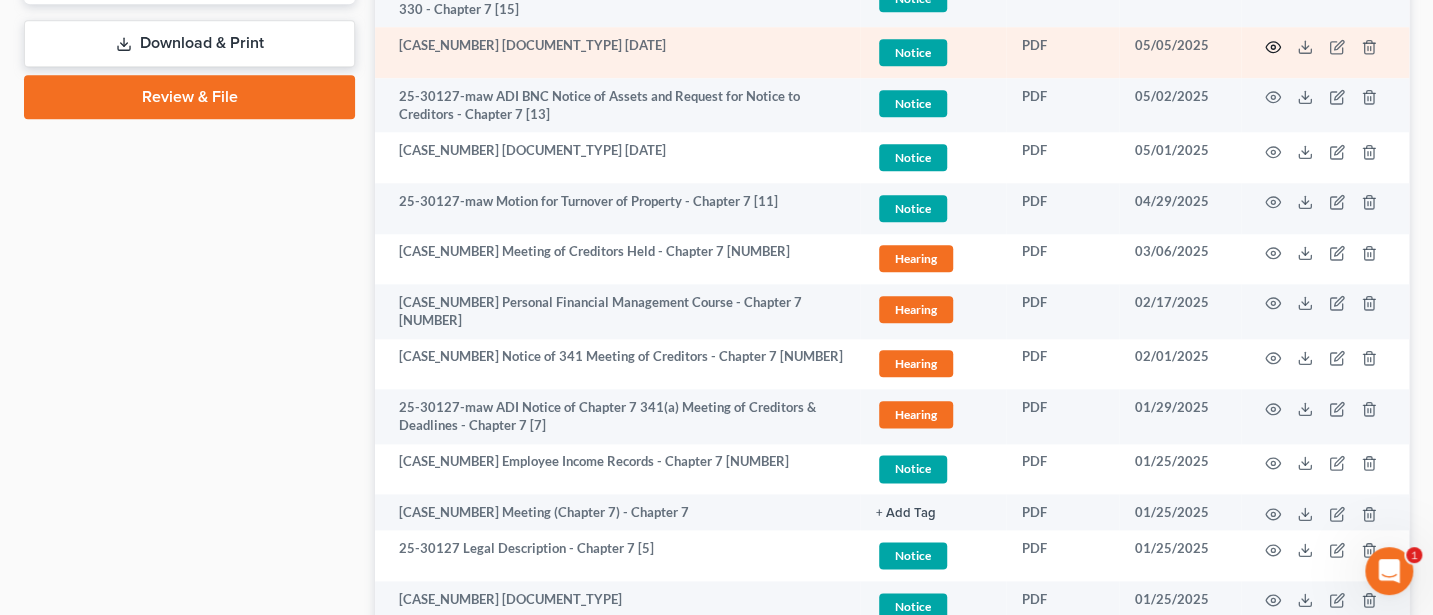 click 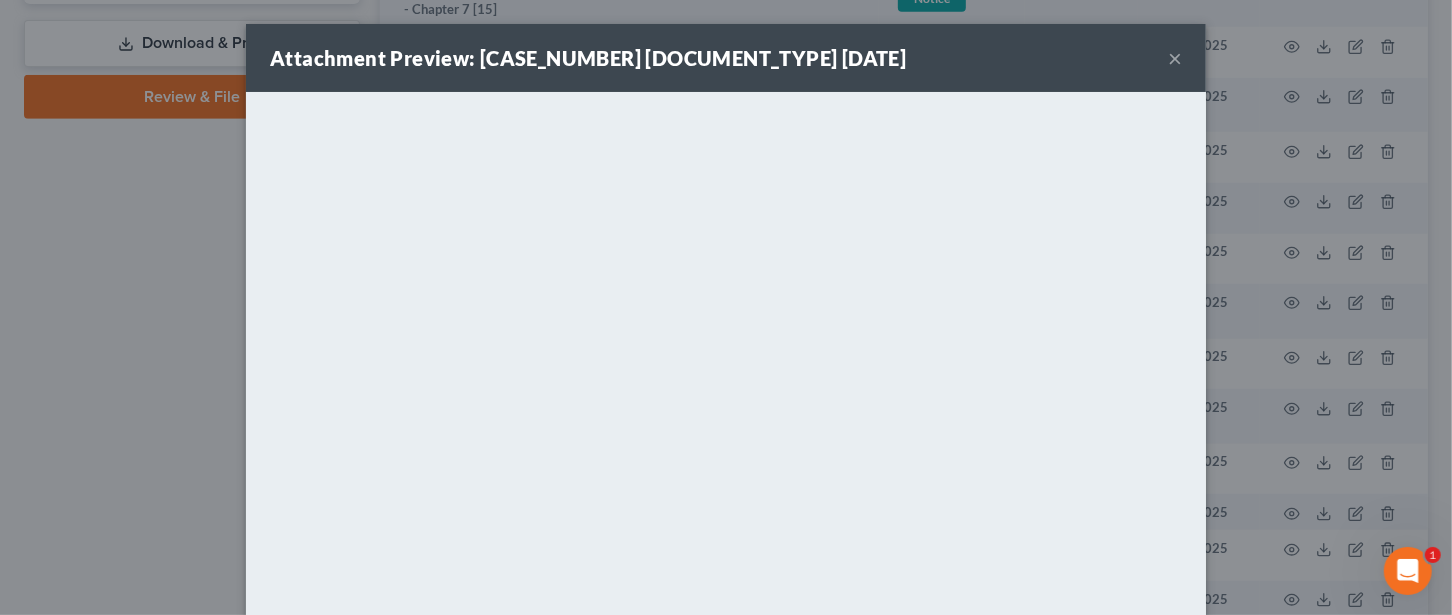 click on "×" at bounding box center [1175, 58] 